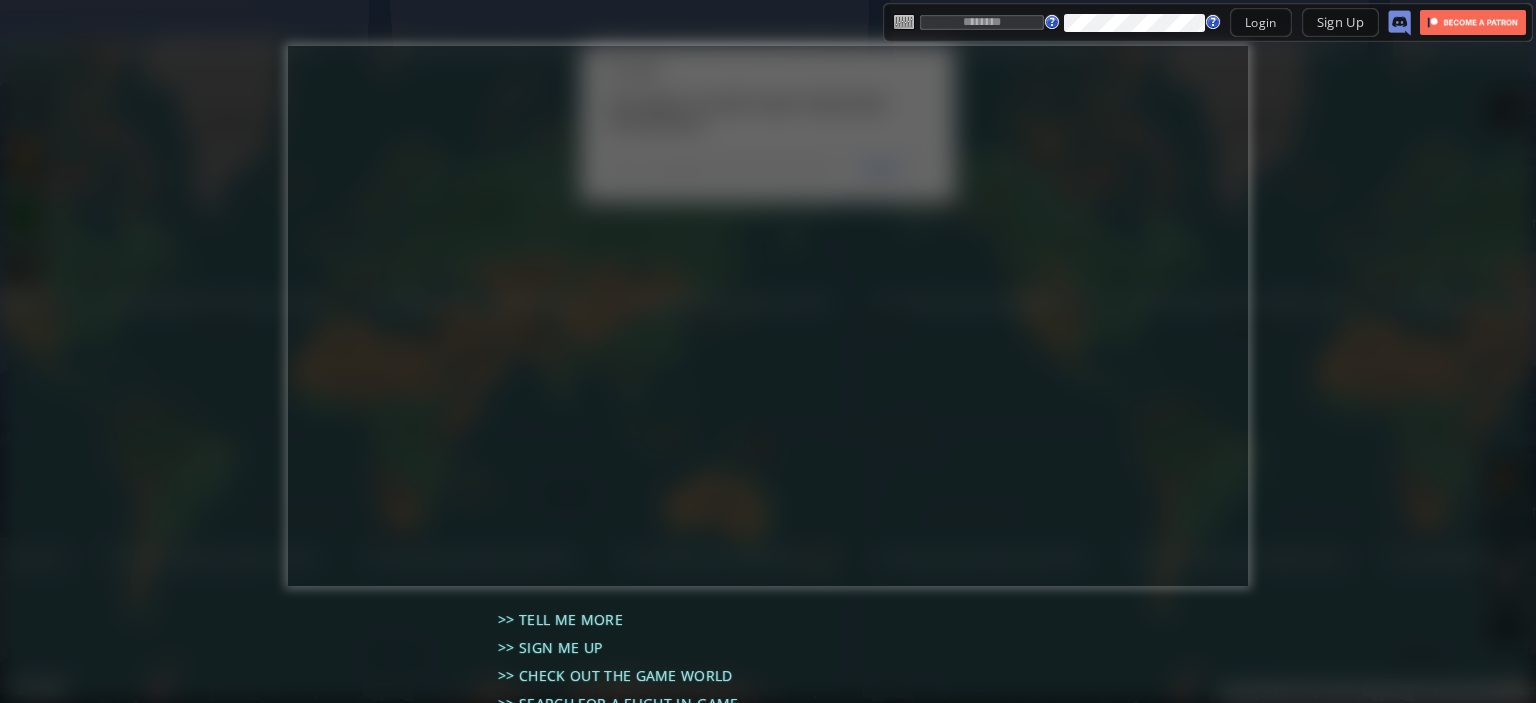 scroll, scrollTop: 0, scrollLeft: 0, axis: both 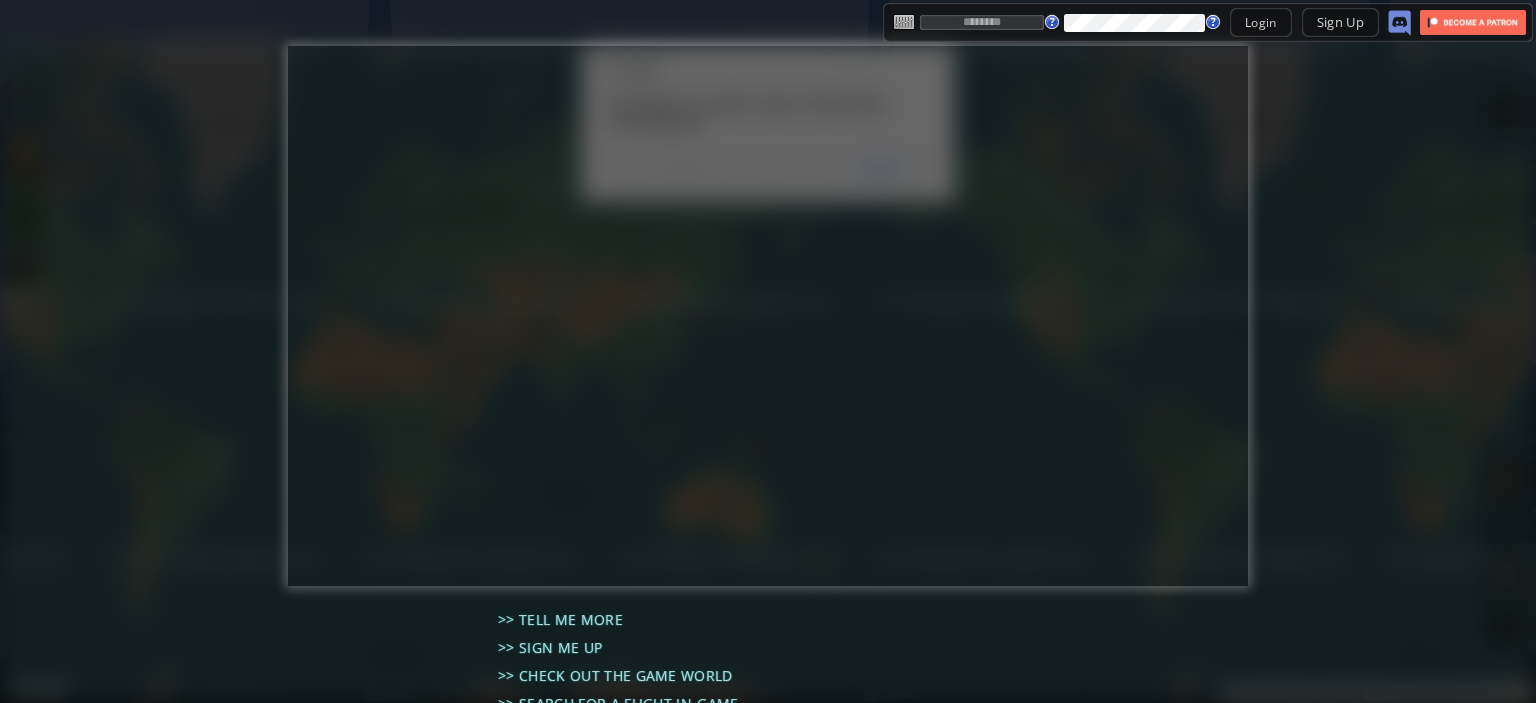 type on "********" 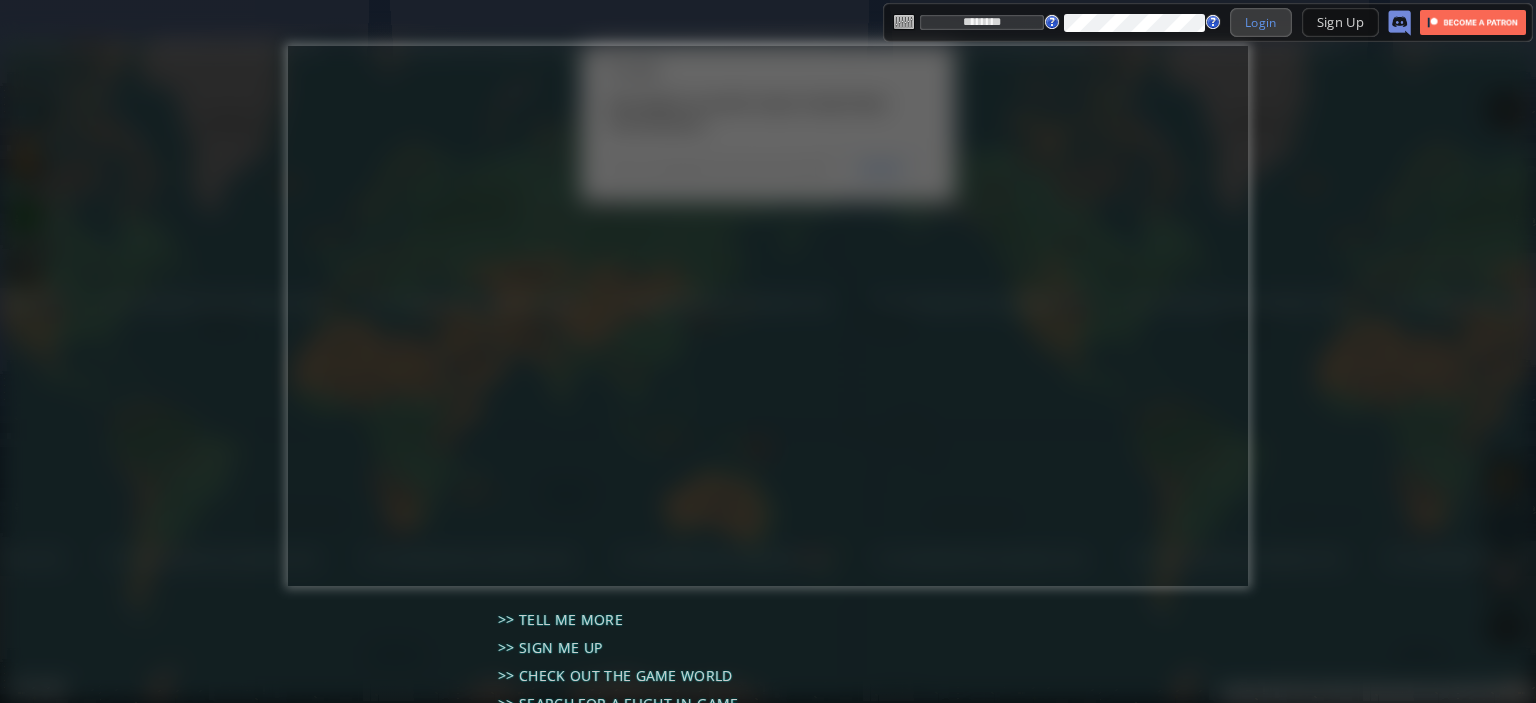 click on "Login" at bounding box center (1261, 22) 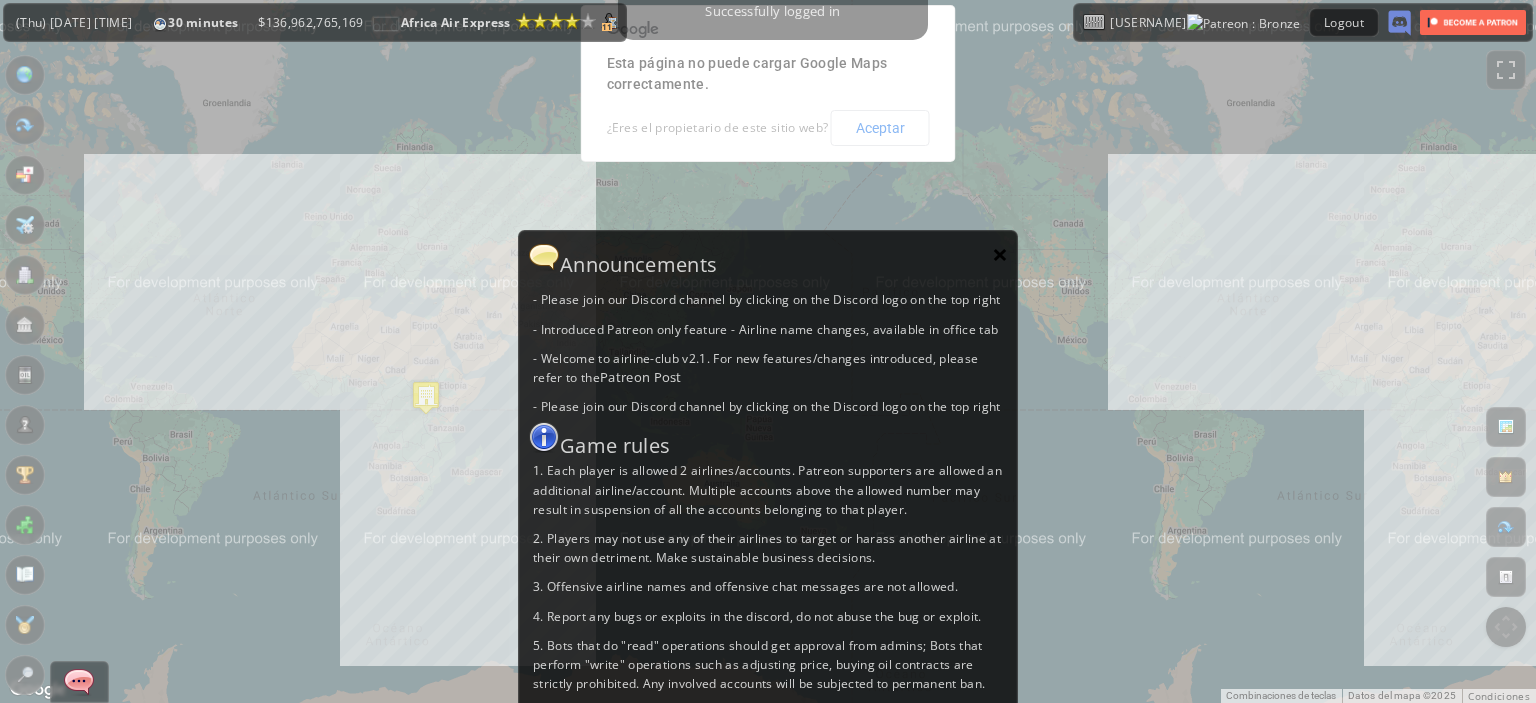 click on "×" at bounding box center (1000, 254) 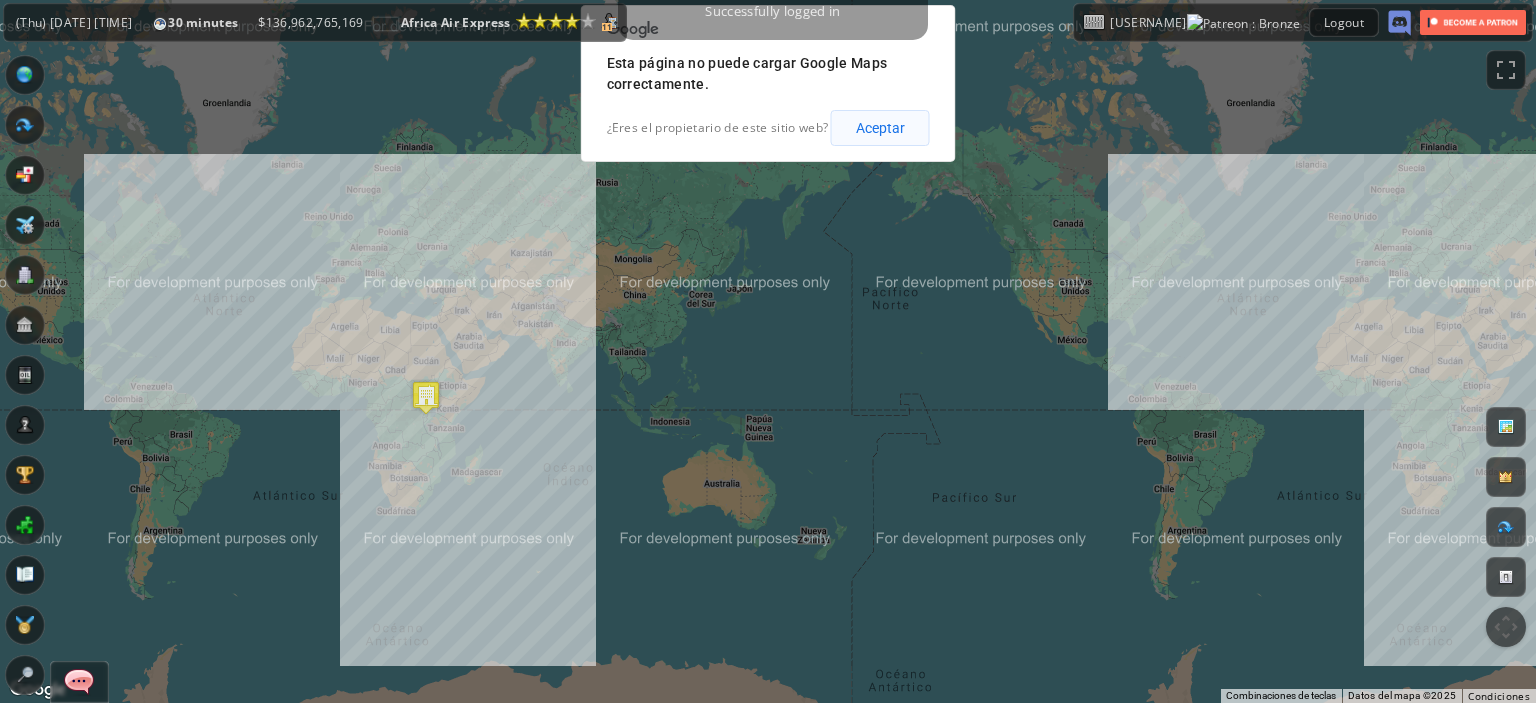 click on "Aceptar" at bounding box center [880, 128] 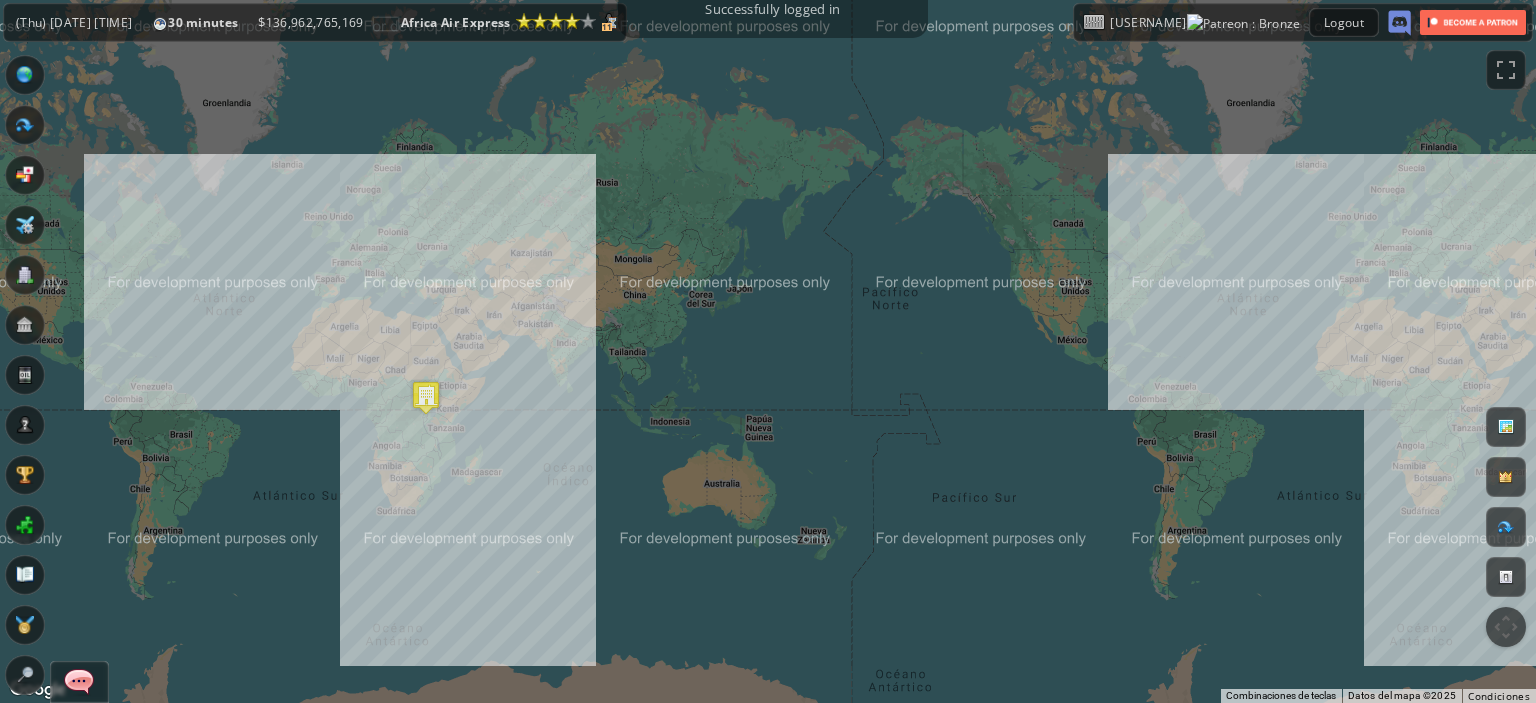 click on "Para navegar, presiona las teclas de flecha." at bounding box center (768, 351) 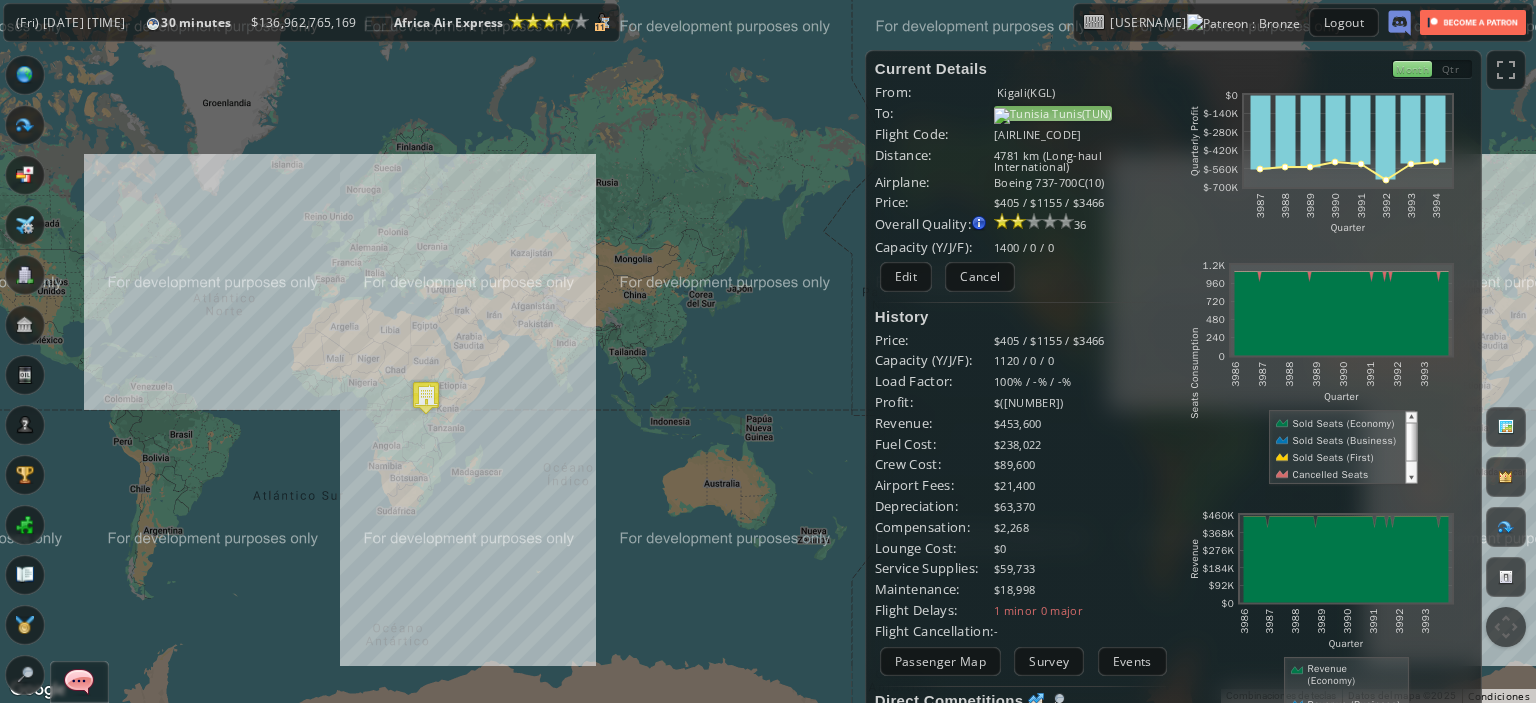 click on "Tunis(TUN)" at bounding box center (1053, 113) 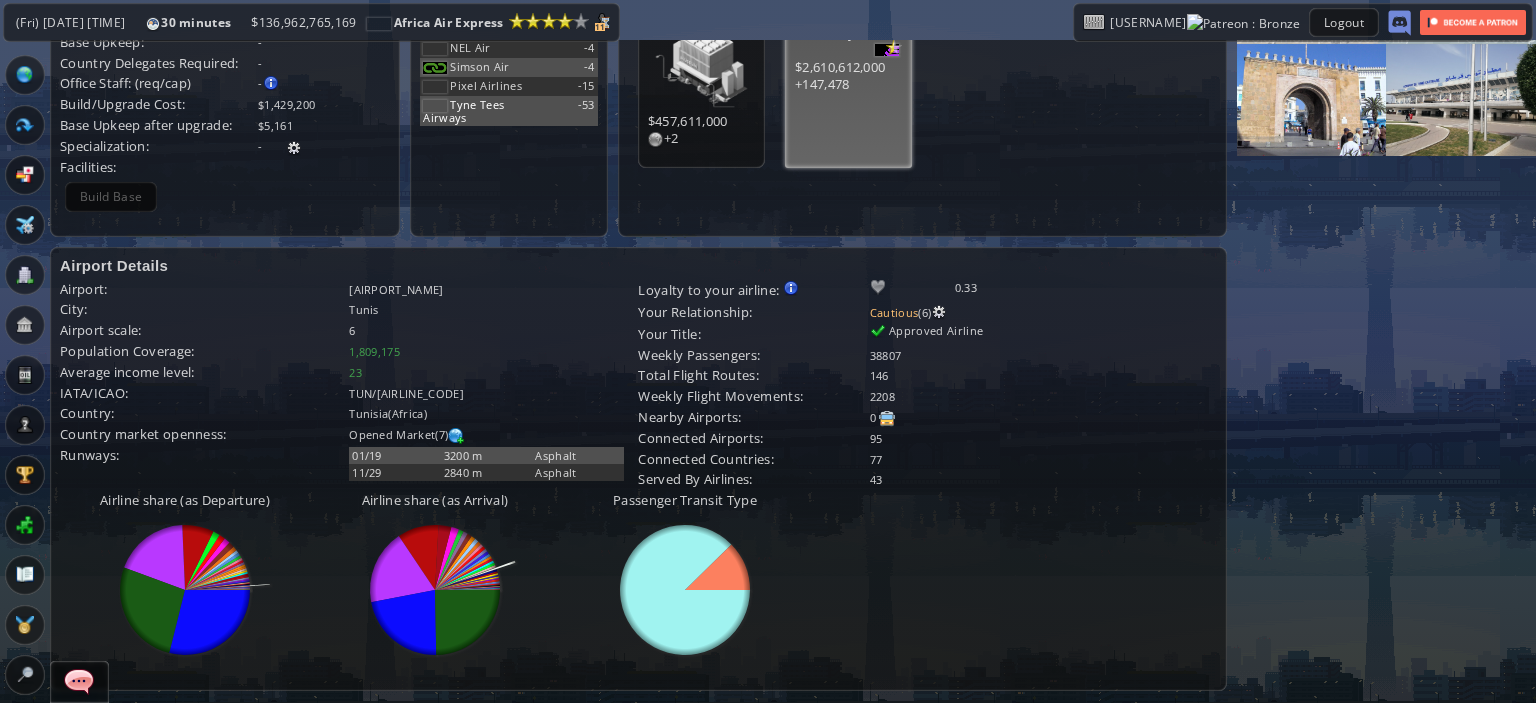scroll, scrollTop: 296, scrollLeft: 0, axis: vertical 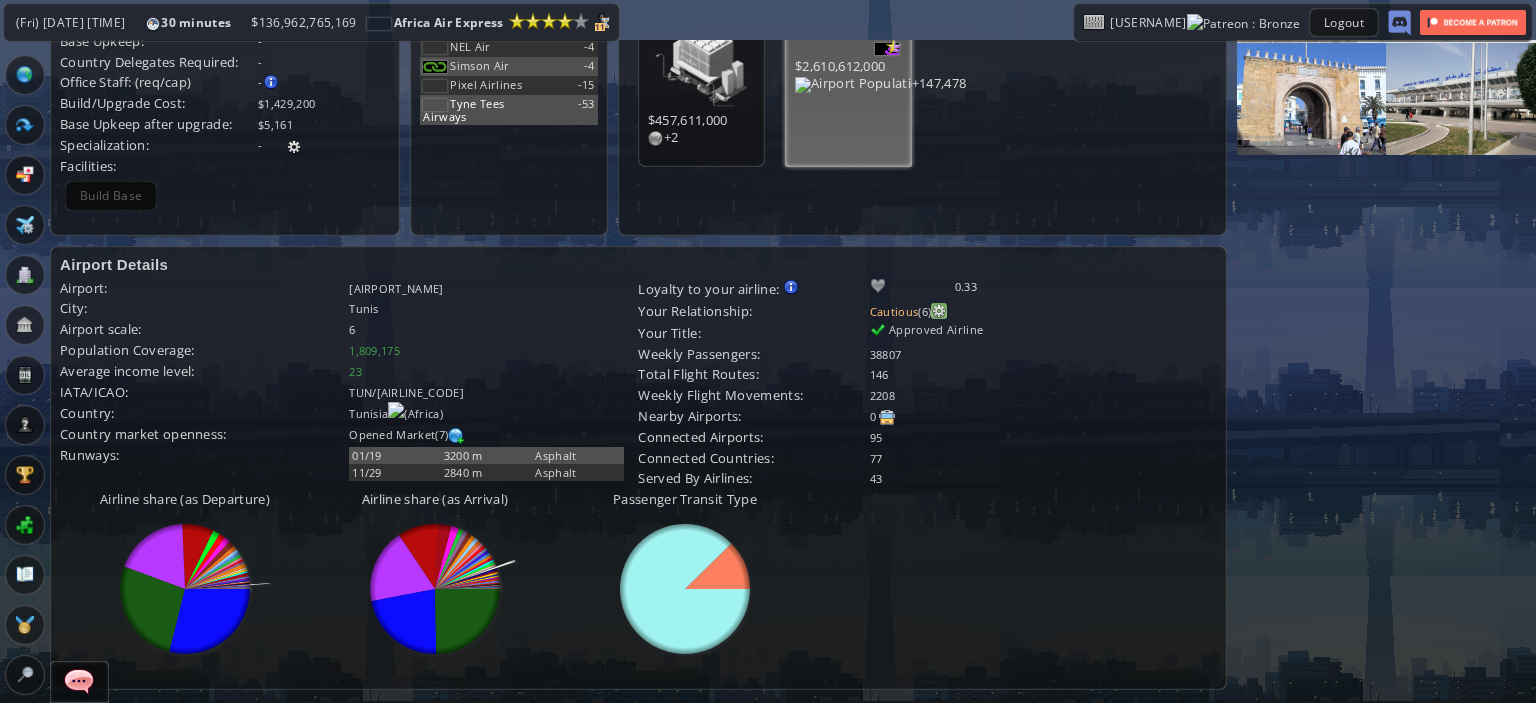click at bounding box center [939, 311] 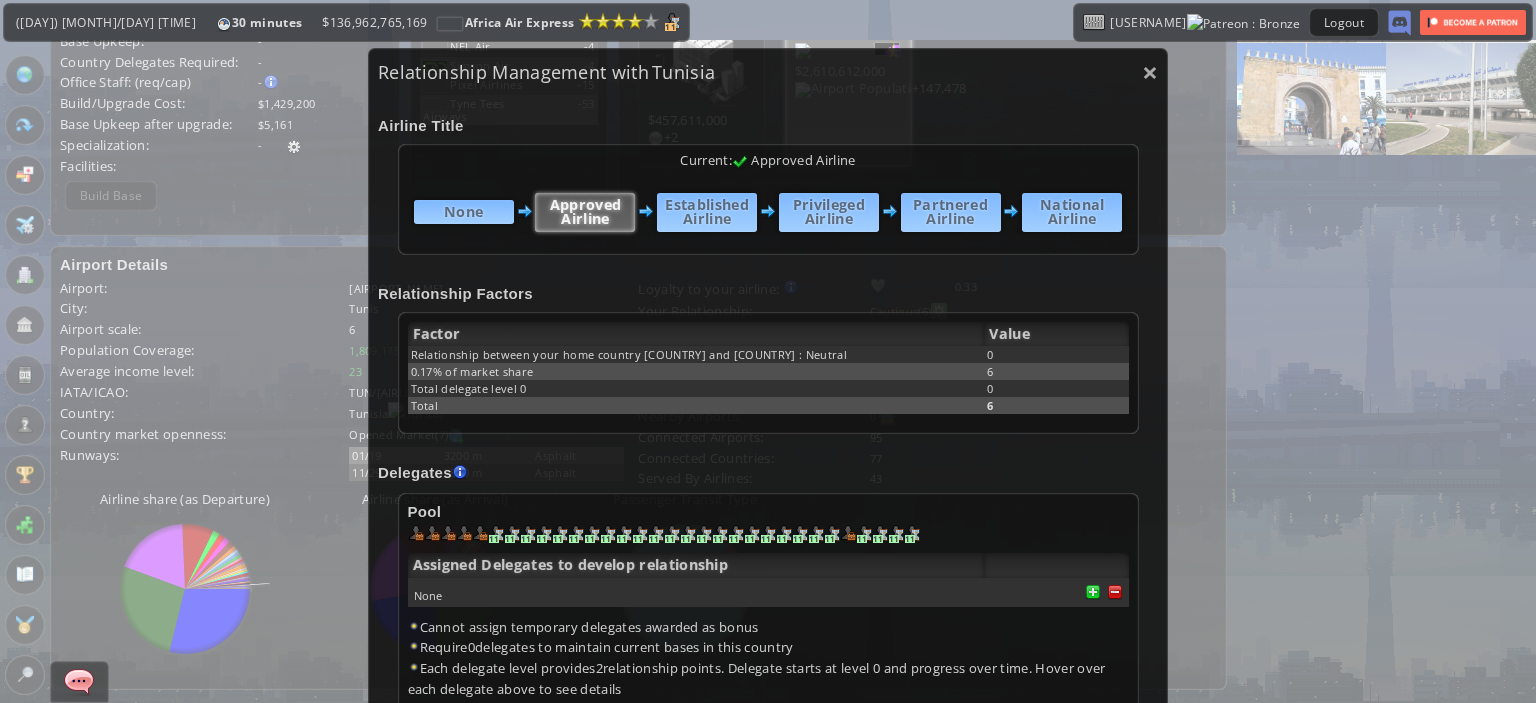 scroll, scrollTop: 177, scrollLeft: 0, axis: vertical 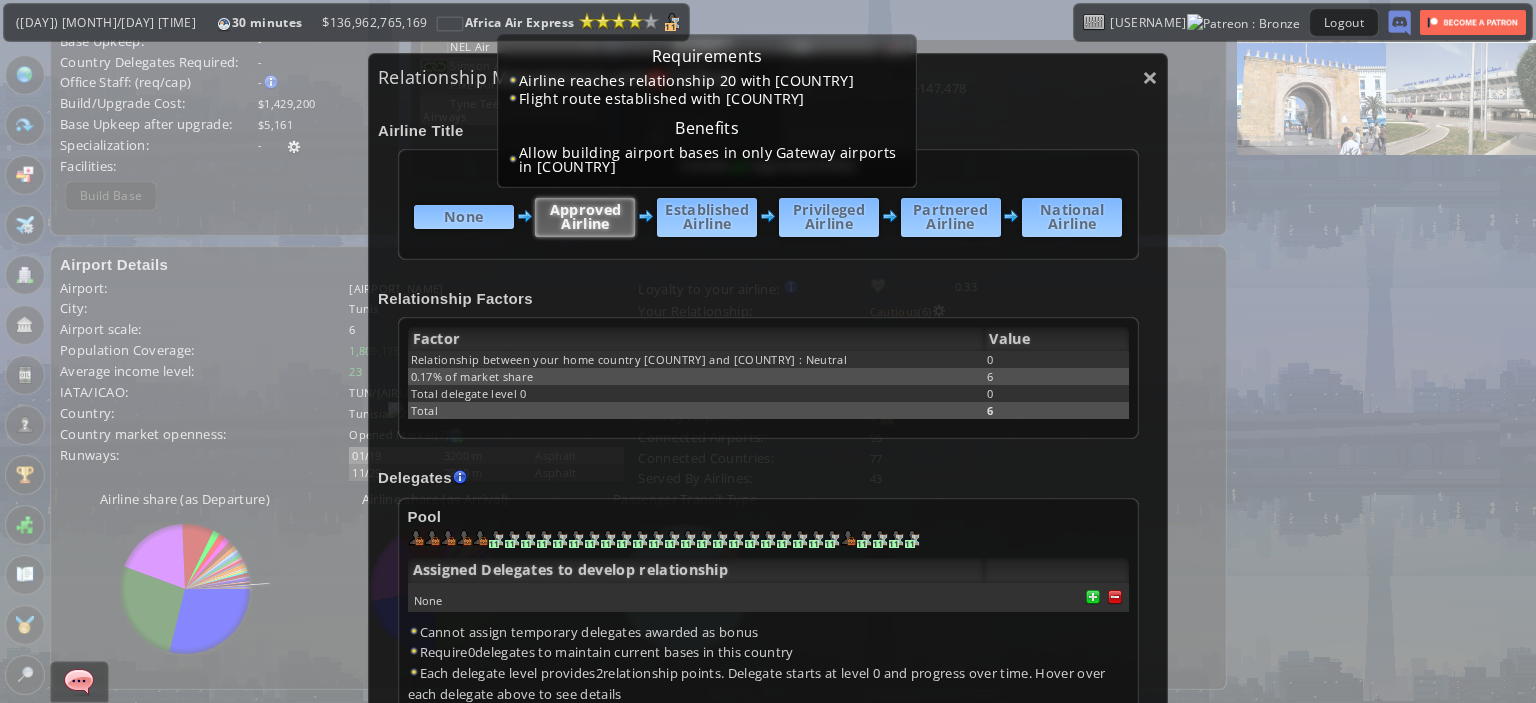 click on "Established Airline Requirements Airline reaches relationship 20 with [COUNTRY]  Flight route established with [COUNTRY]  Benefits Allow building airport bases in only Gateway airports in [COUNTRY]" at bounding box center [707, 217] 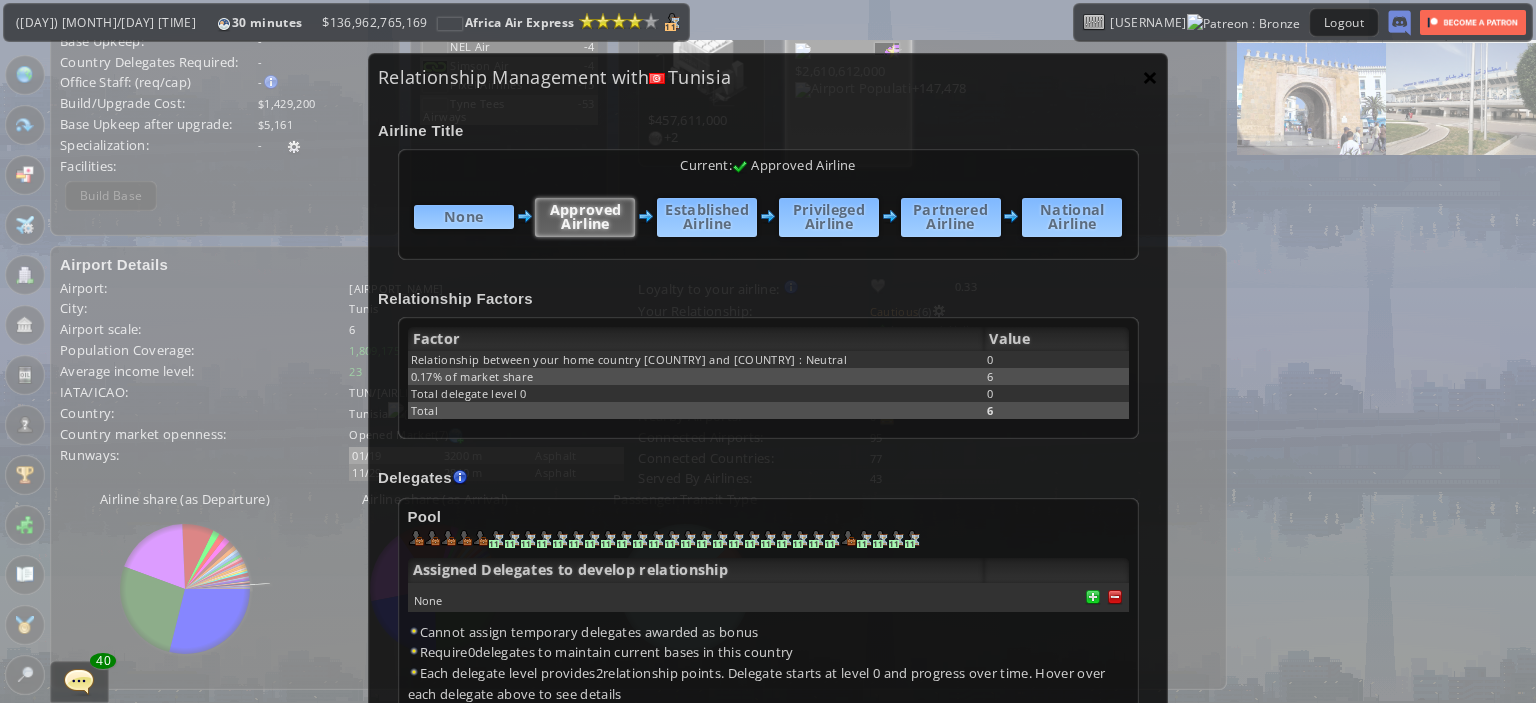 click on "×" at bounding box center [1150, 77] 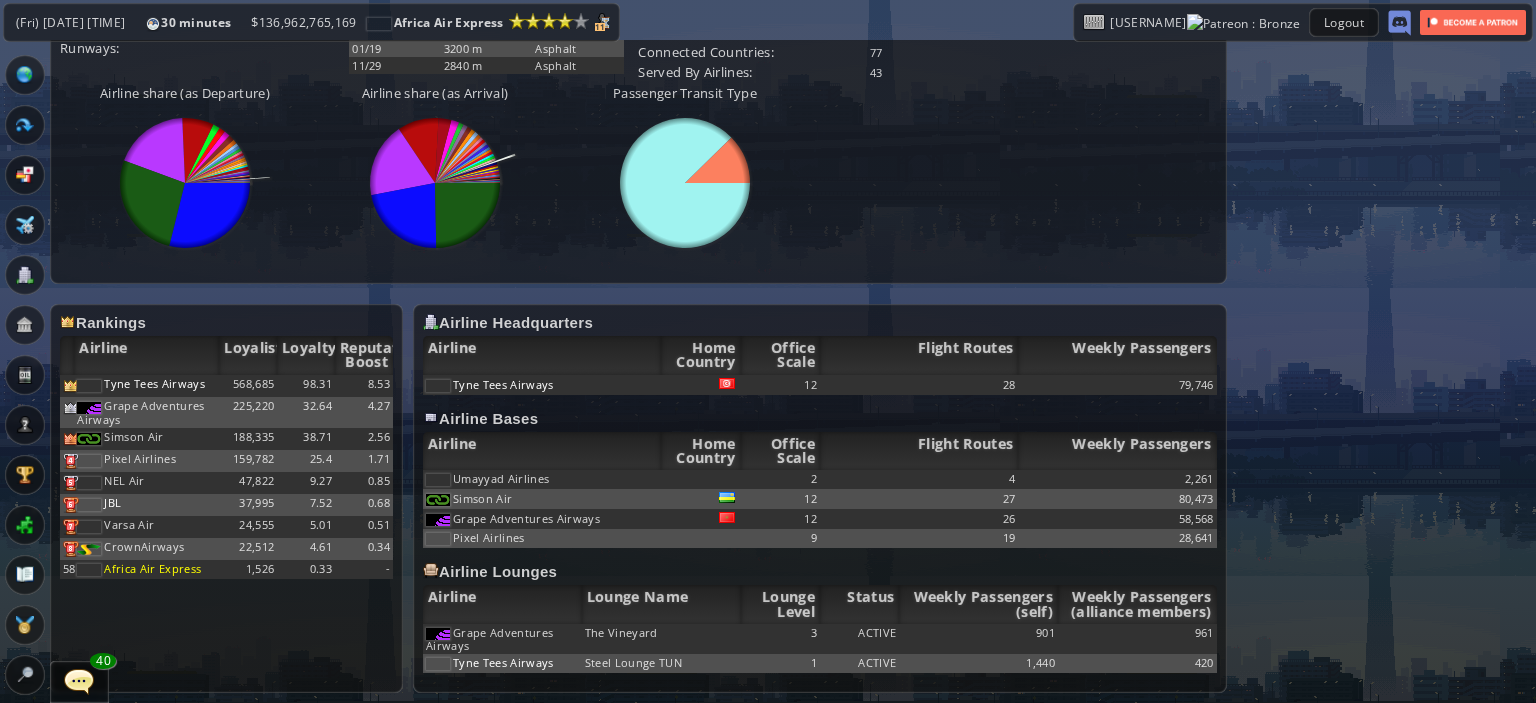 scroll, scrollTop: 722, scrollLeft: 0, axis: vertical 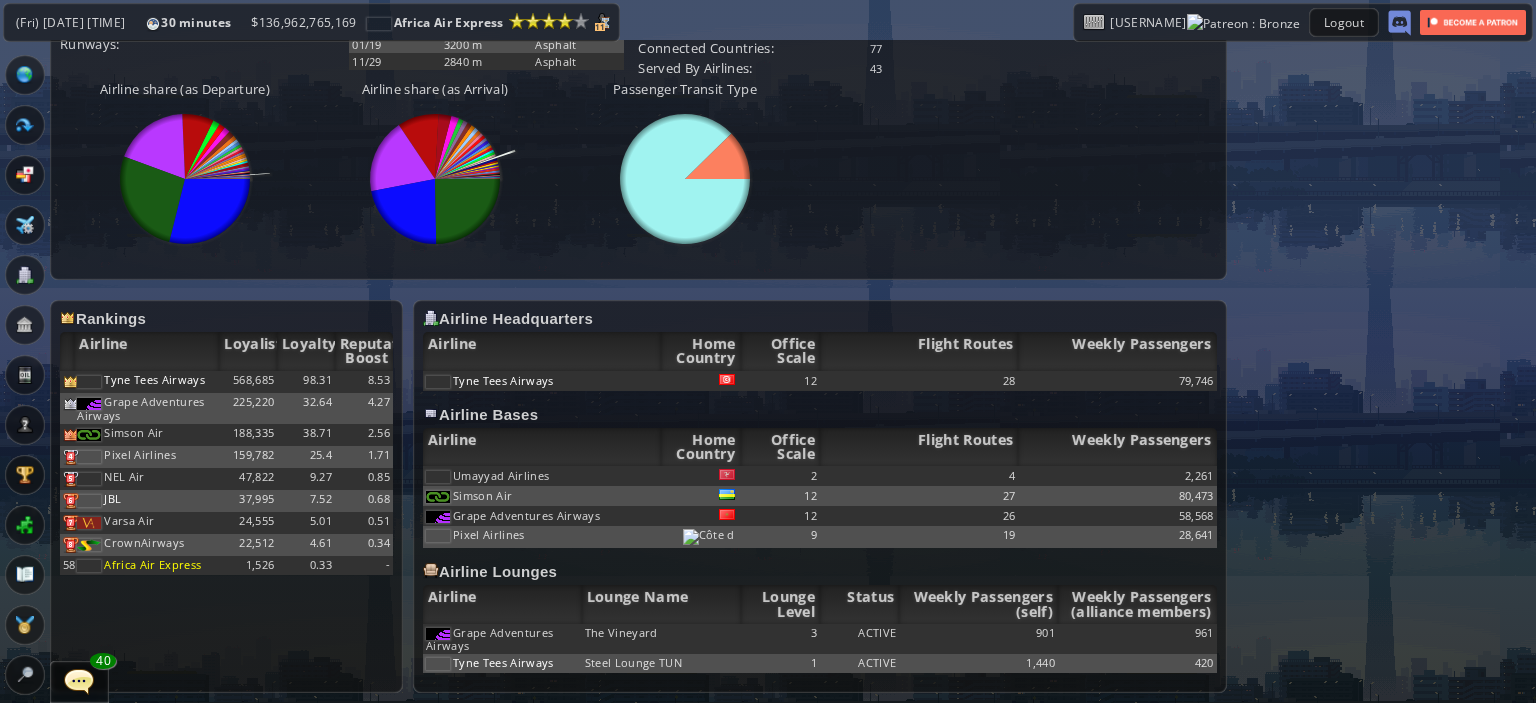 click at bounding box center (7, 351) 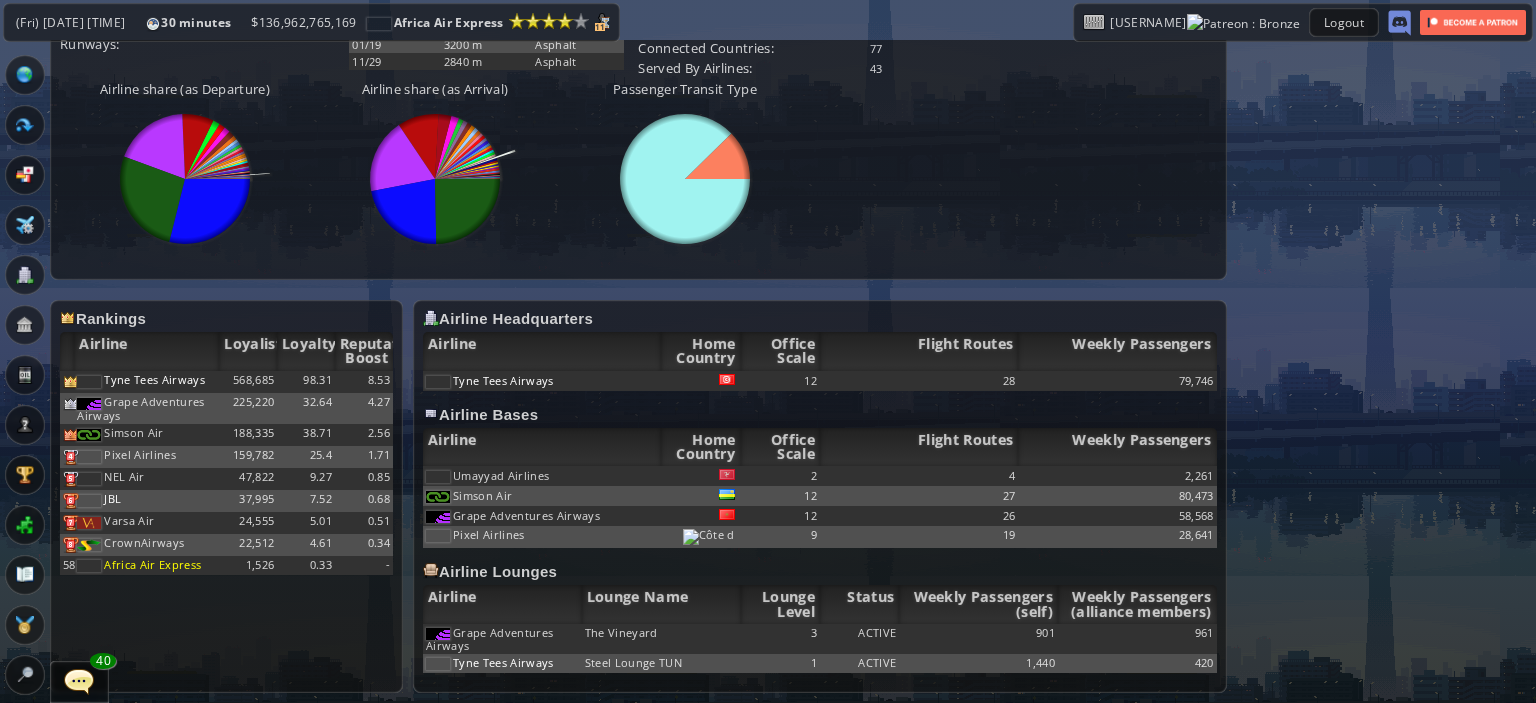 click at bounding box center (25, 75) 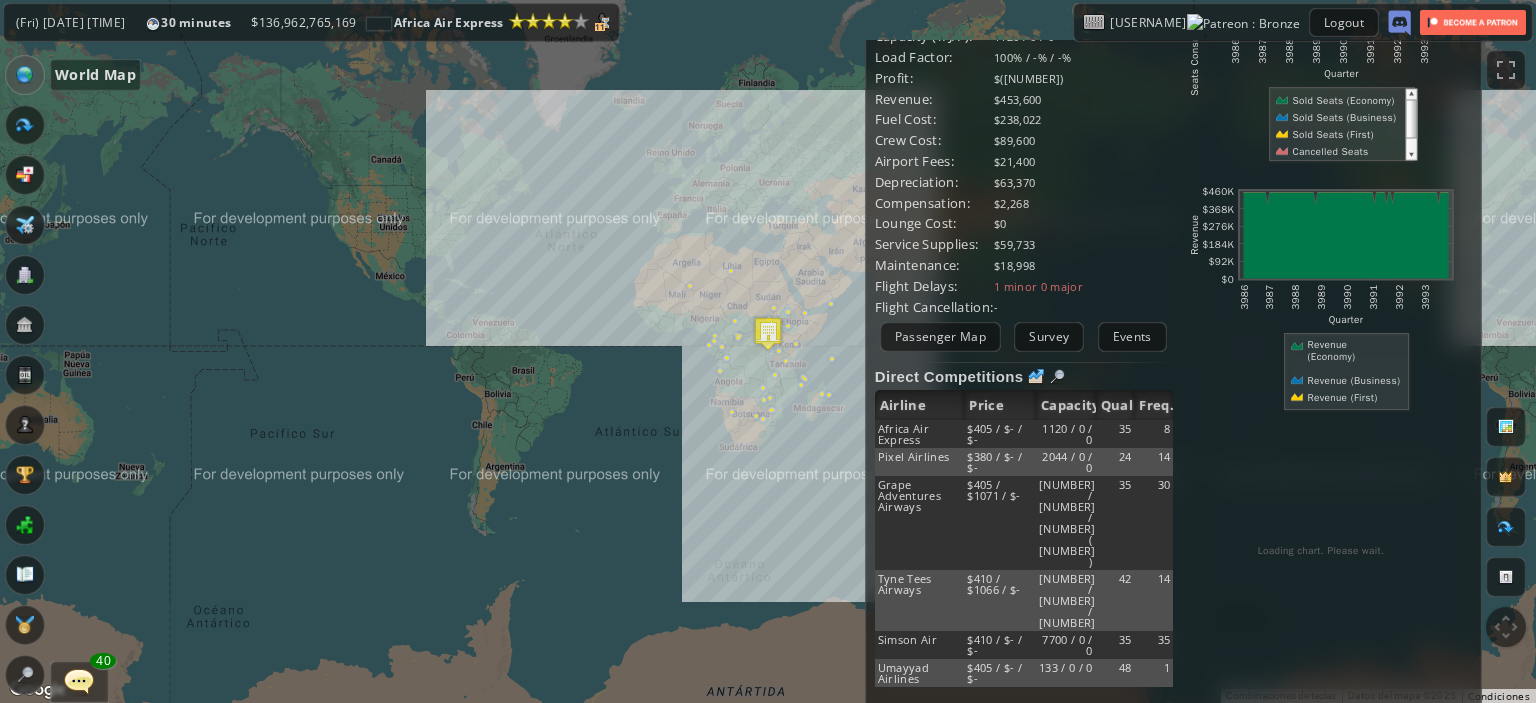 scroll, scrollTop: 412, scrollLeft: 0, axis: vertical 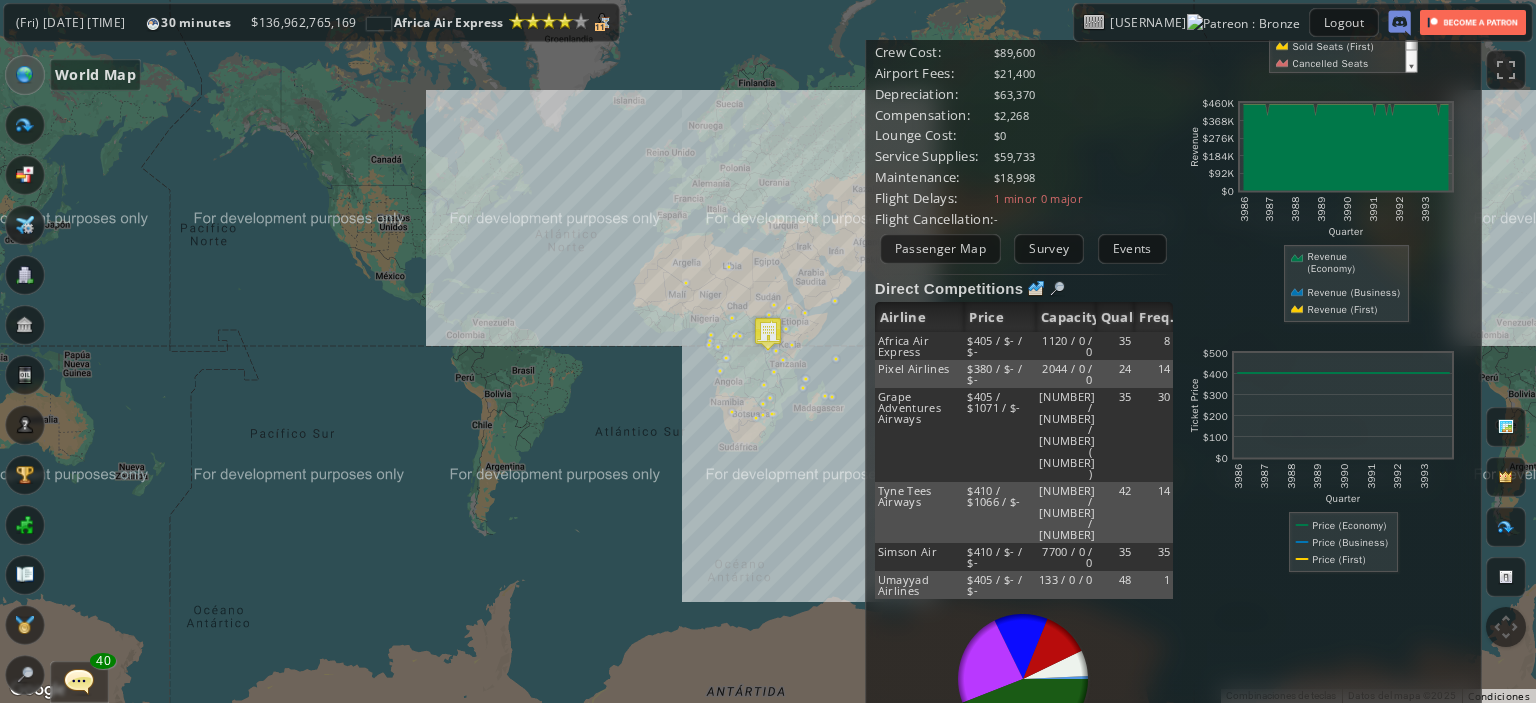 click at bounding box center (768, 333) 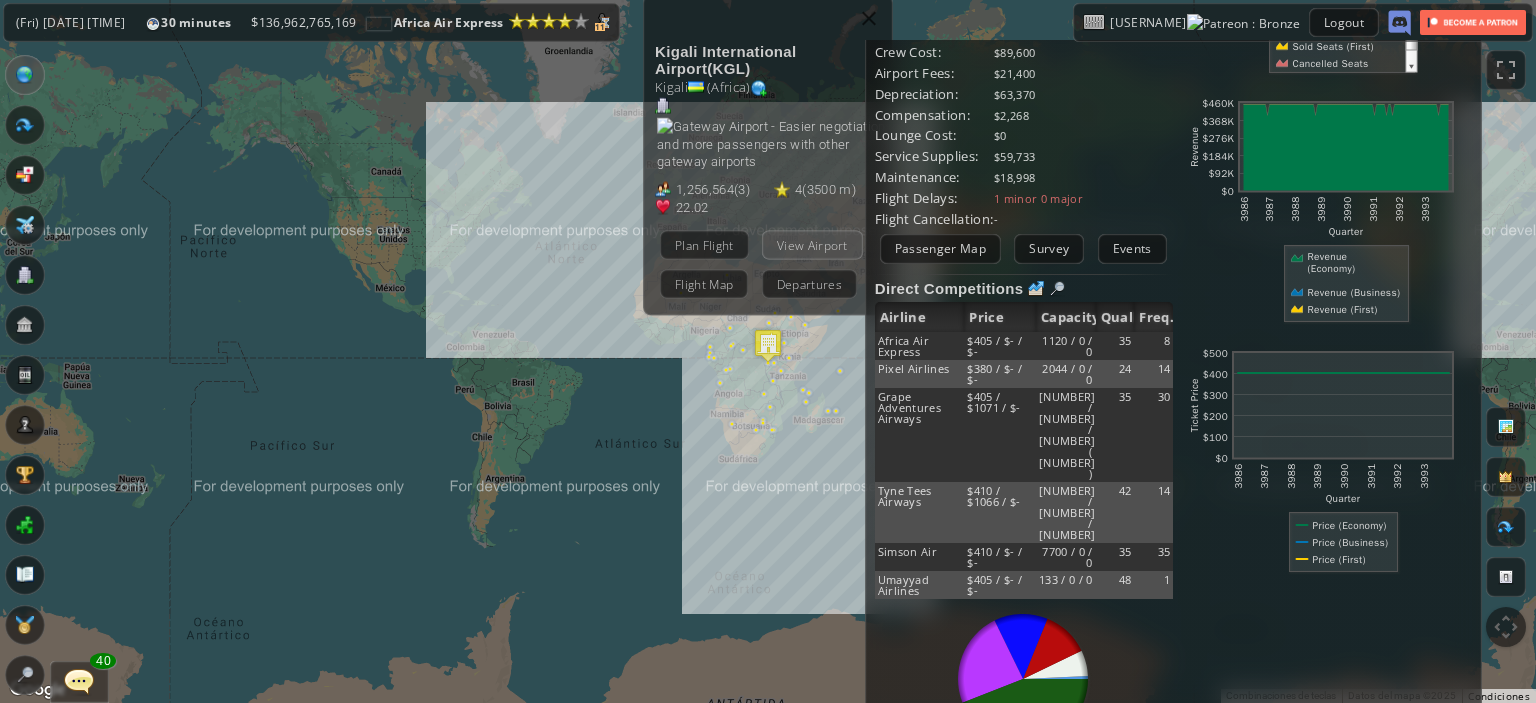 click on "View Airport" at bounding box center (812, 244) 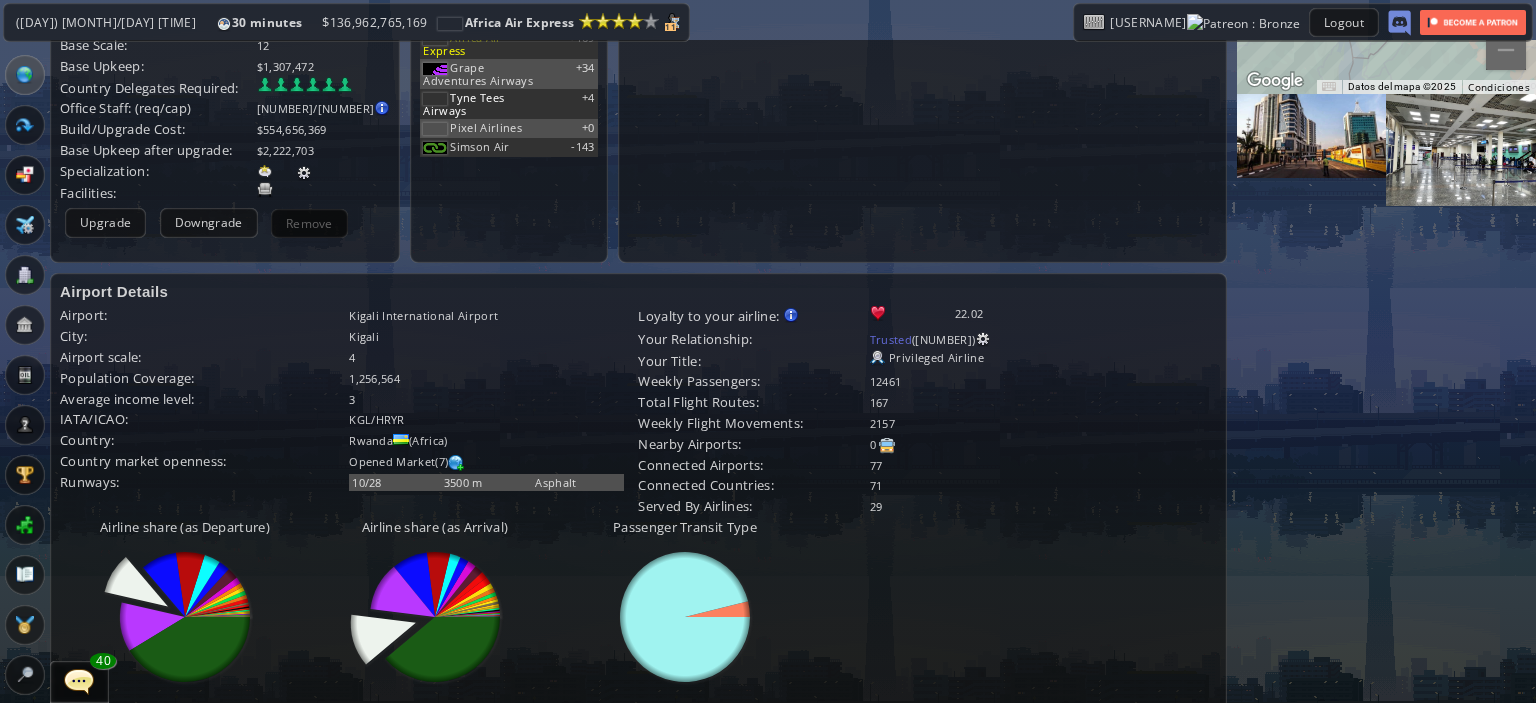 scroll, scrollTop: 249, scrollLeft: 0, axis: vertical 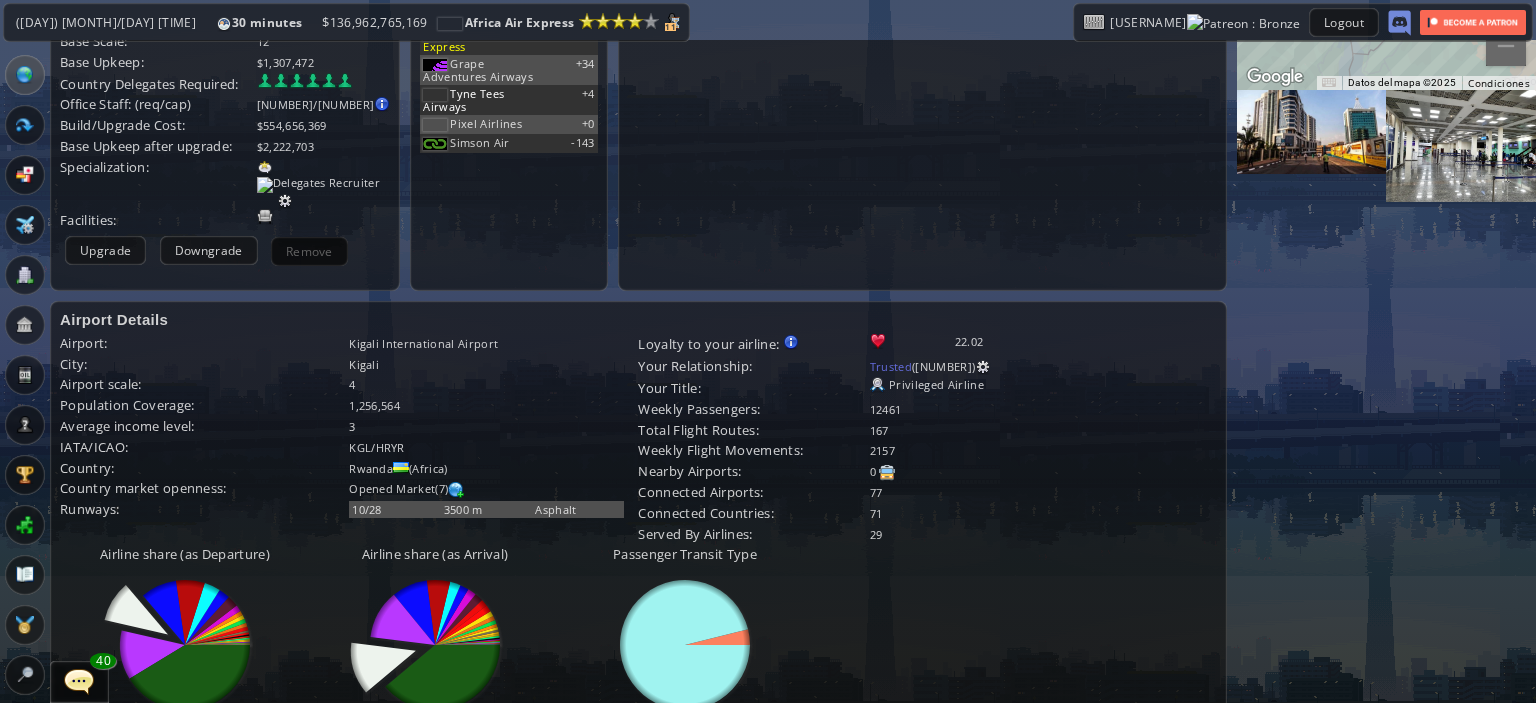 click at bounding box center [265, 217] 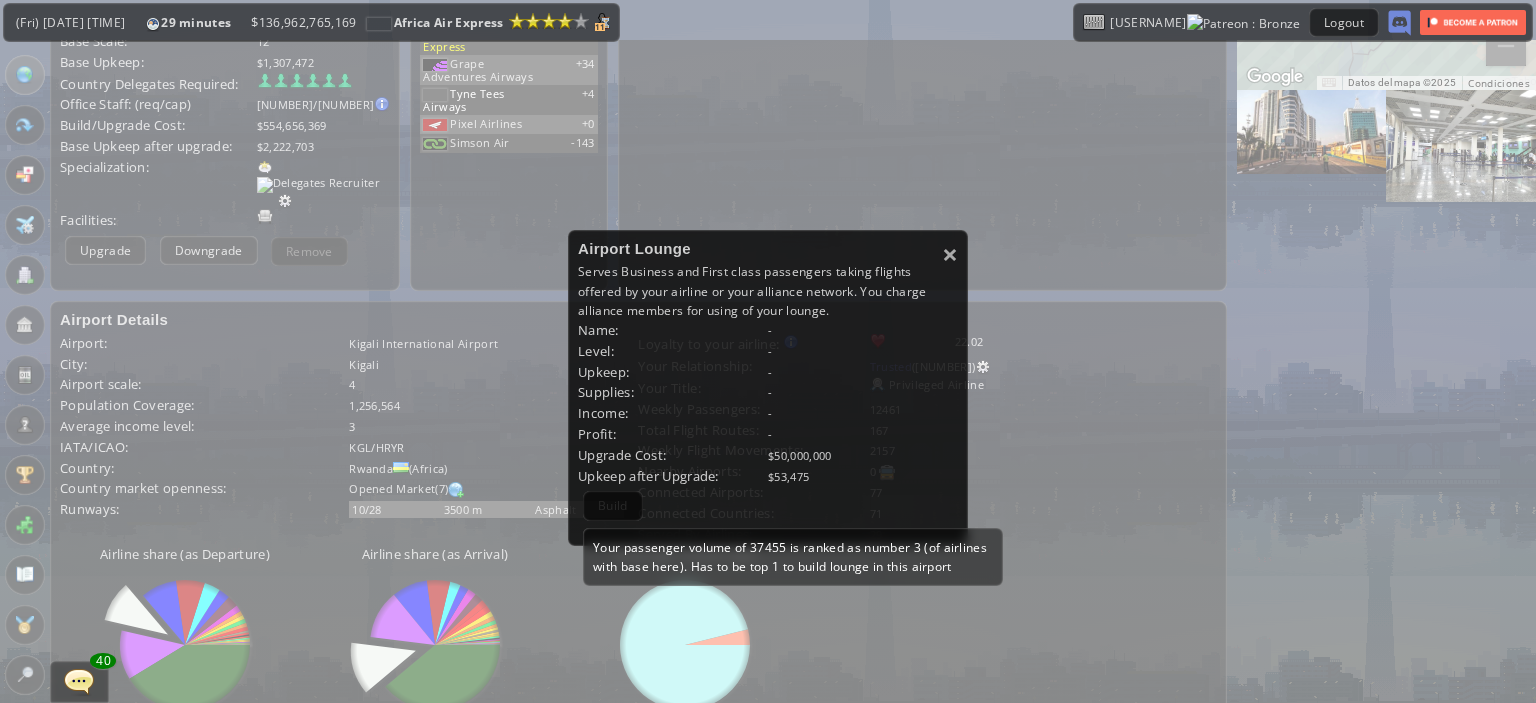 click on "Build Your passenger volume of [NUMBER] is ranked as number [NUMBER] (of airlines with base here). Has to be top [NUMBER] to build lounge in this airport" at bounding box center (613, 505) 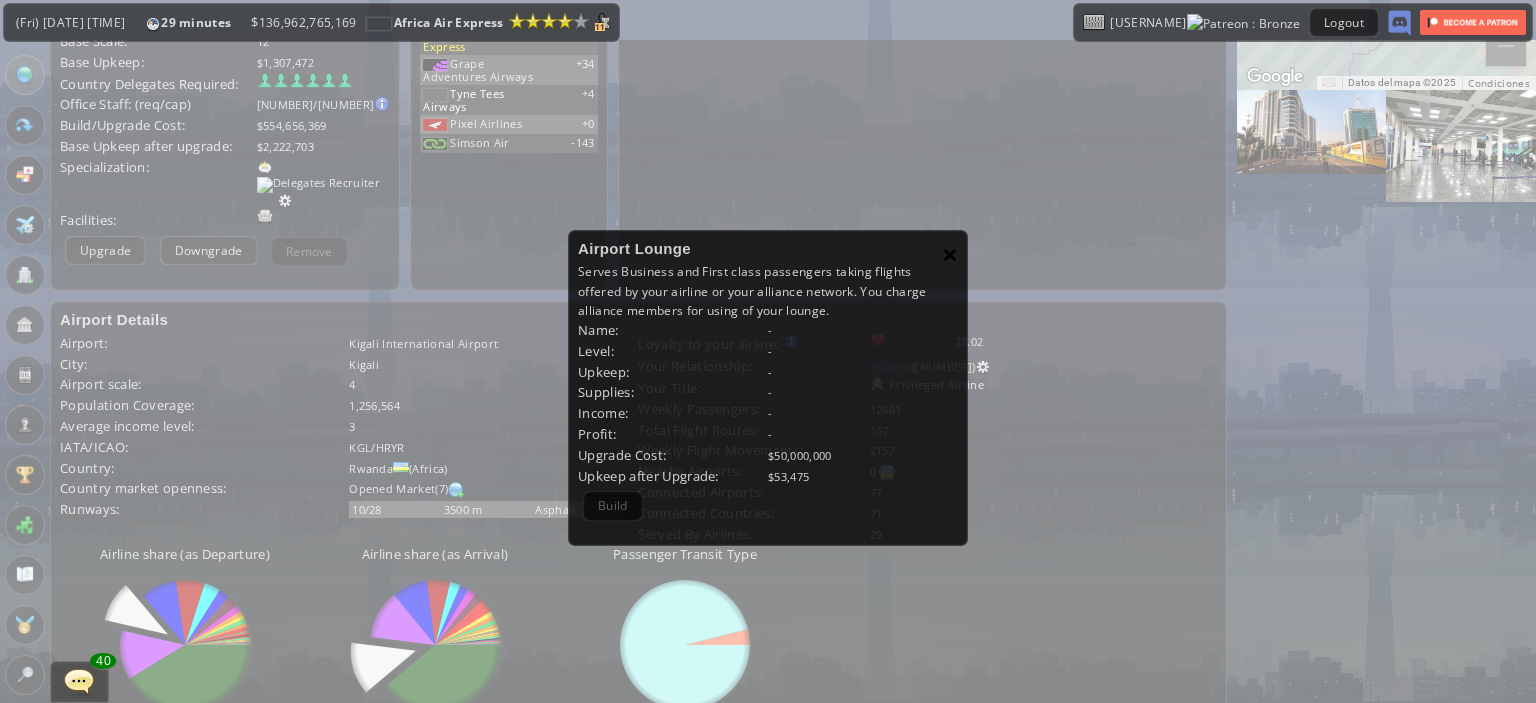 click on "×" at bounding box center [950, 254] 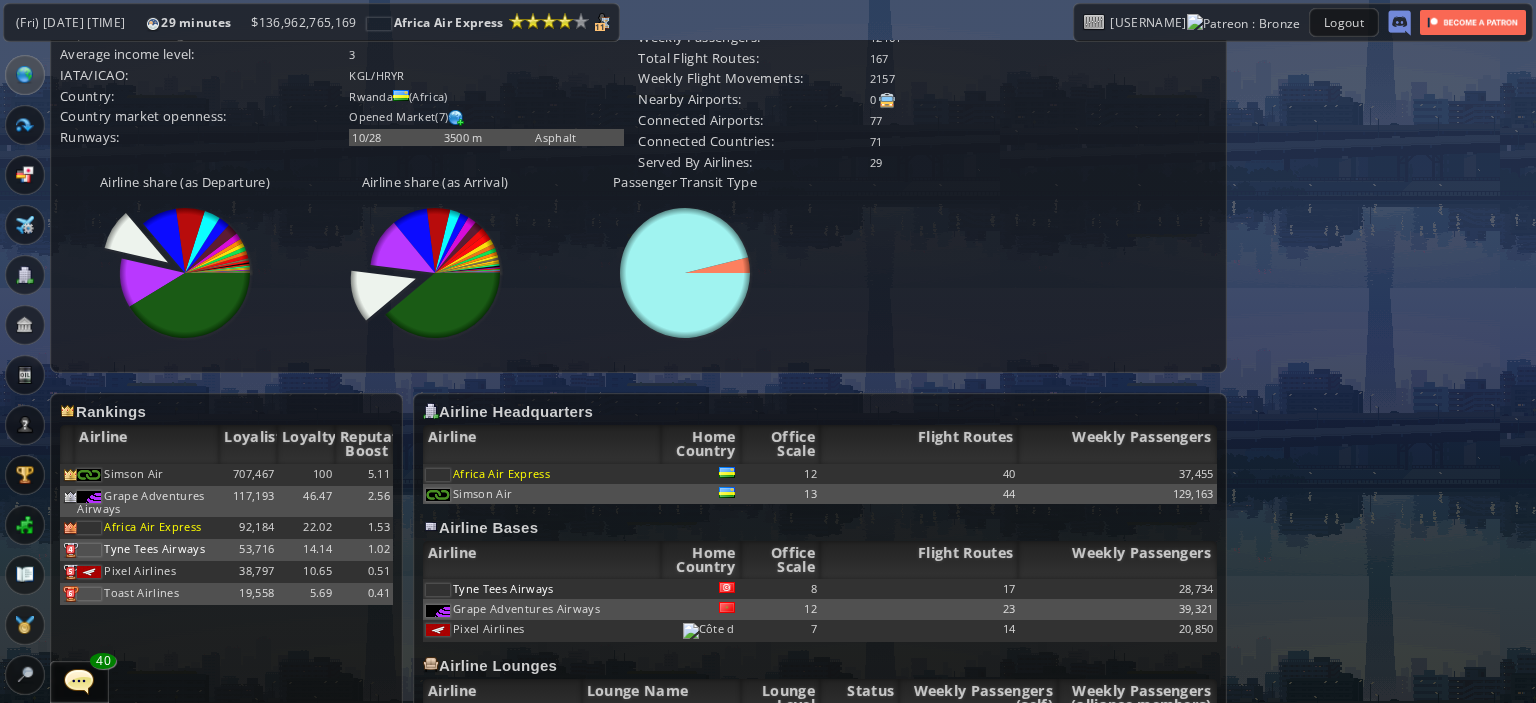scroll, scrollTop: 668, scrollLeft: 0, axis: vertical 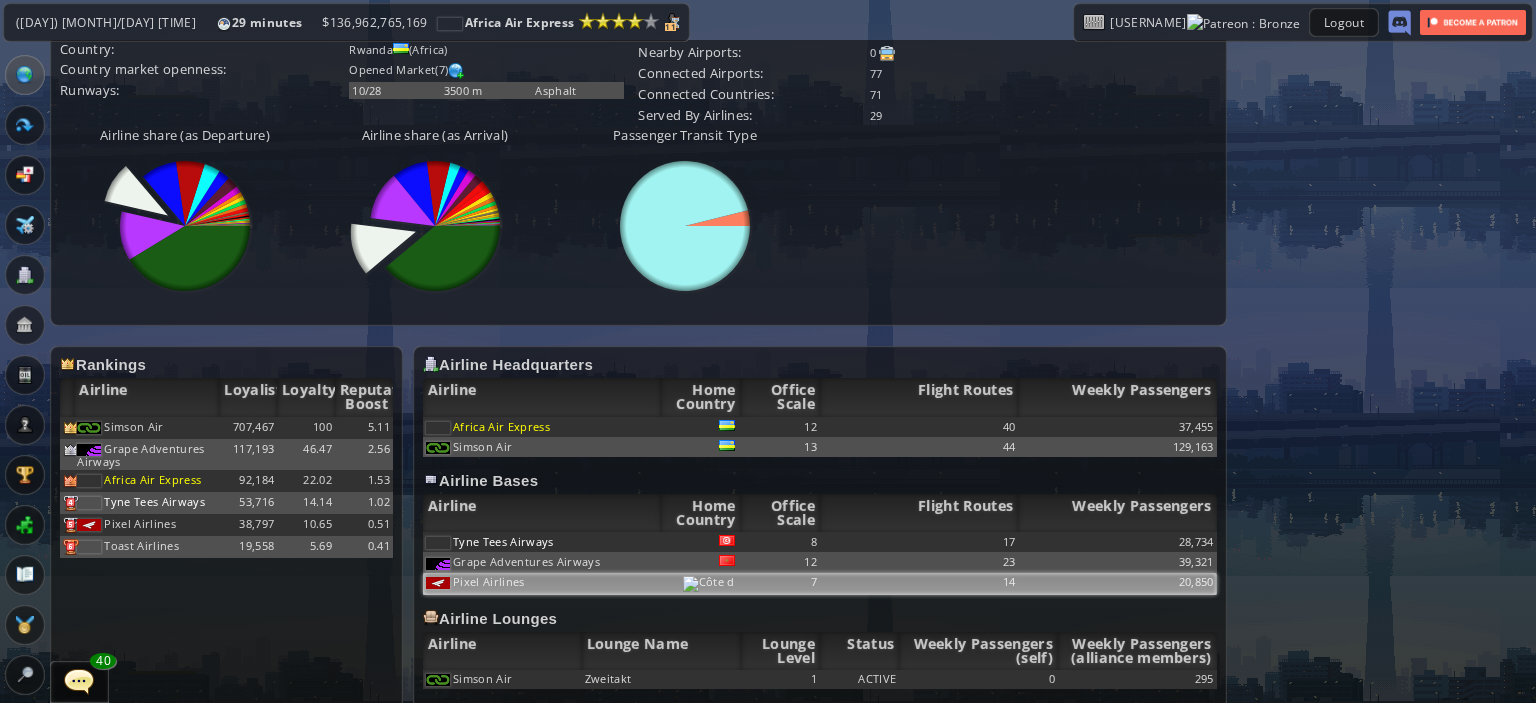 click on "Pixel Airlines" at bounding box center (542, 542) 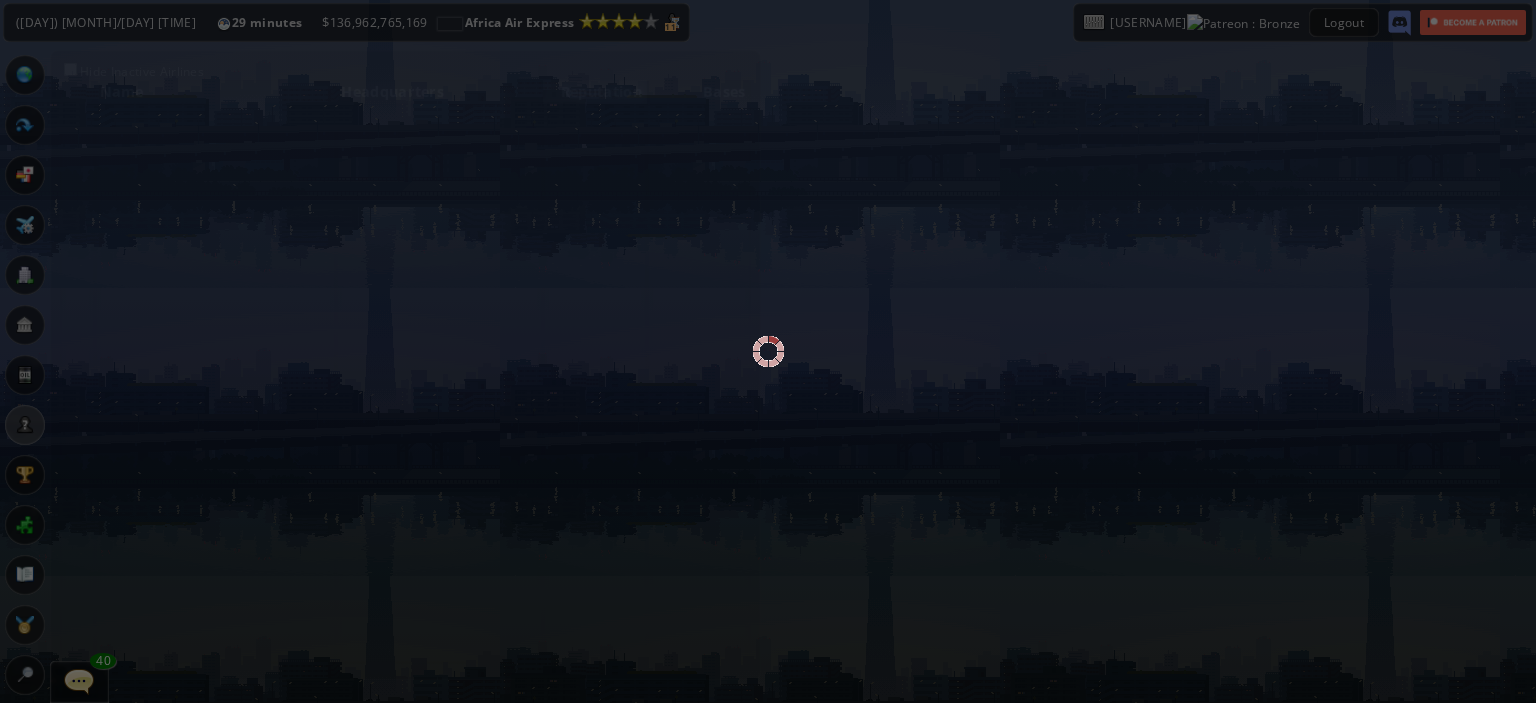 scroll, scrollTop: 0, scrollLeft: 0, axis: both 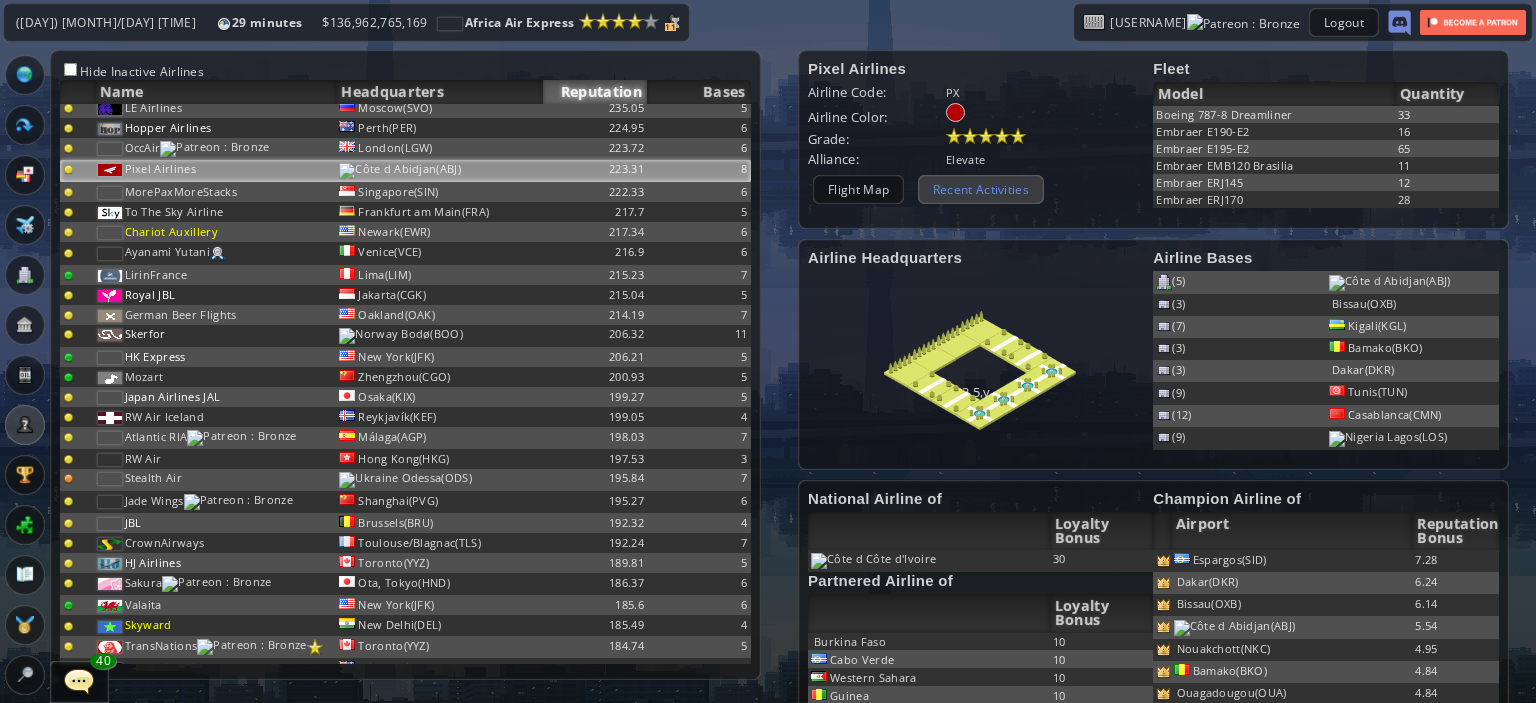 click on "Recent Activities" at bounding box center [981, 189] 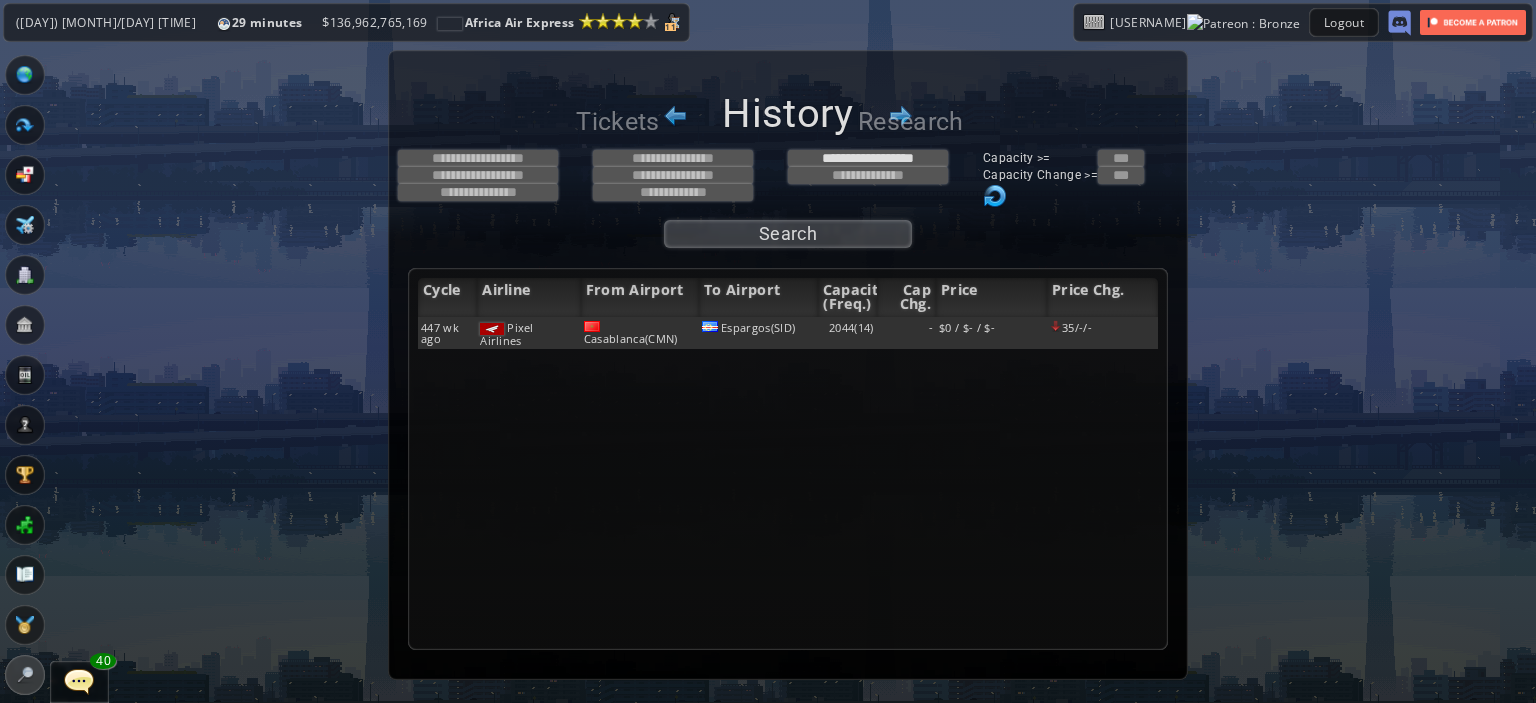 click at bounding box center (25, 75) 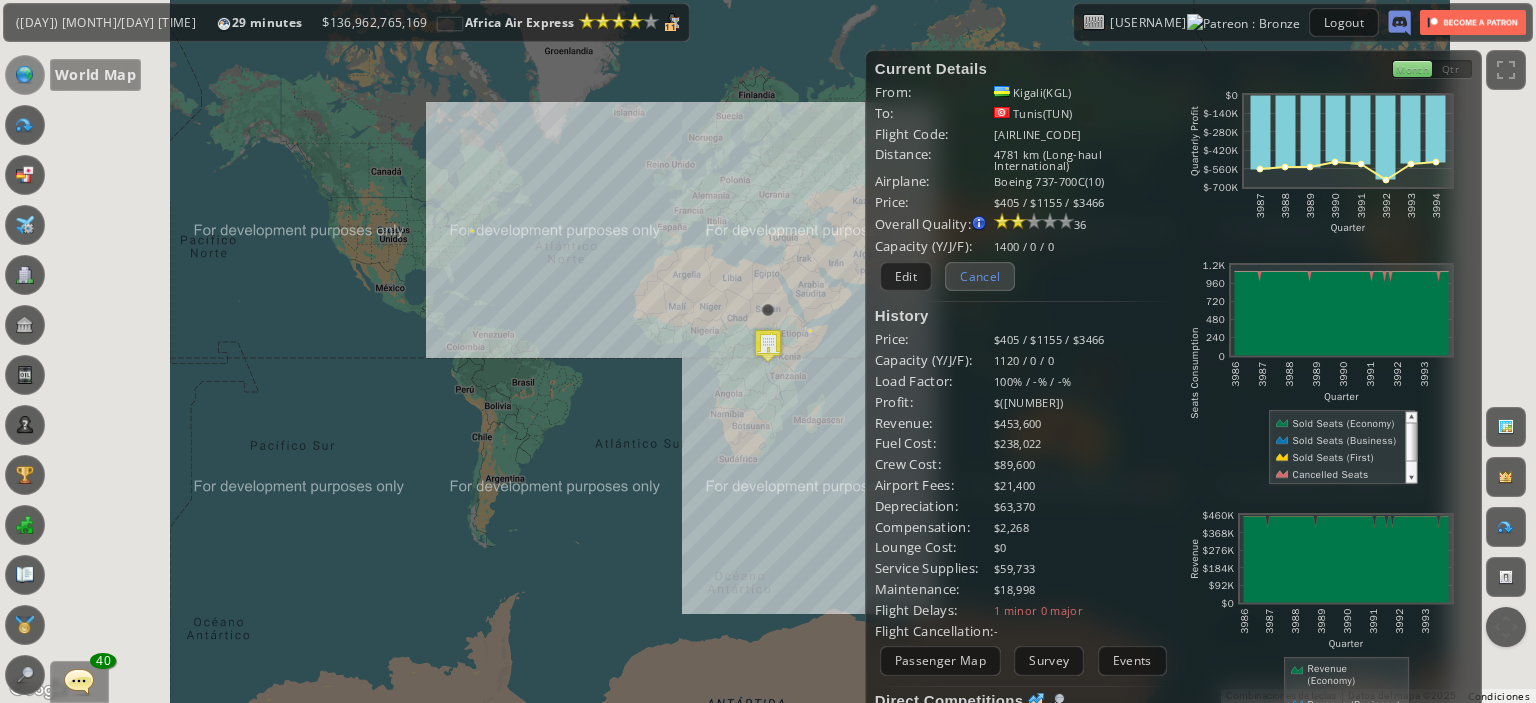 click on "Cancel" at bounding box center [980, 276] 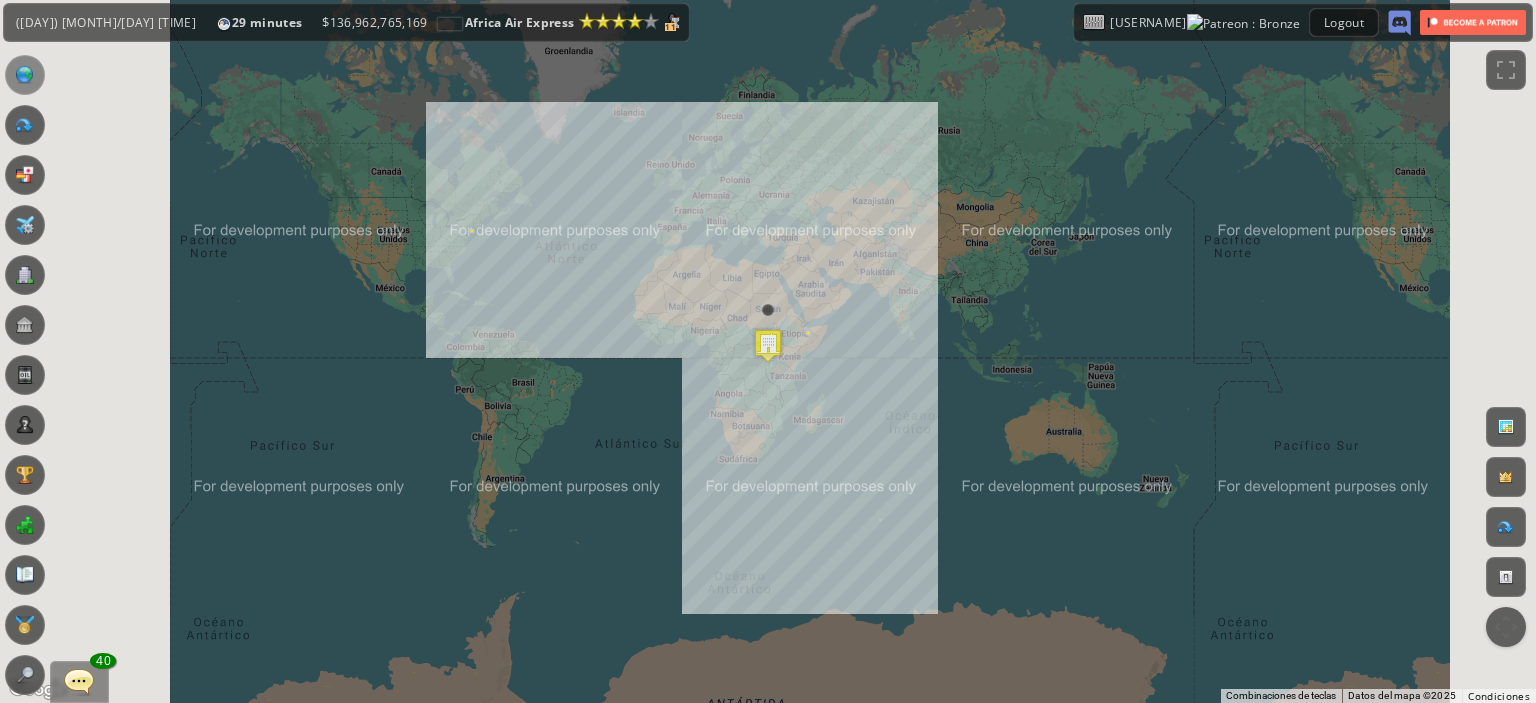 click on "Para navegar, presiona las teclas de flecha.
[AIRPORT_NAME]  ( [IATA_CODE] )
[CITY]  ( [CONTINENT] )
[NUMBER]  ( [NUMBER] )
[NUMBER]  ( [NUMBER] m )
[DECIMAL]
Plan Flight
View Airport
Flight Map
Departures" at bounding box center (768, 351) 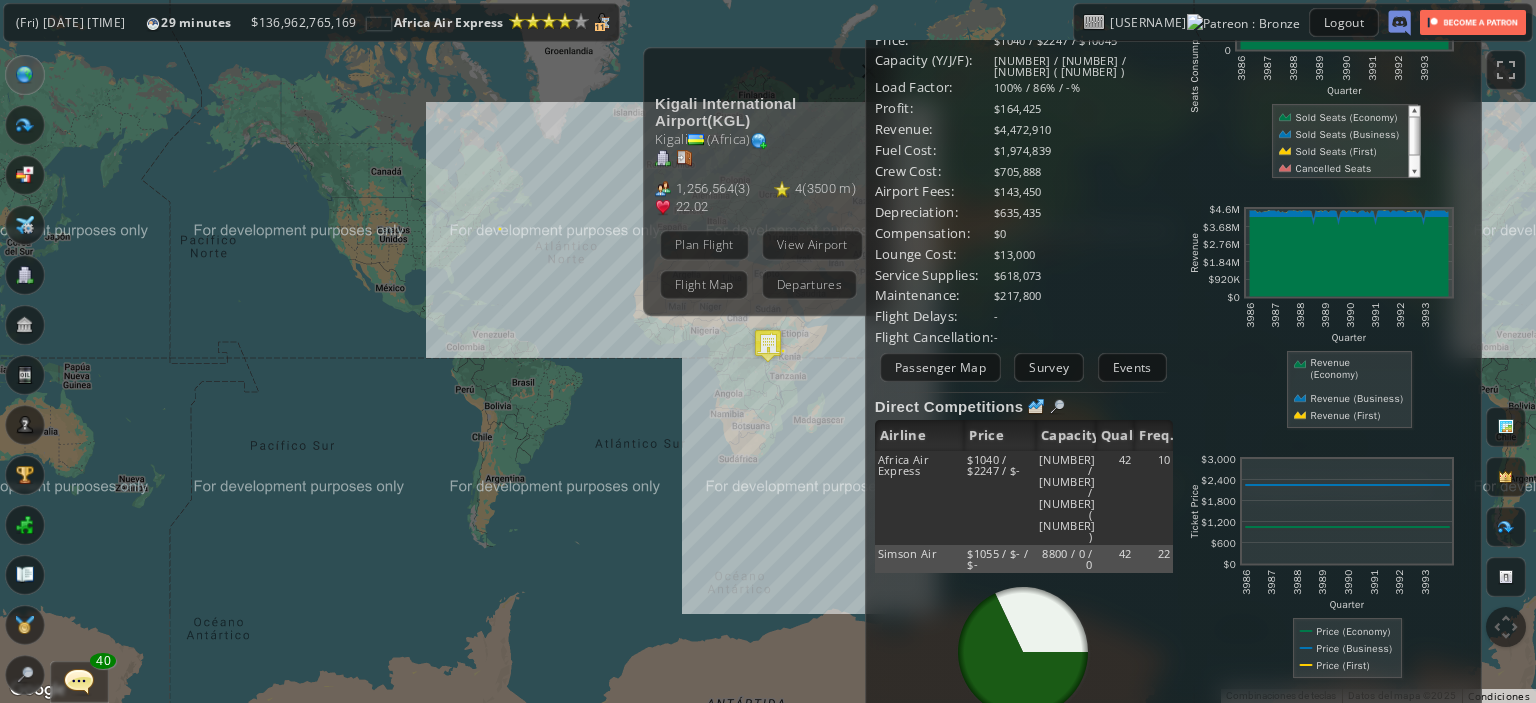 scroll, scrollTop: 316, scrollLeft: 0, axis: vertical 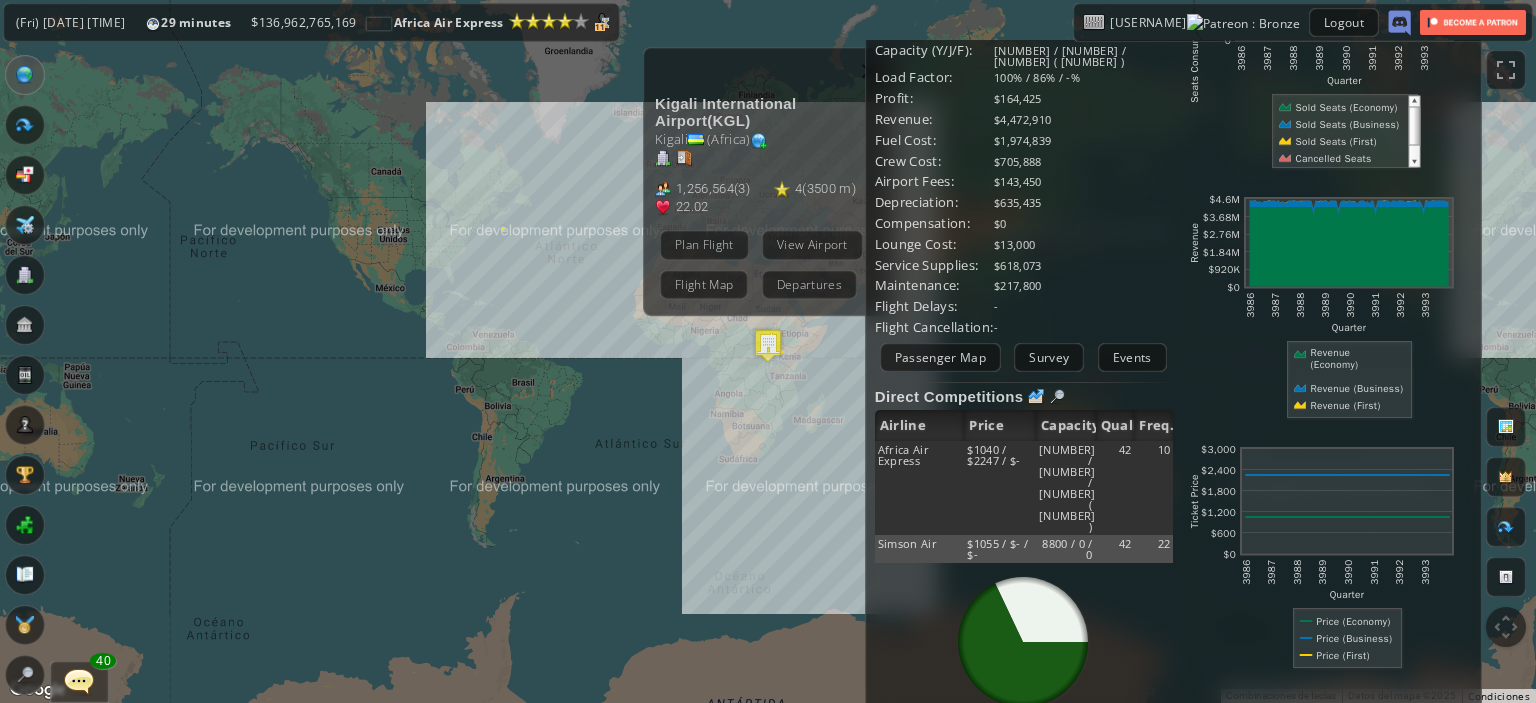 click at bounding box center (1042, 610) 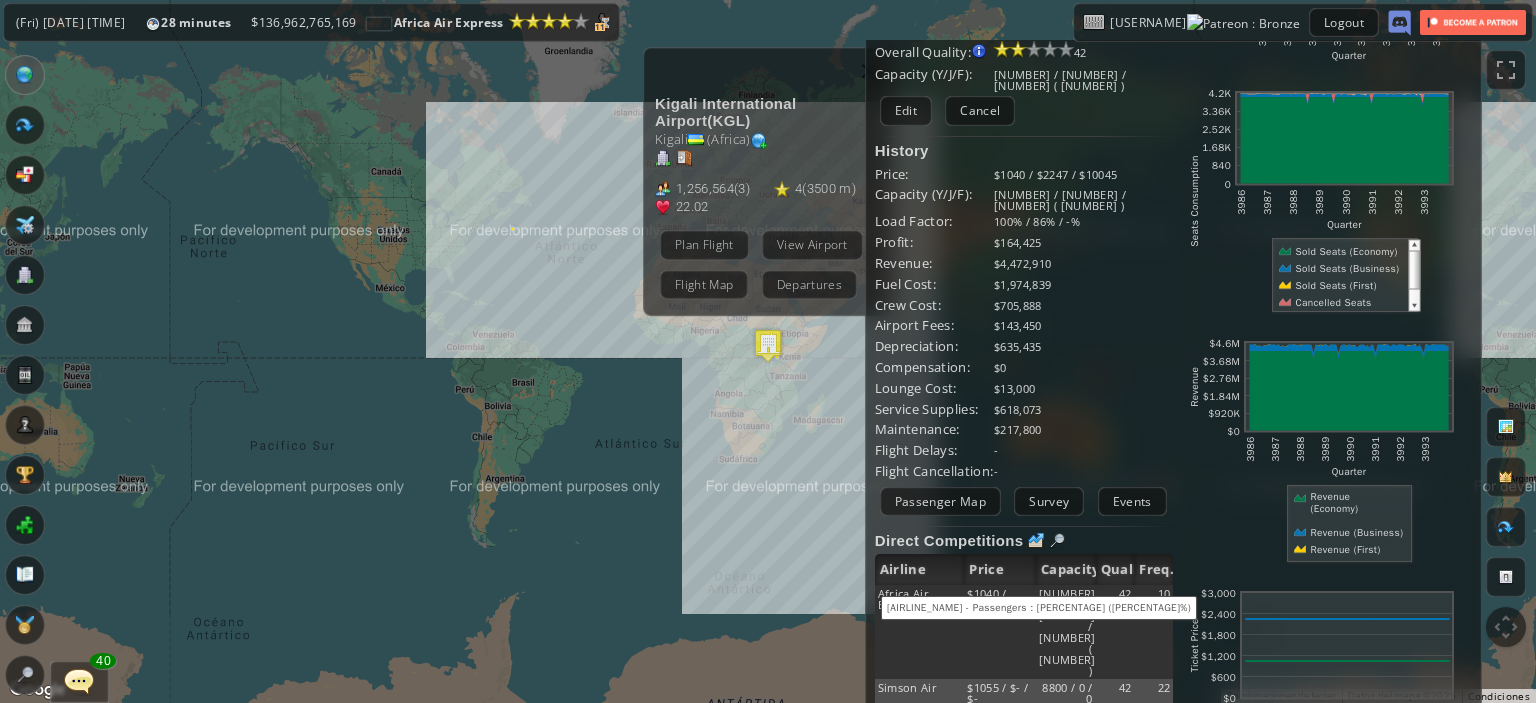 scroll, scrollTop: 172, scrollLeft: 0, axis: vertical 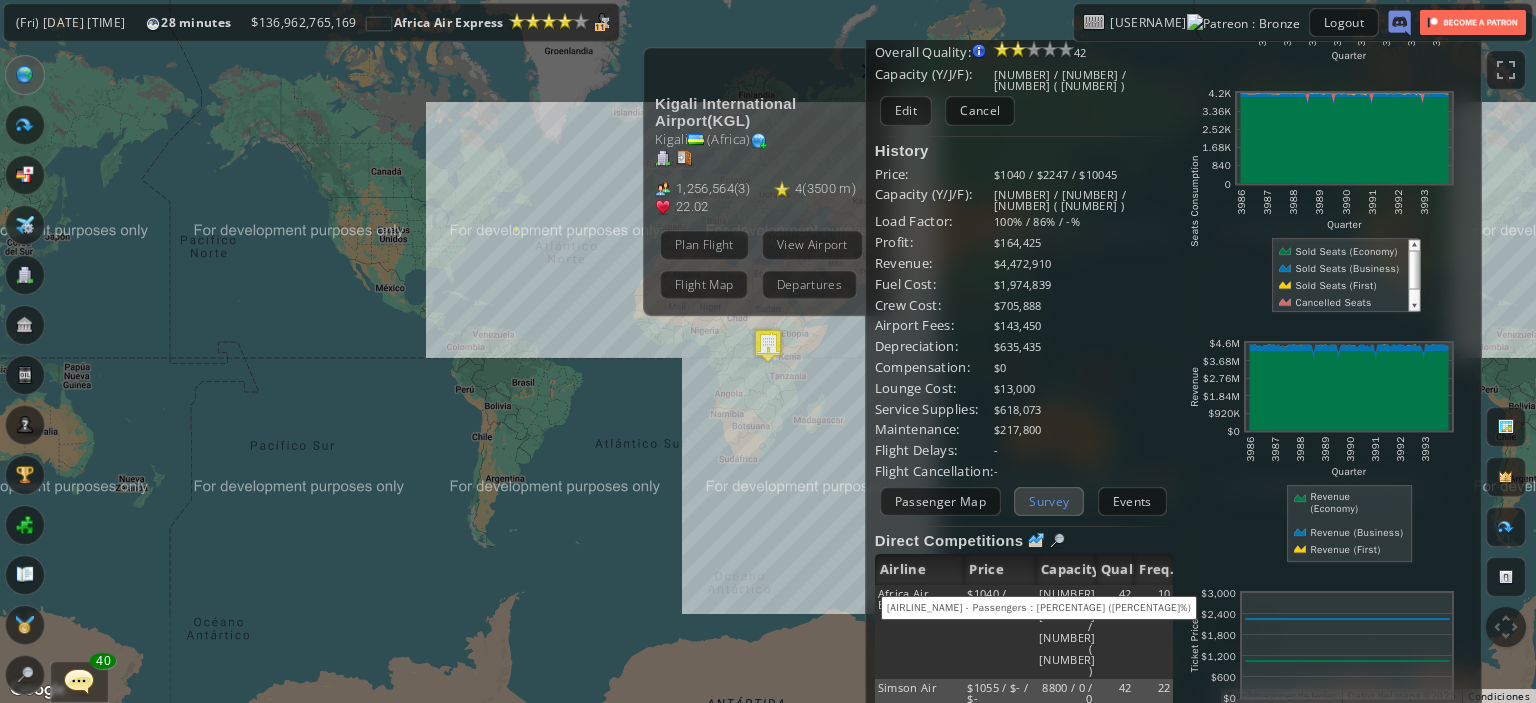 click on "Survey" at bounding box center [1049, 501] 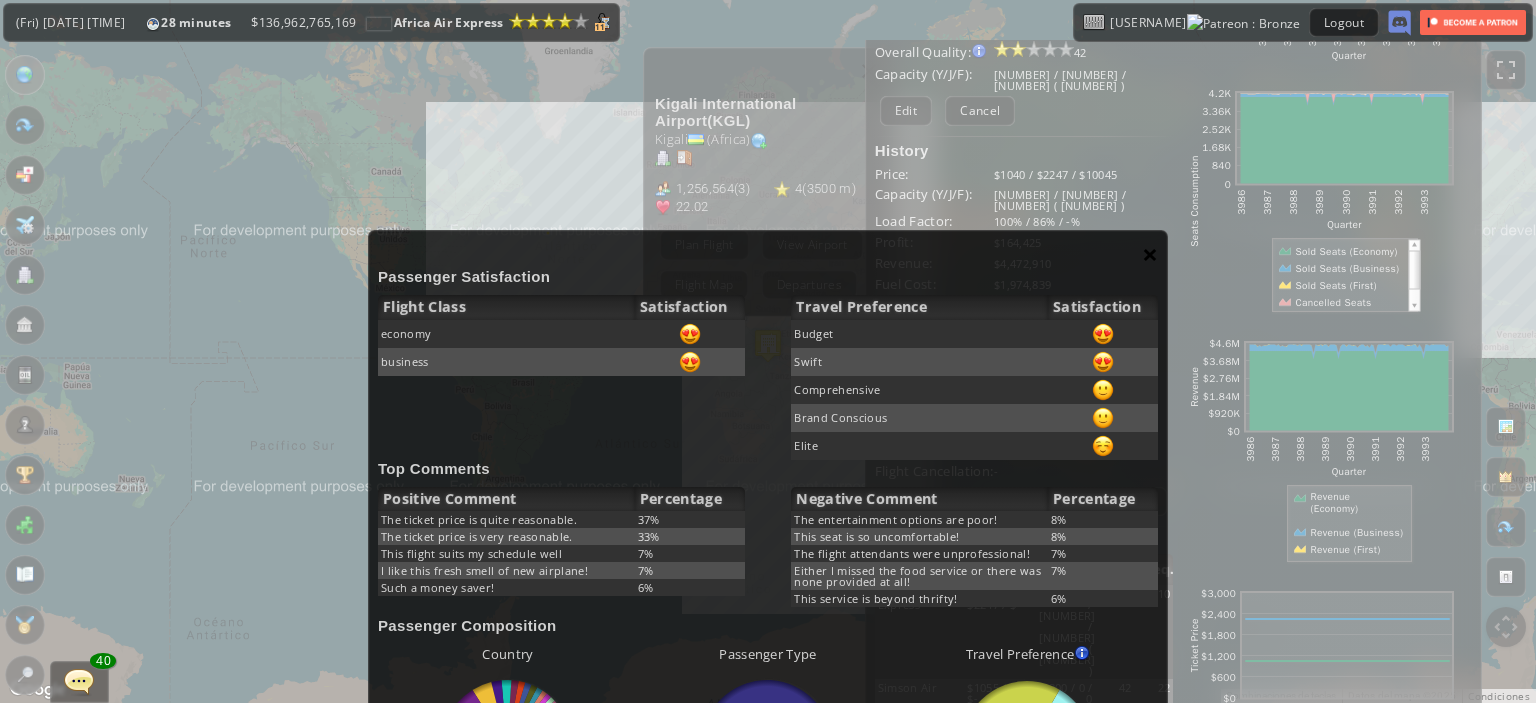 click on "×" at bounding box center (1150, 254) 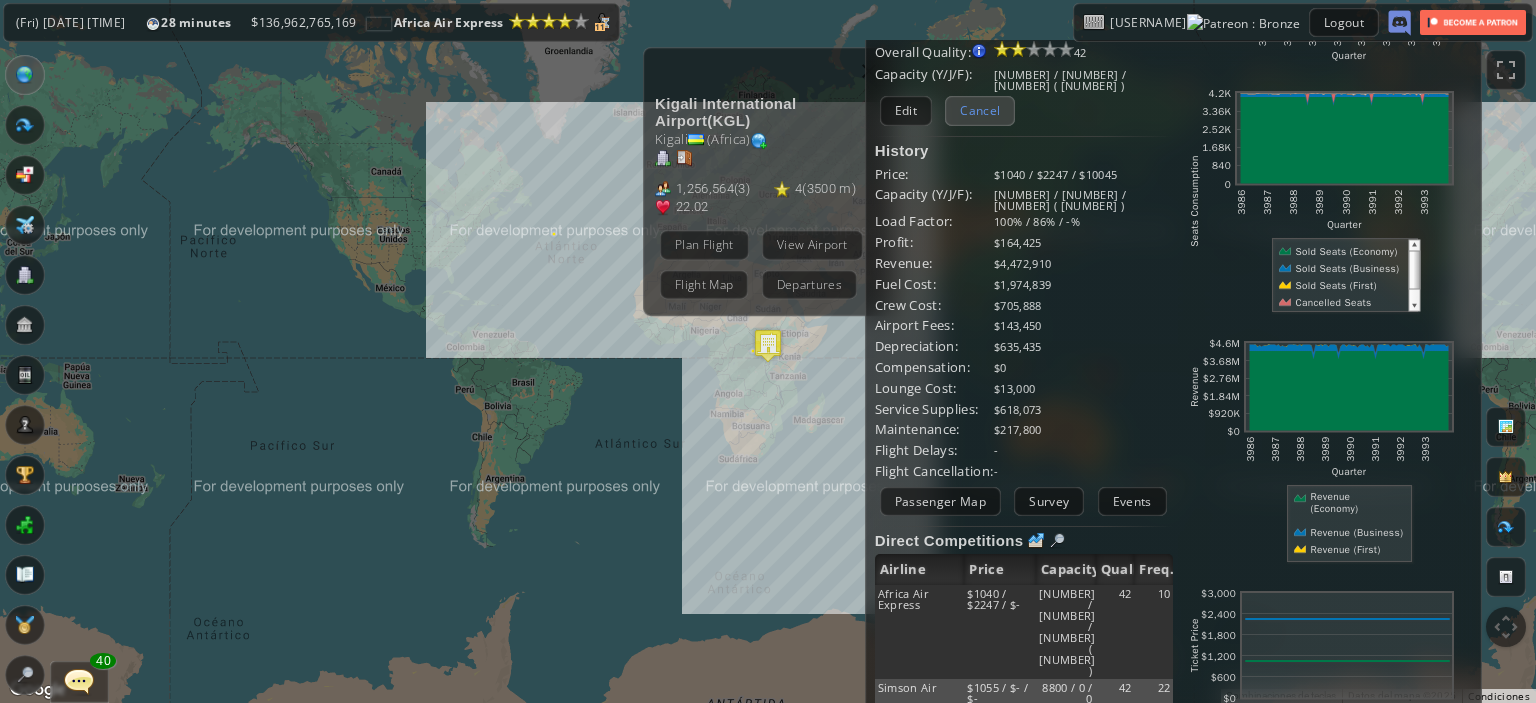 click on "Cancel" at bounding box center [980, 110] 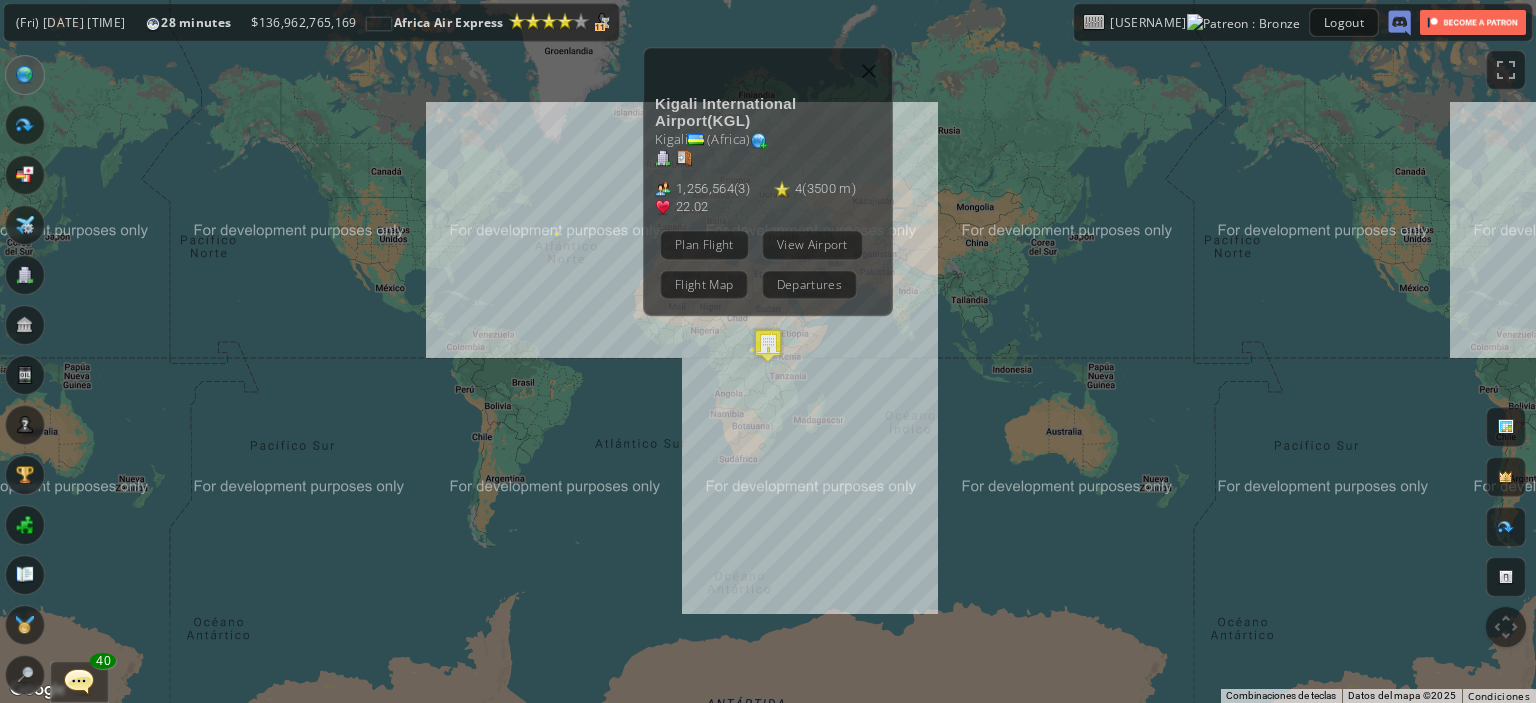 scroll, scrollTop: 0, scrollLeft: 0, axis: both 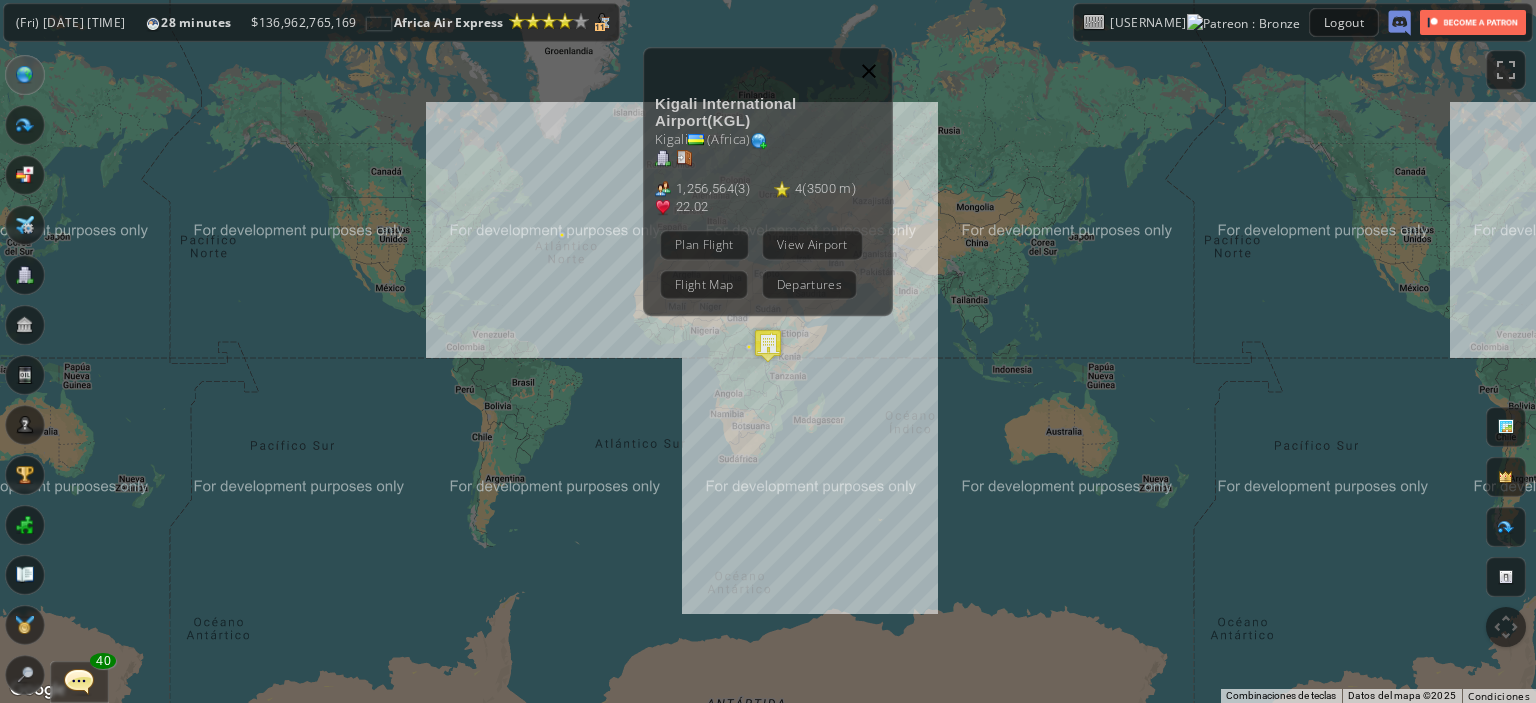 click at bounding box center [869, 71] 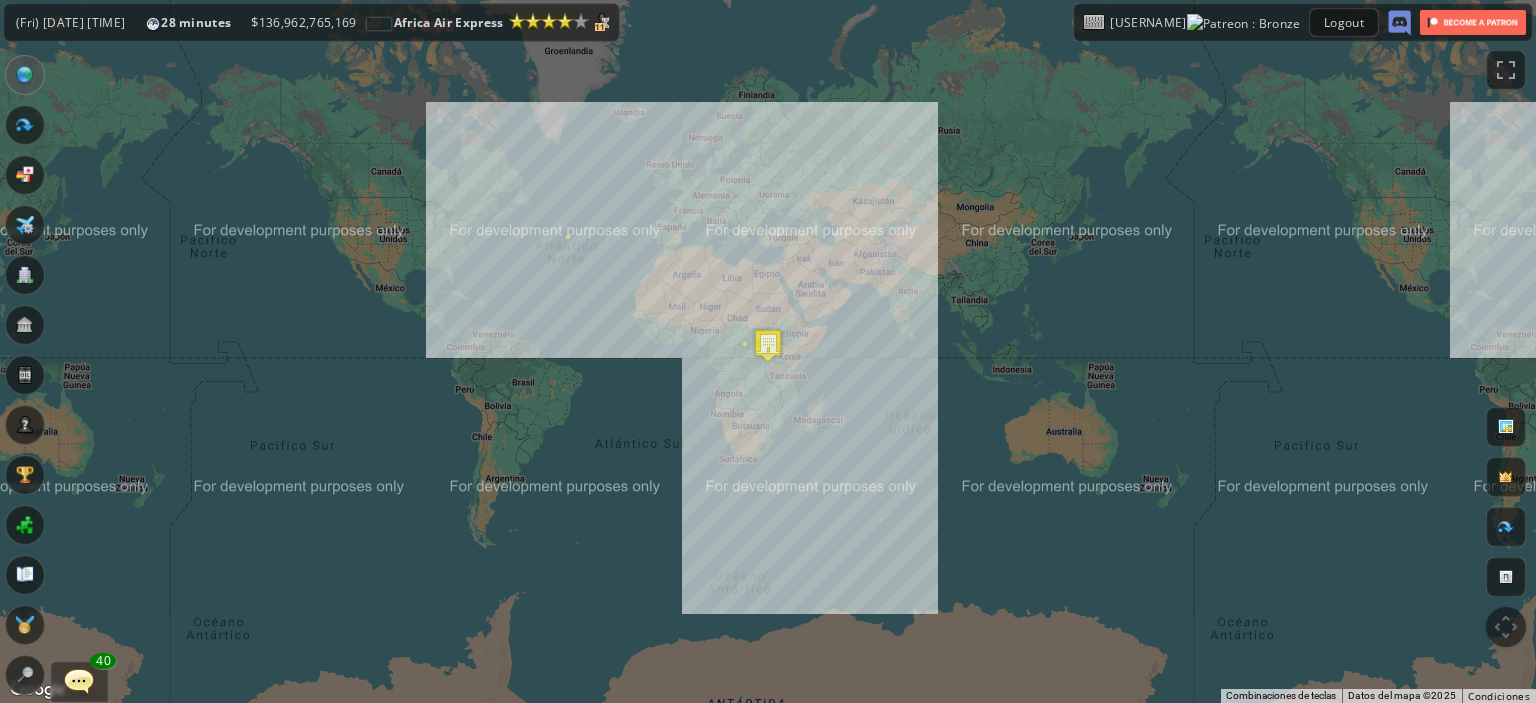 click on "Edit" at bounding box center [0, 0] 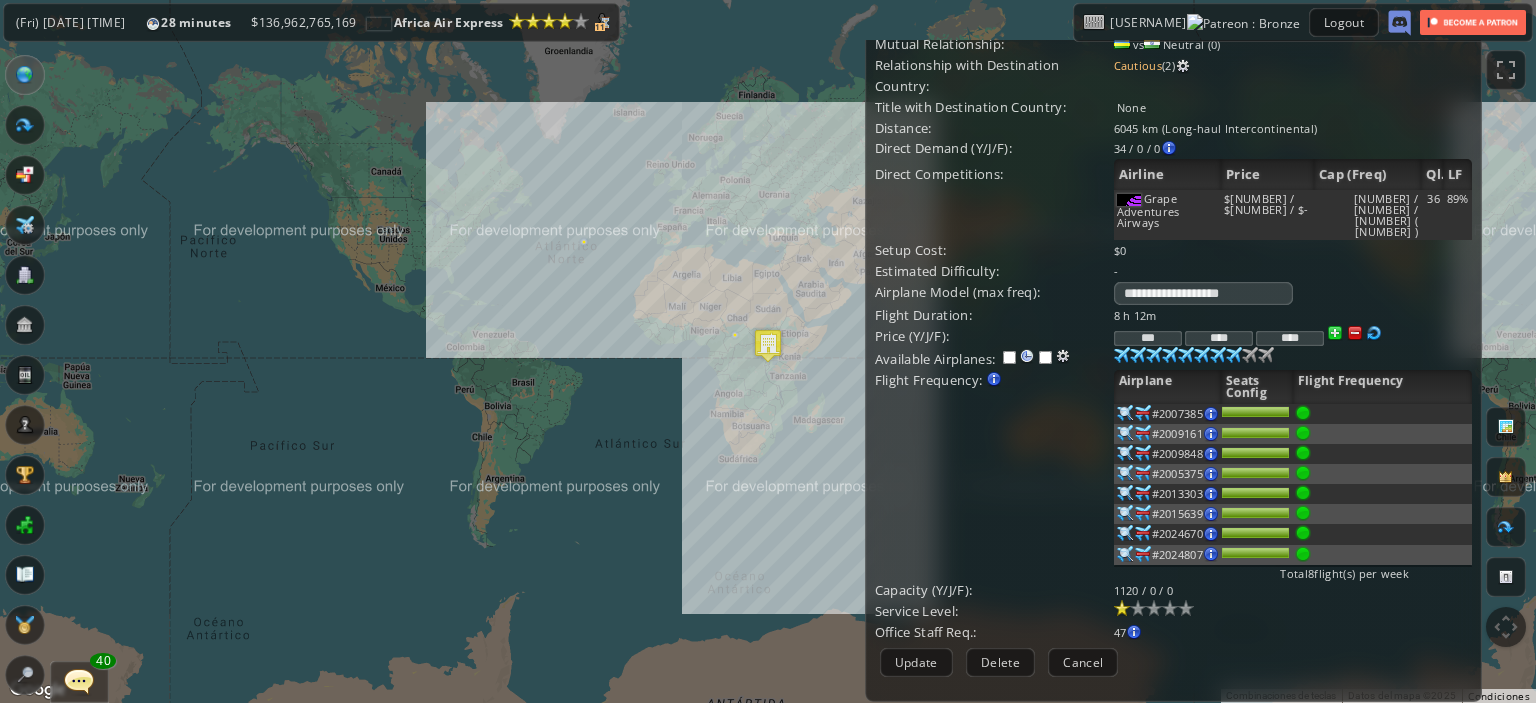 scroll, scrollTop: 106, scrollLeft: 0, axis: vertical 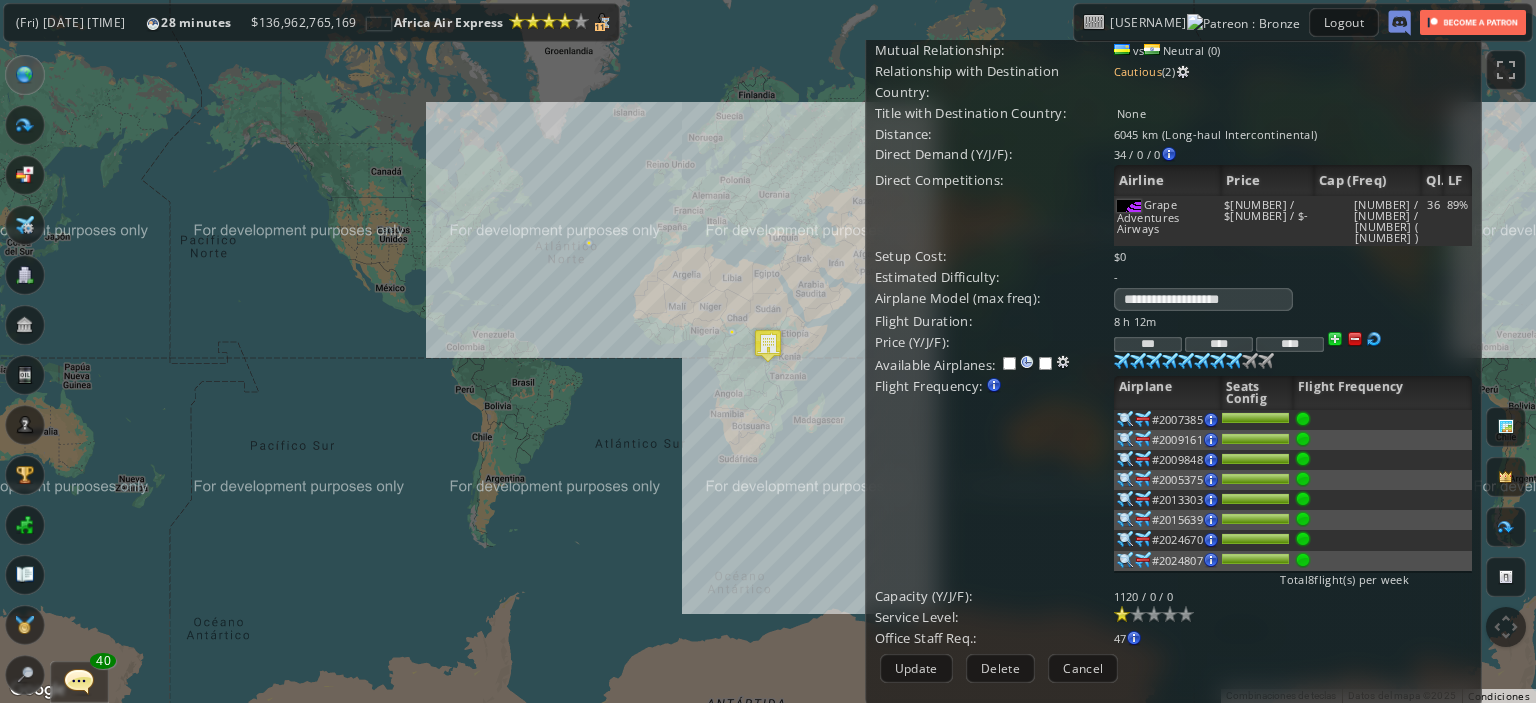click on "****" at bounding box center [1290, 344] 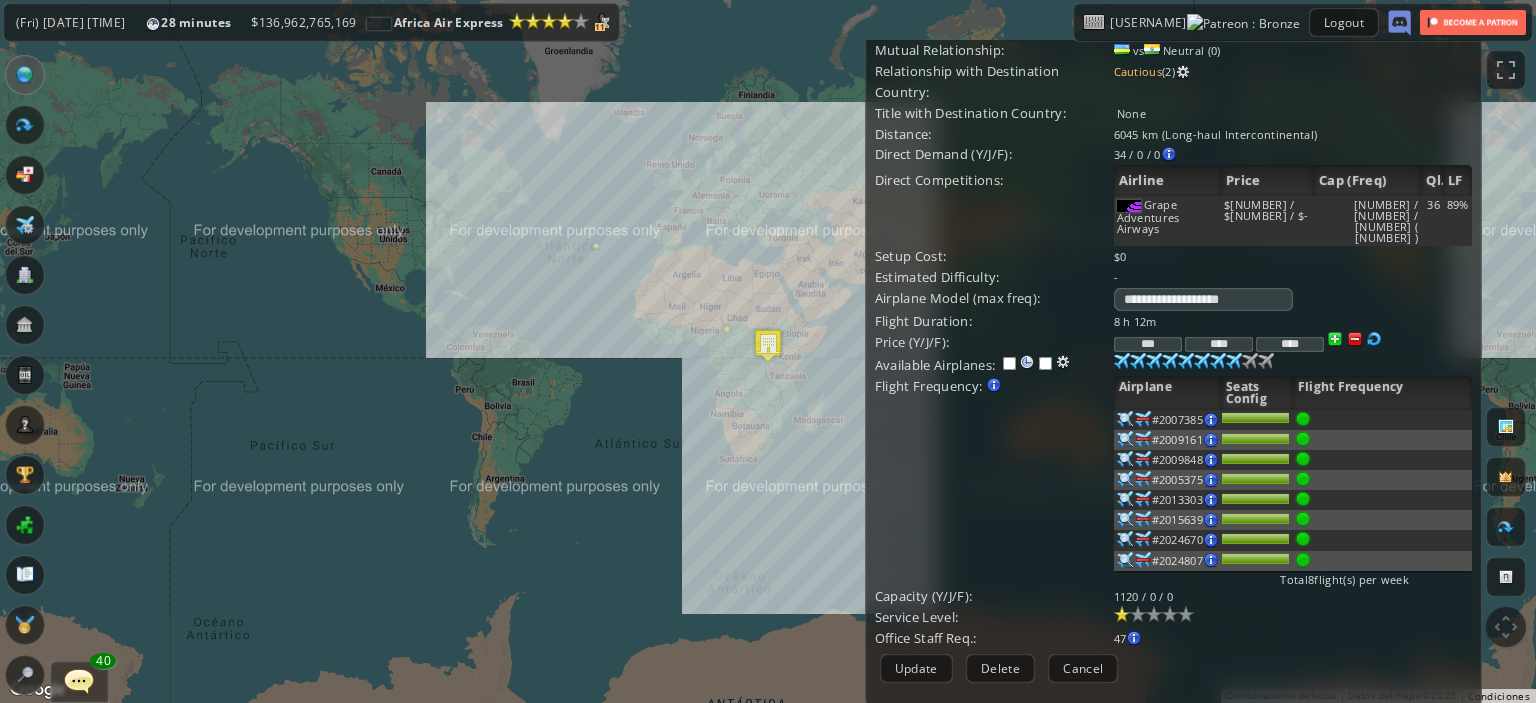 click on "Flight Frequency:
Increase/decrease the flight frequency by selecting/deselecting the airplane icons." at bounding box center (994, 321) 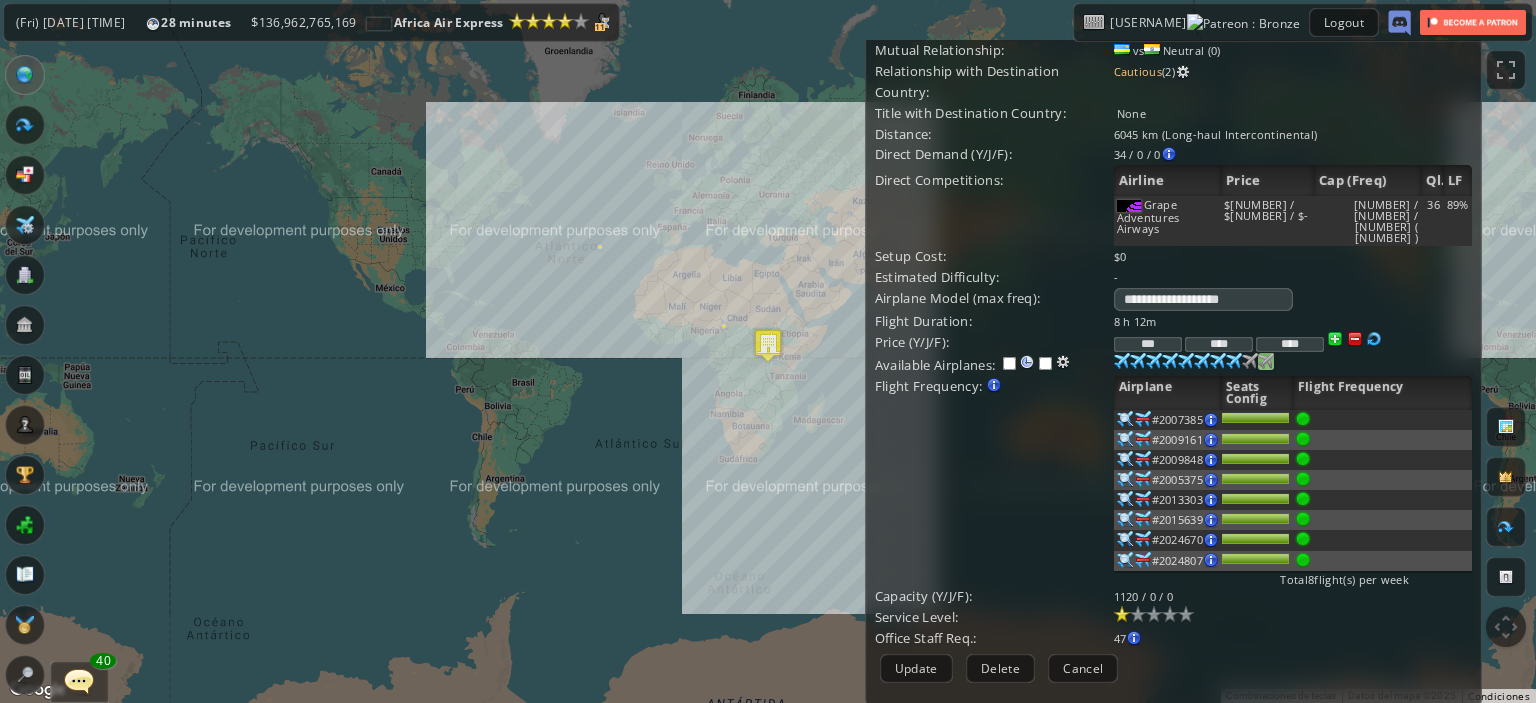 click at bounding box center (1122, 361) 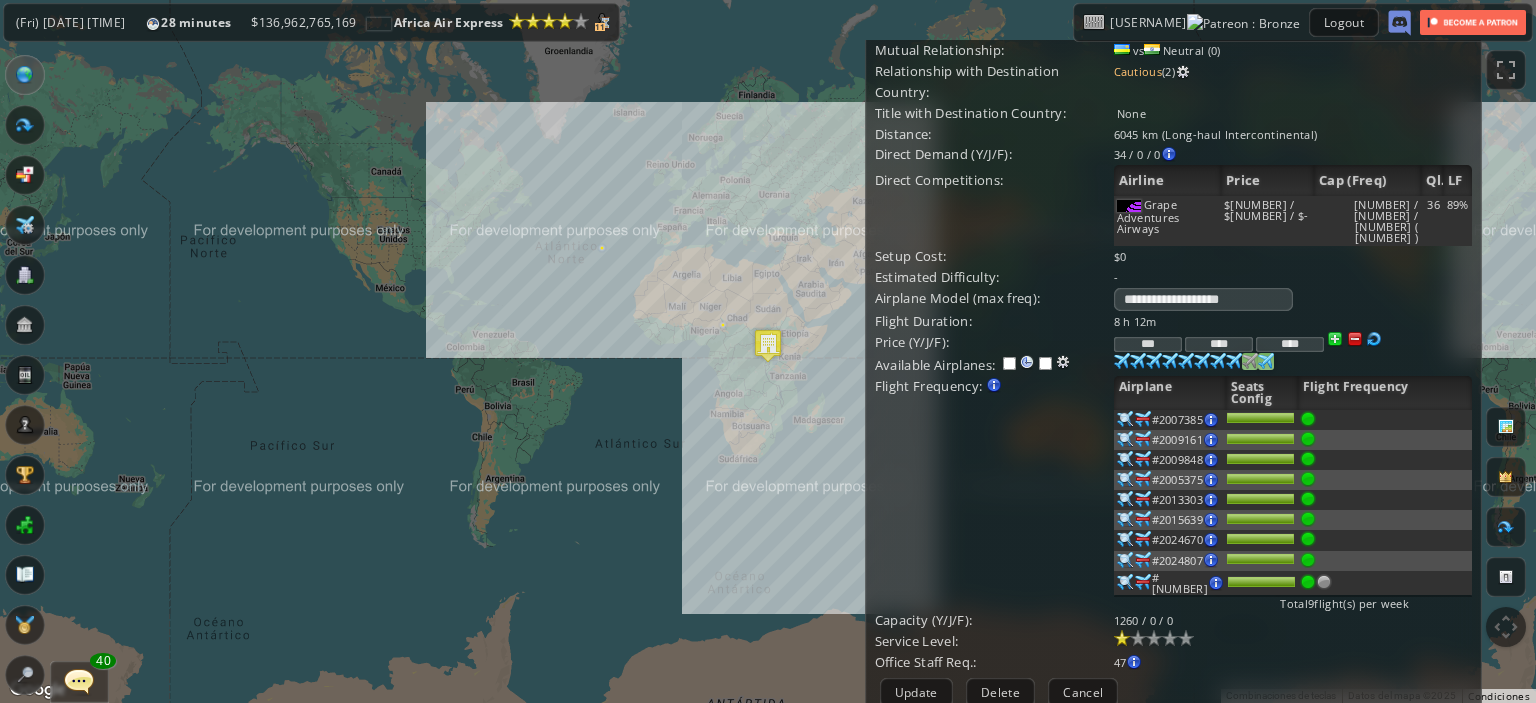 click at bounding box center [1122, 361] 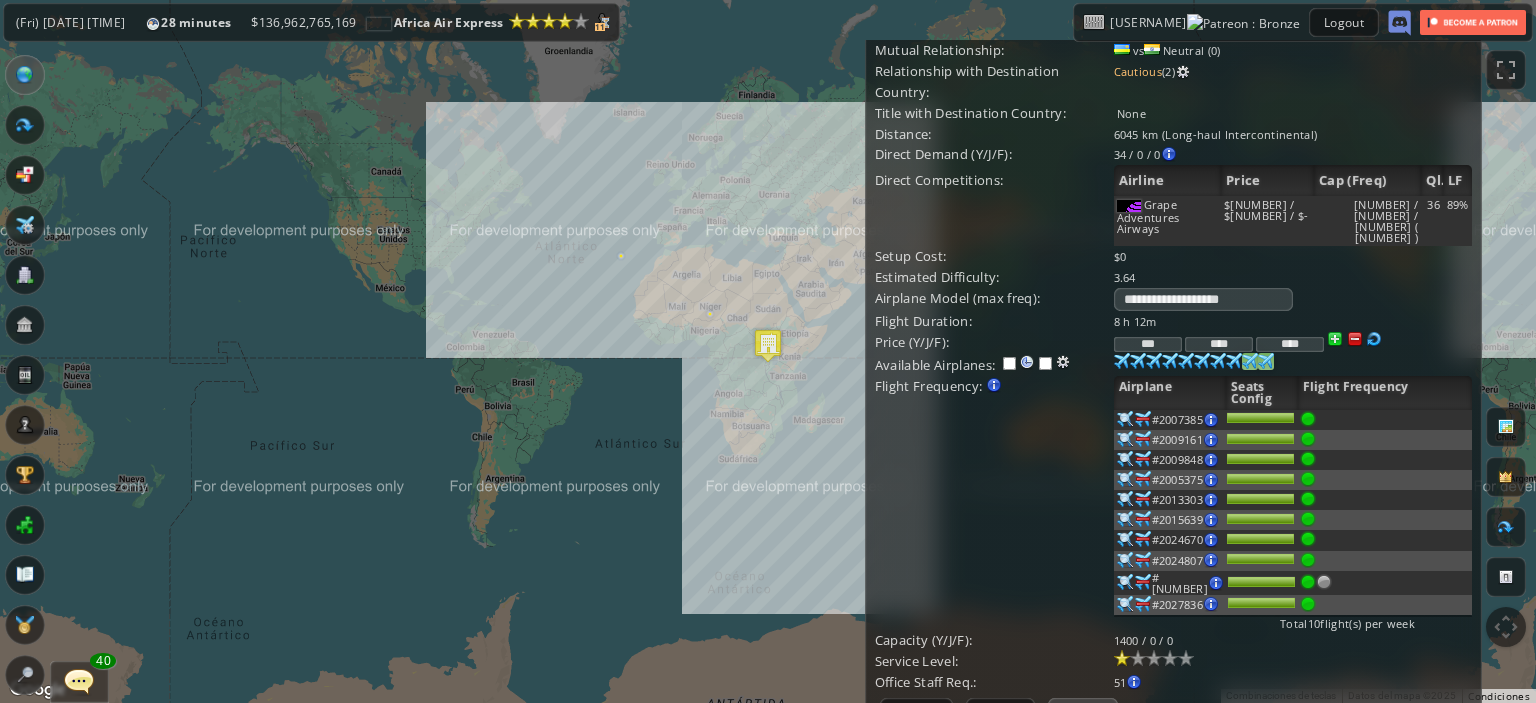 click on "Cancel" at bounding box center [1083, 712] 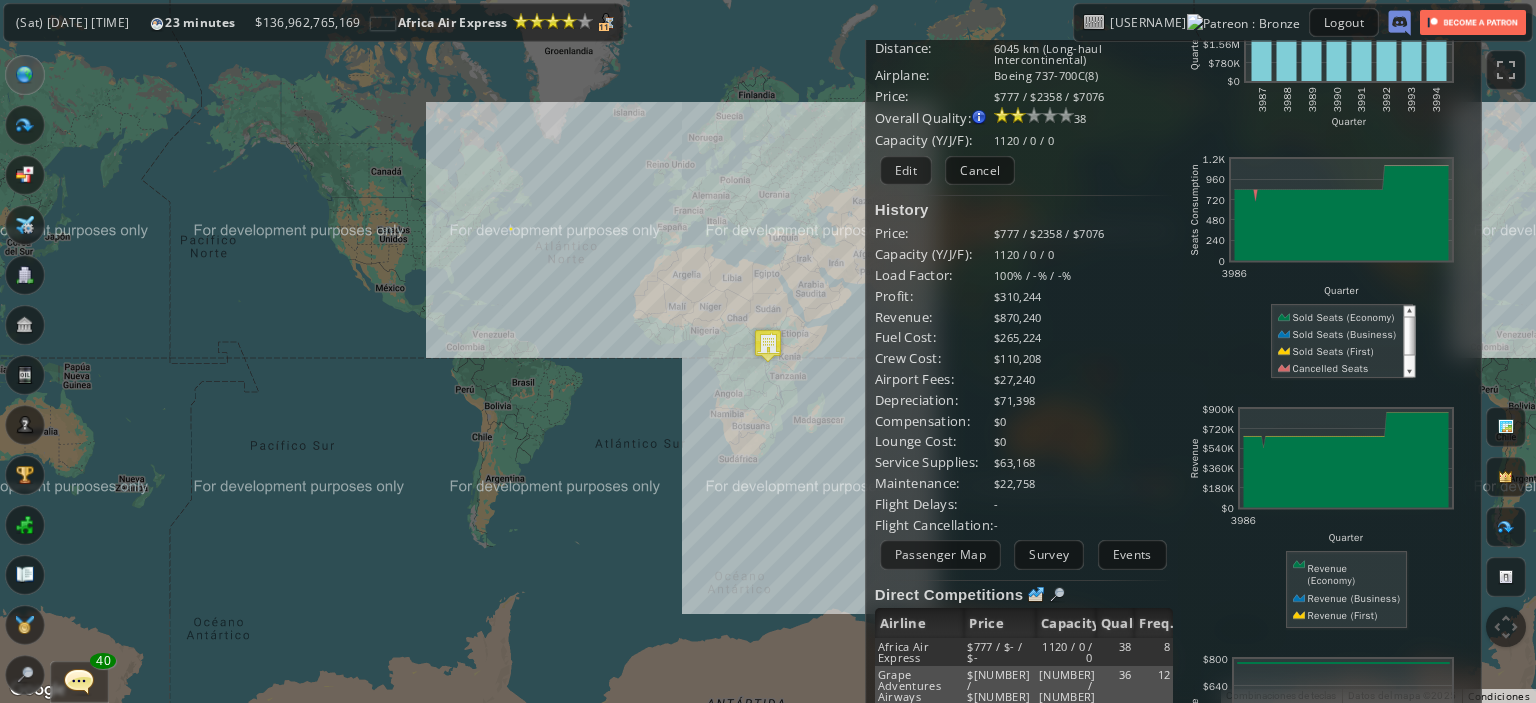 click on "Para navegar, presiona las teclas de flecha." at bounding box center [768, 351] 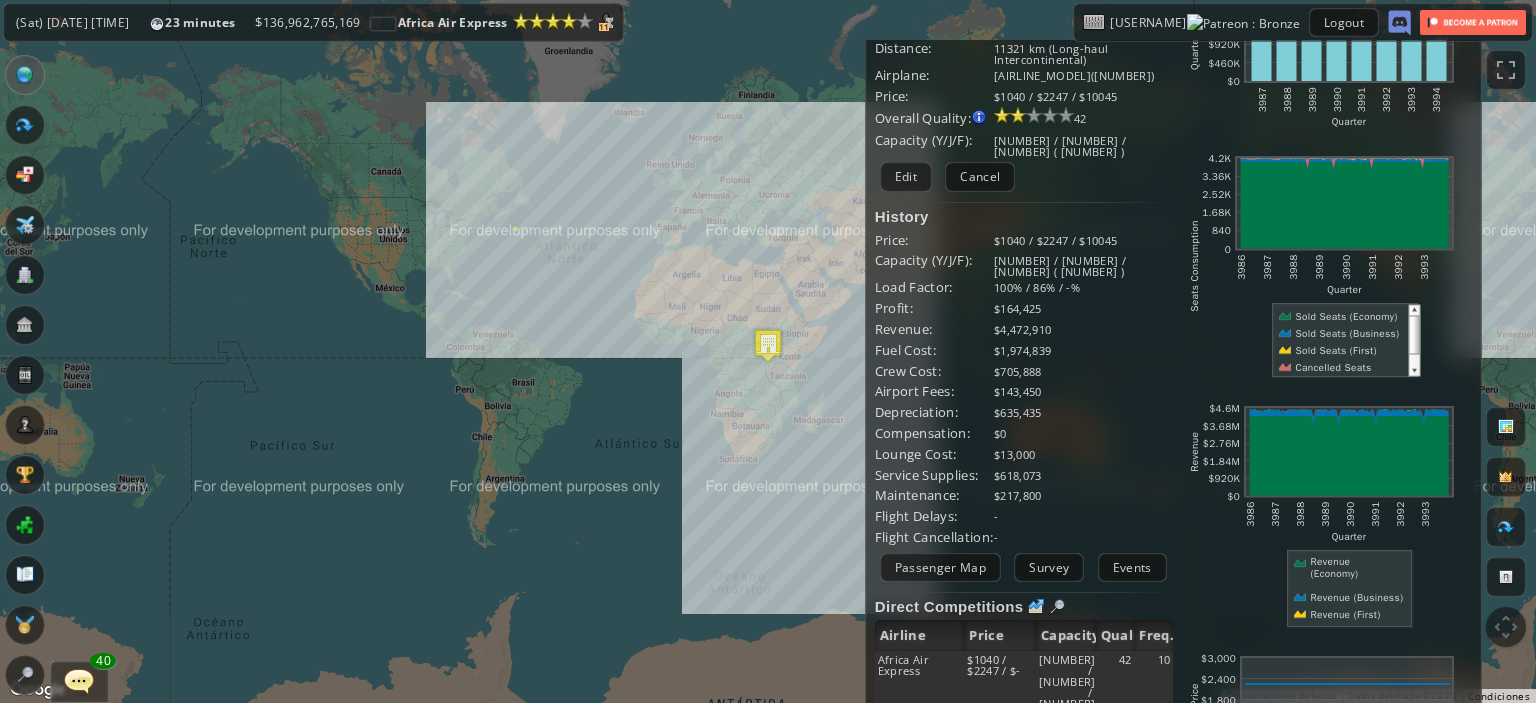 click on "Para navegar, presiona las teclas de flecha." at bounding box center (768, 351) 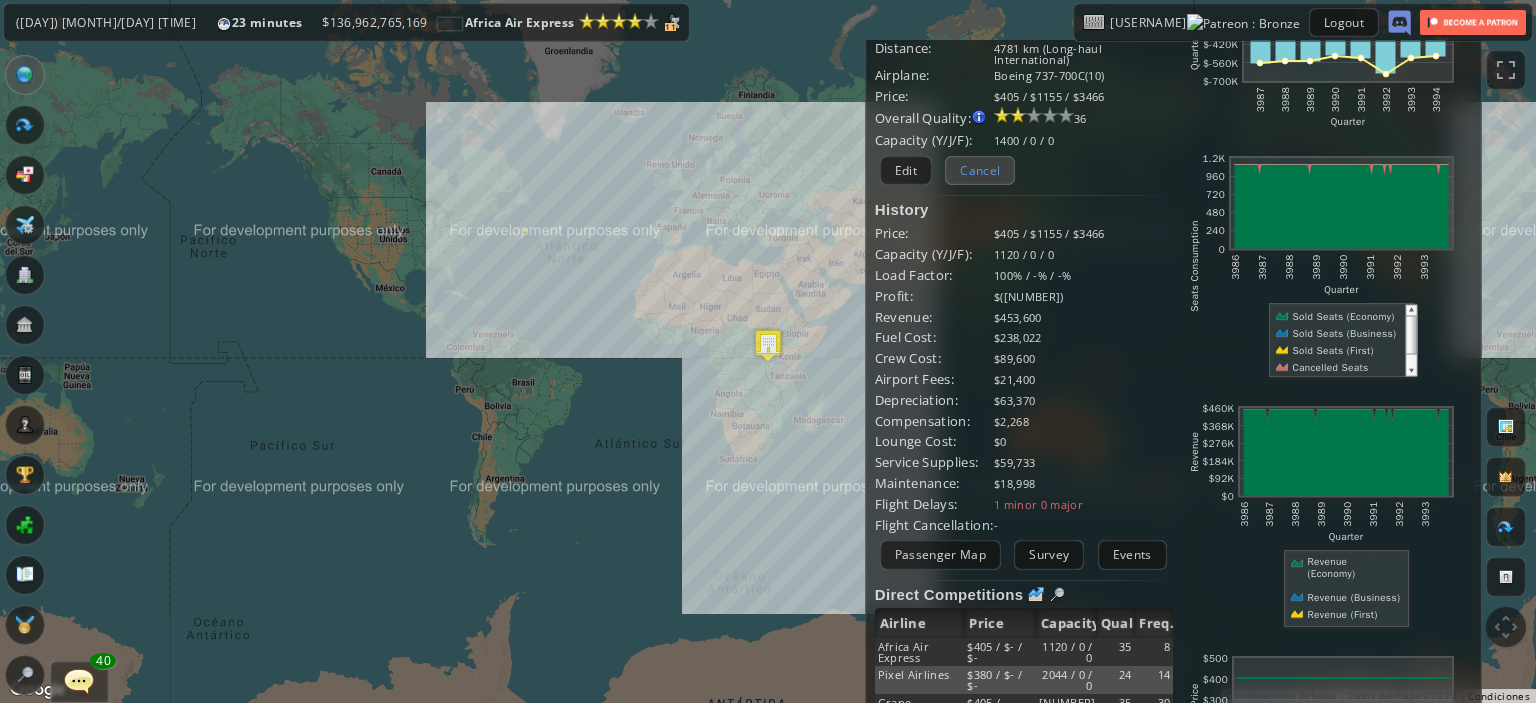 click on "Cancel" at bounding box center [980, 170] 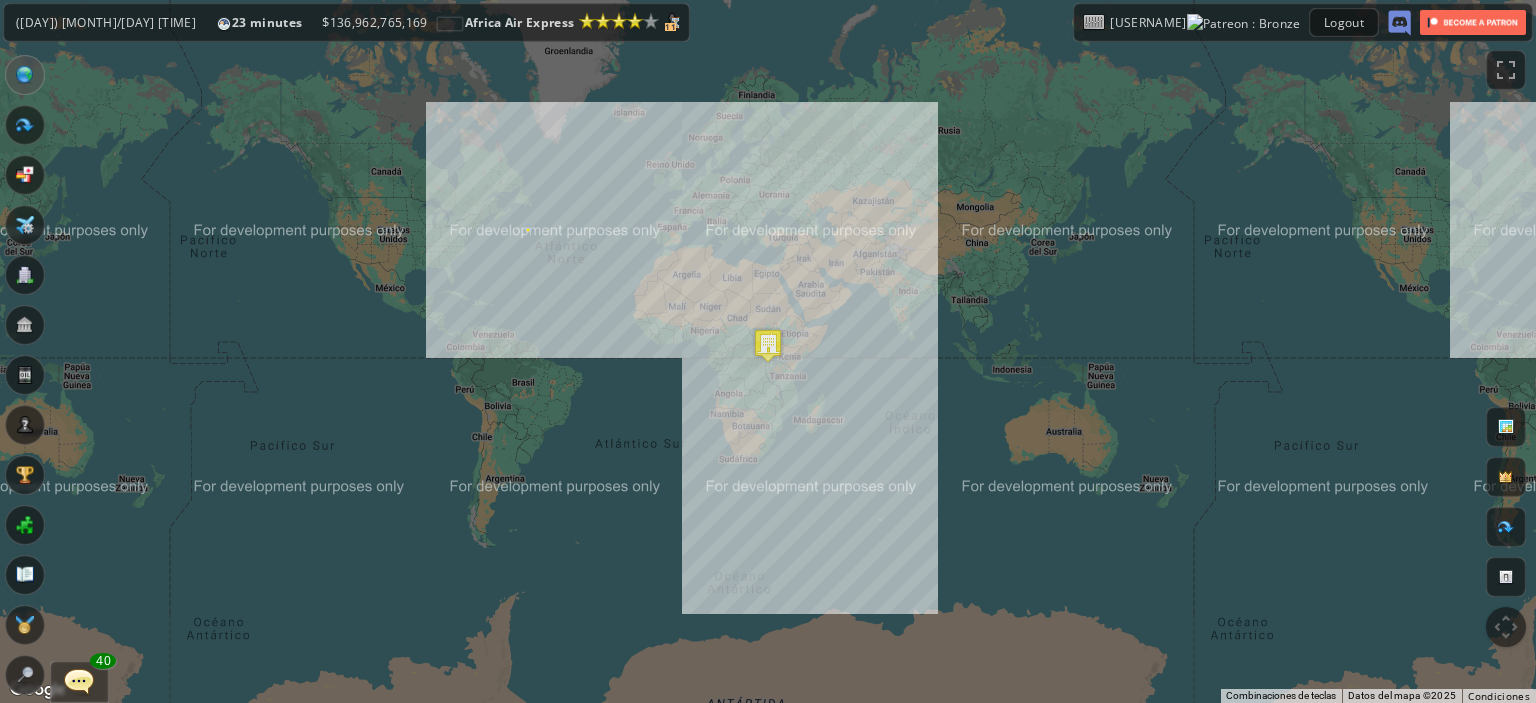 scroll, scrollTop: 0, scrollLeft: 0, axis: both 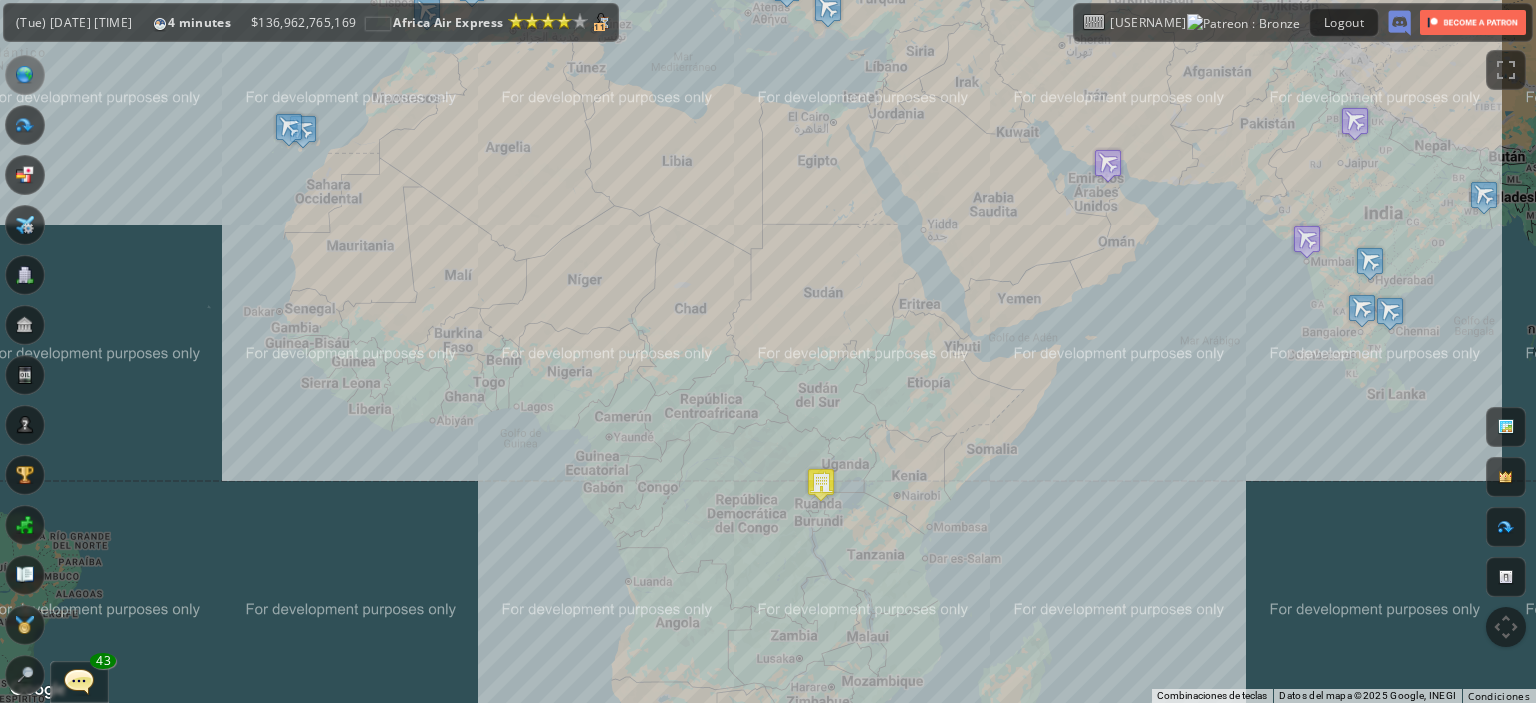 click on "Para navegar, presiona las teclas de flecha." at bounding box center [768, 351] 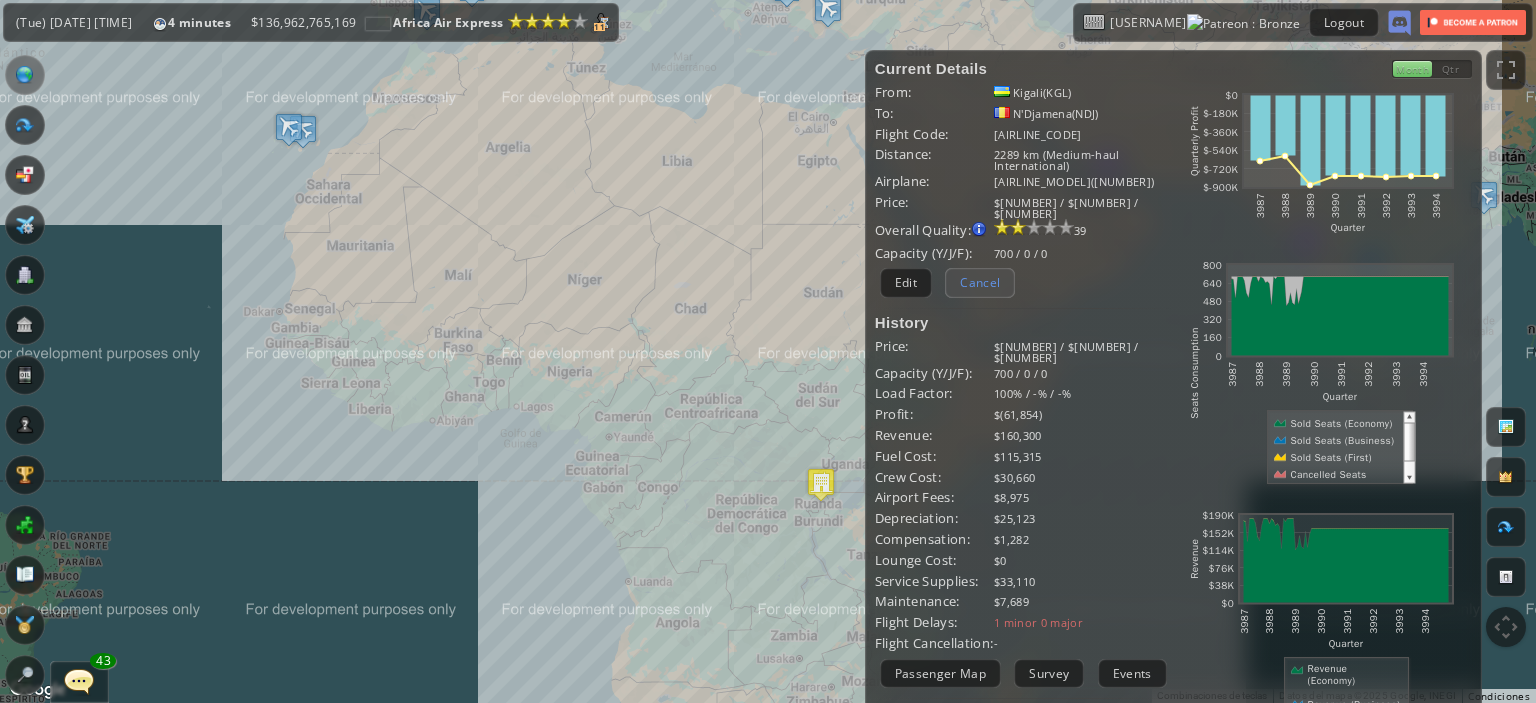 click on "Cancel" at bounding box center (980, 282) 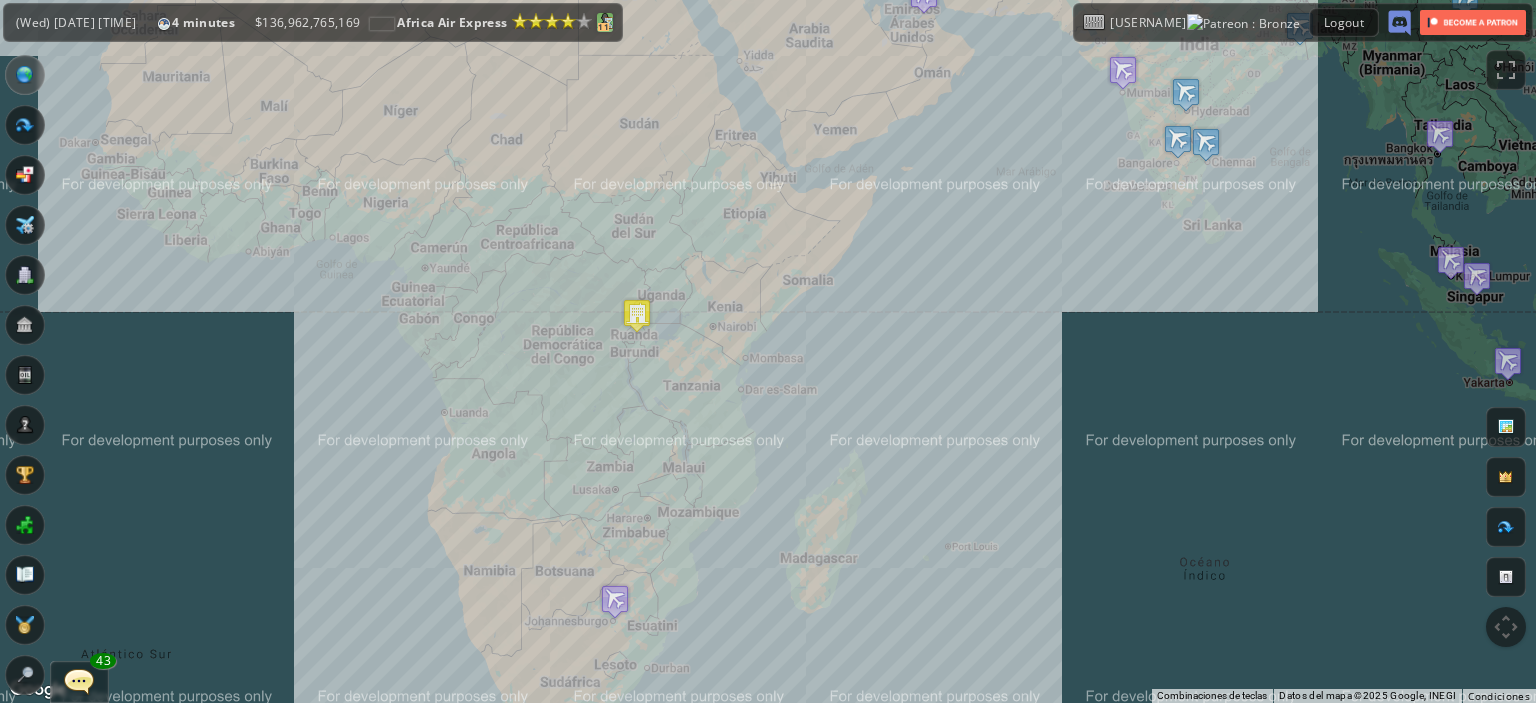 click on "11" at bounding box center (603, 27) 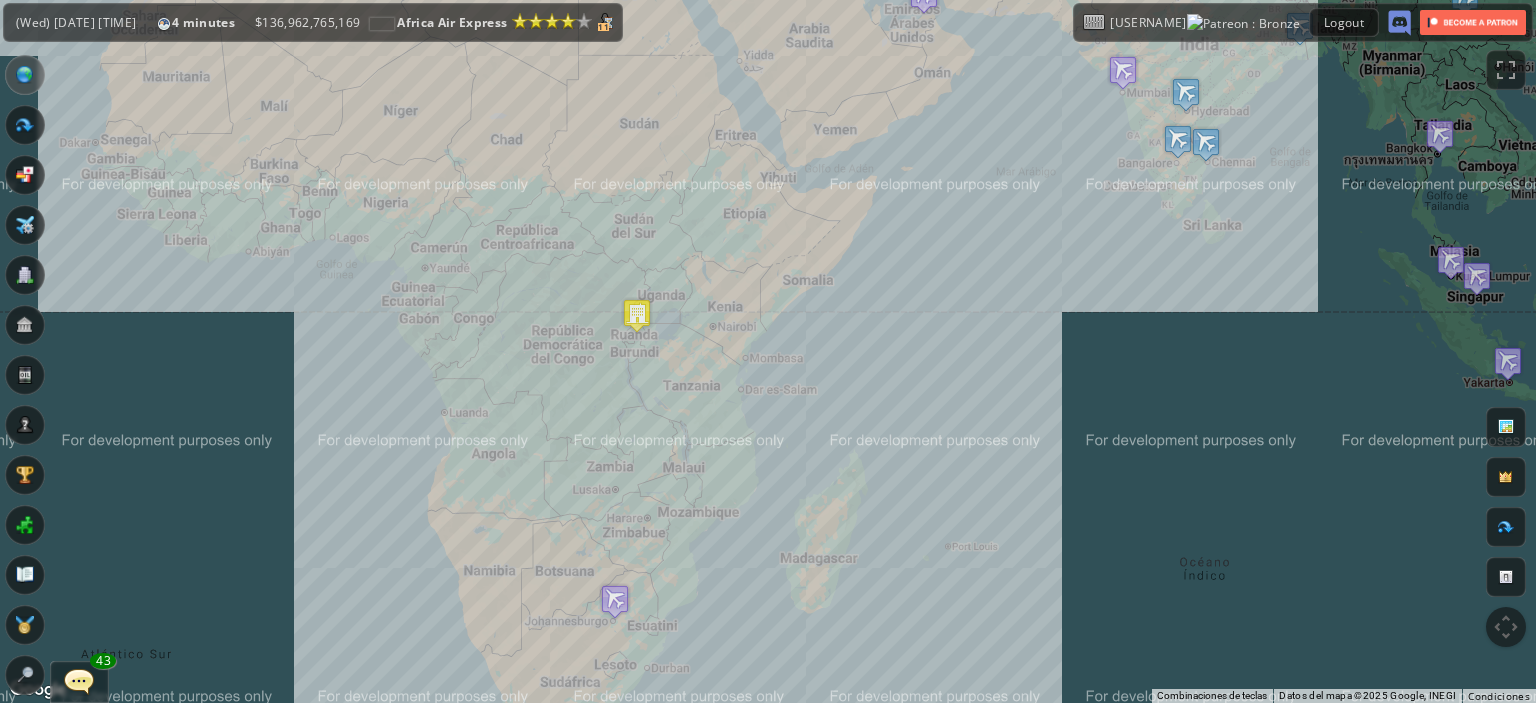 click on "136,962,765,169" at bounding box center [311, 22] 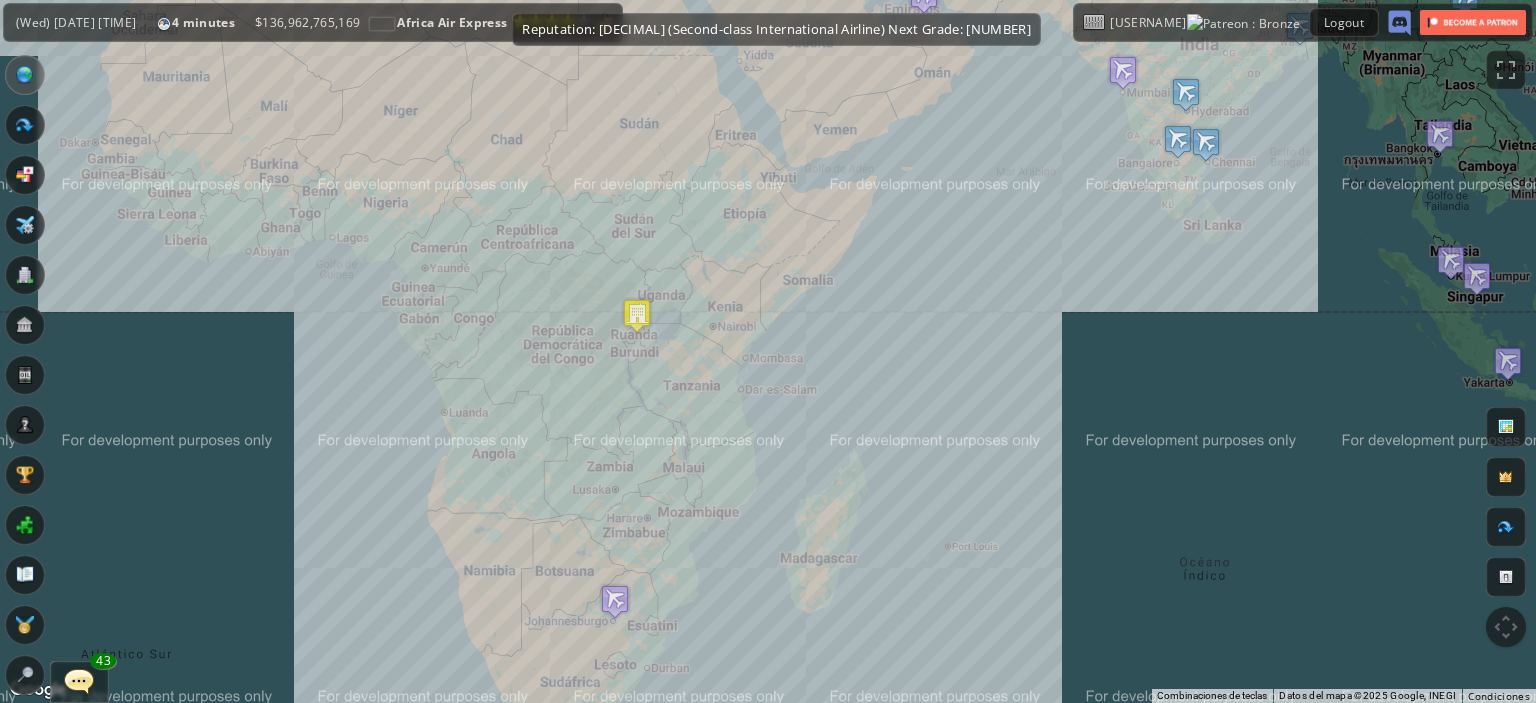 click on "Reputation: [DECIMAL] (Second-class International Airline) Next Grade: [NUMBER]" at bounding box center [776, 29] 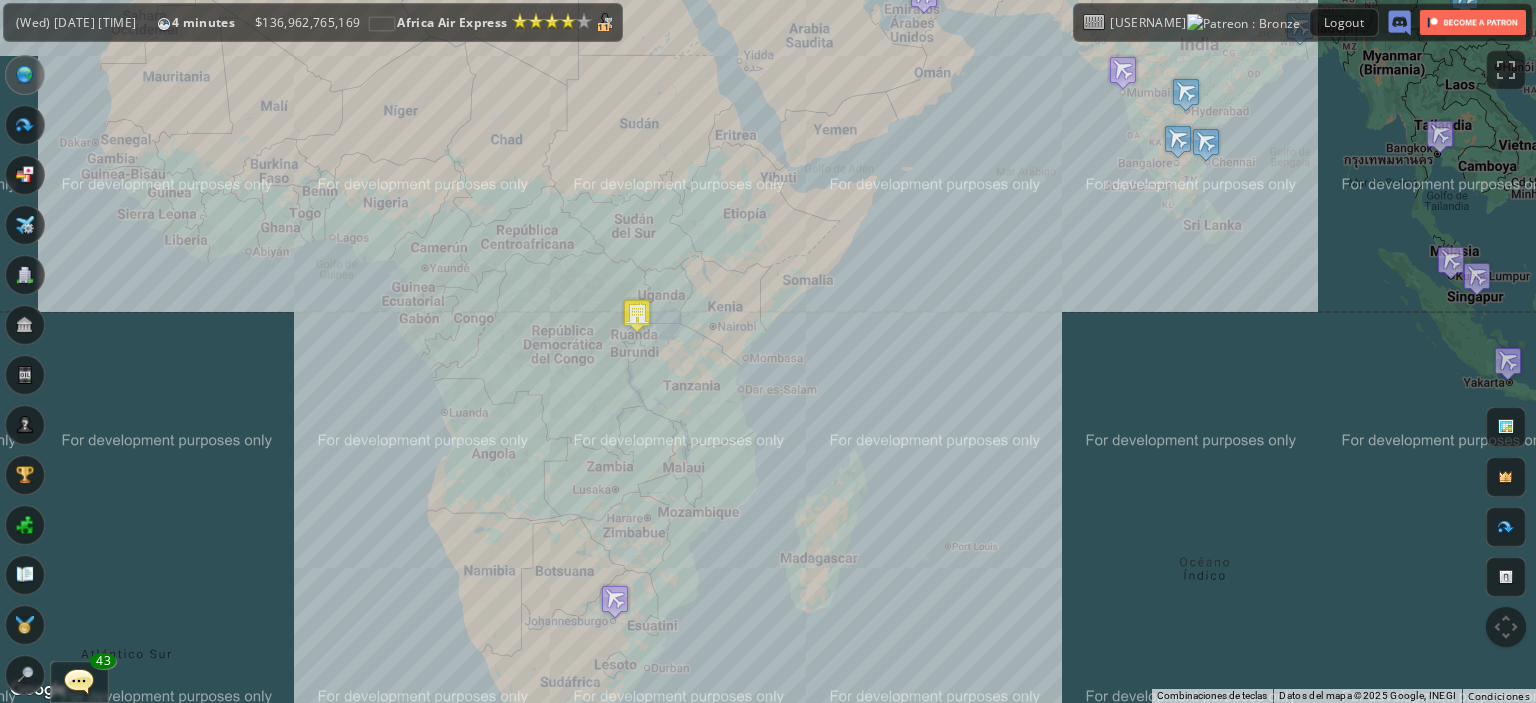 click at bounding box center [637, 315] 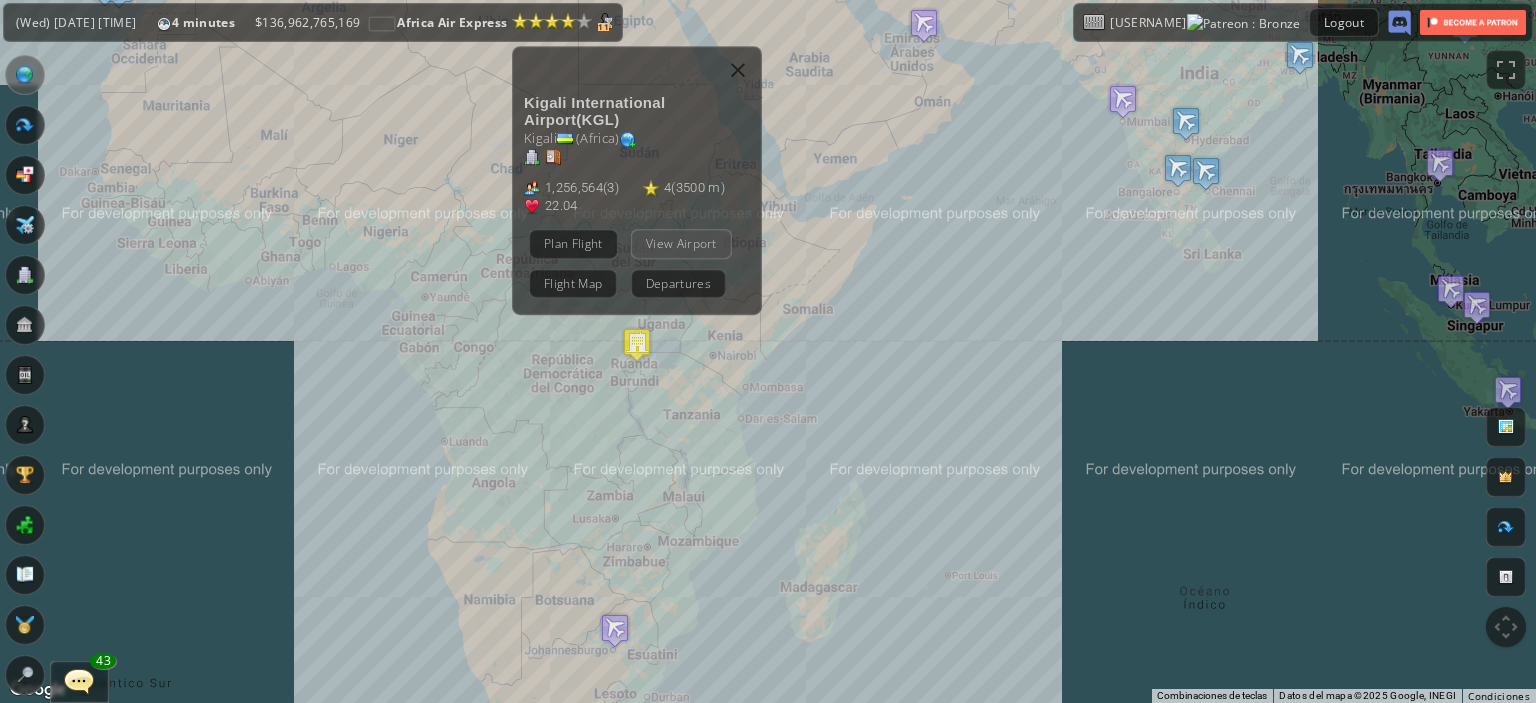 click on "View Airport" at bounding box center [681, 243] 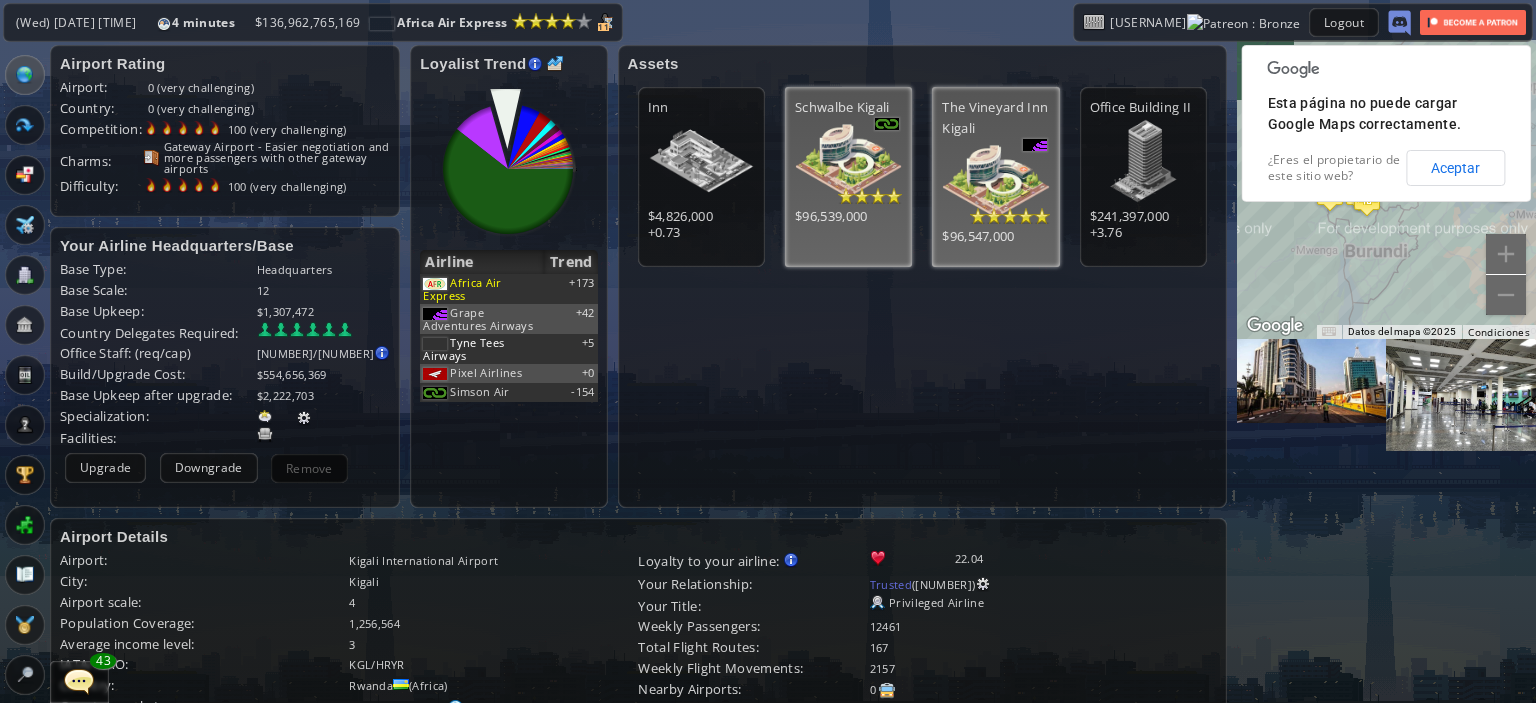 click at bounding box center (25, 75) 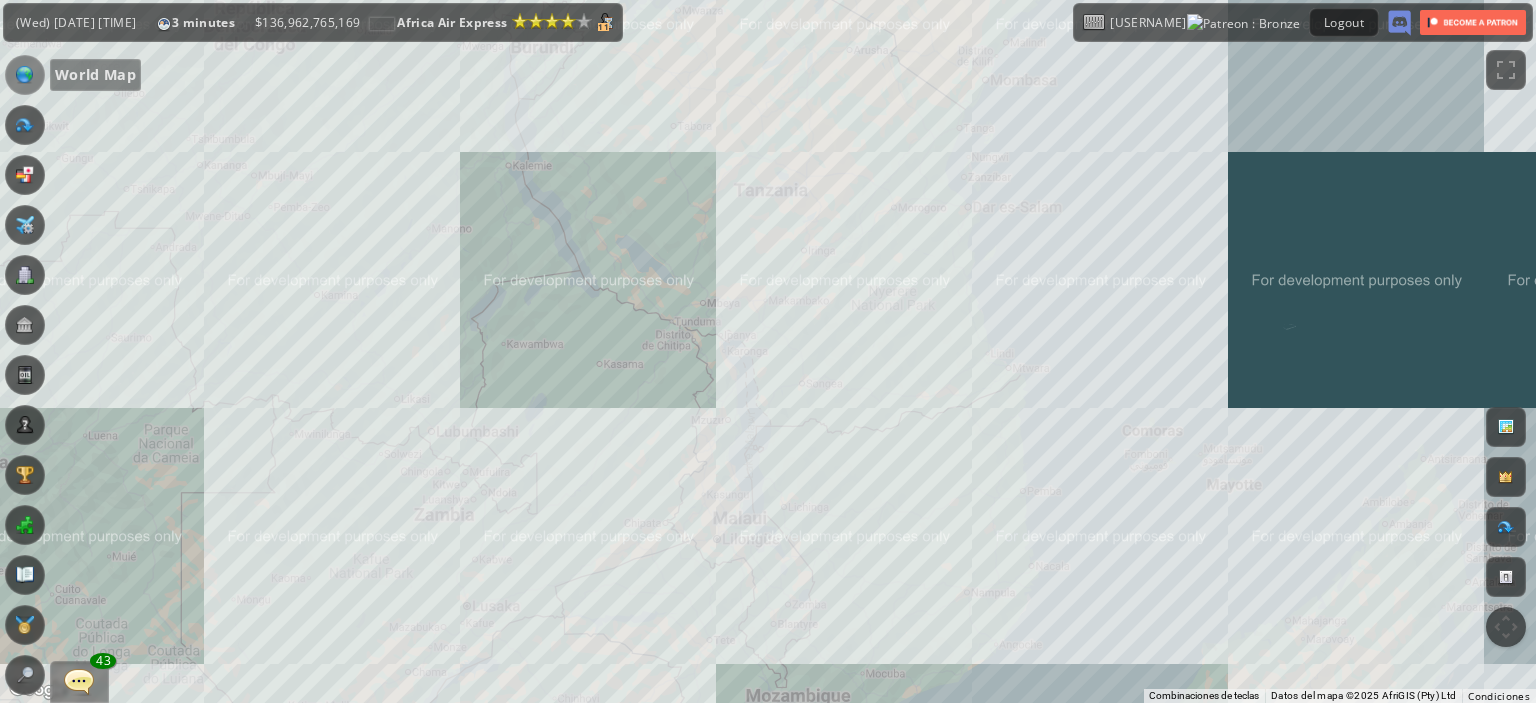 click on "Para navegar, presiona las teclas de flecha." at bounding box center (768, 351) 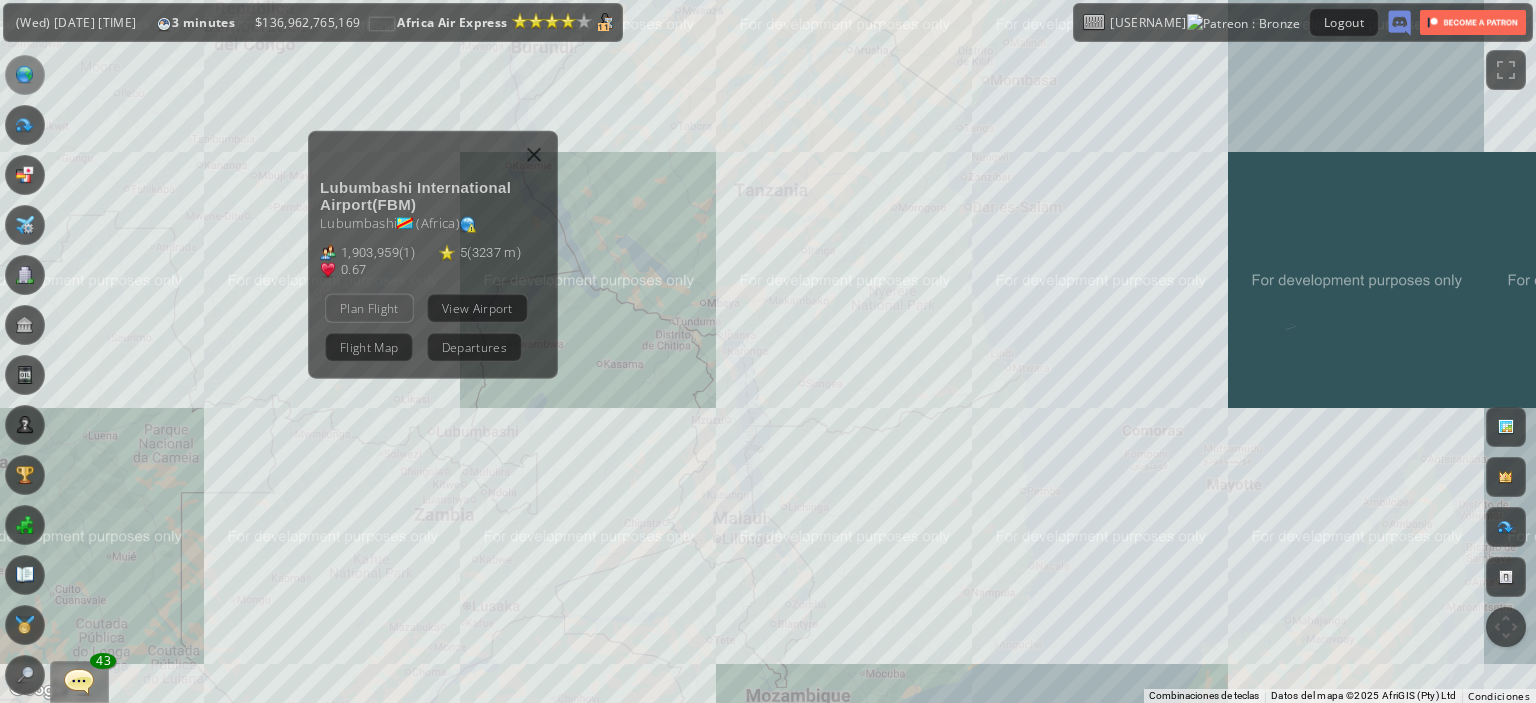 click on "Plan Flight" at bounding box center (369, 307) 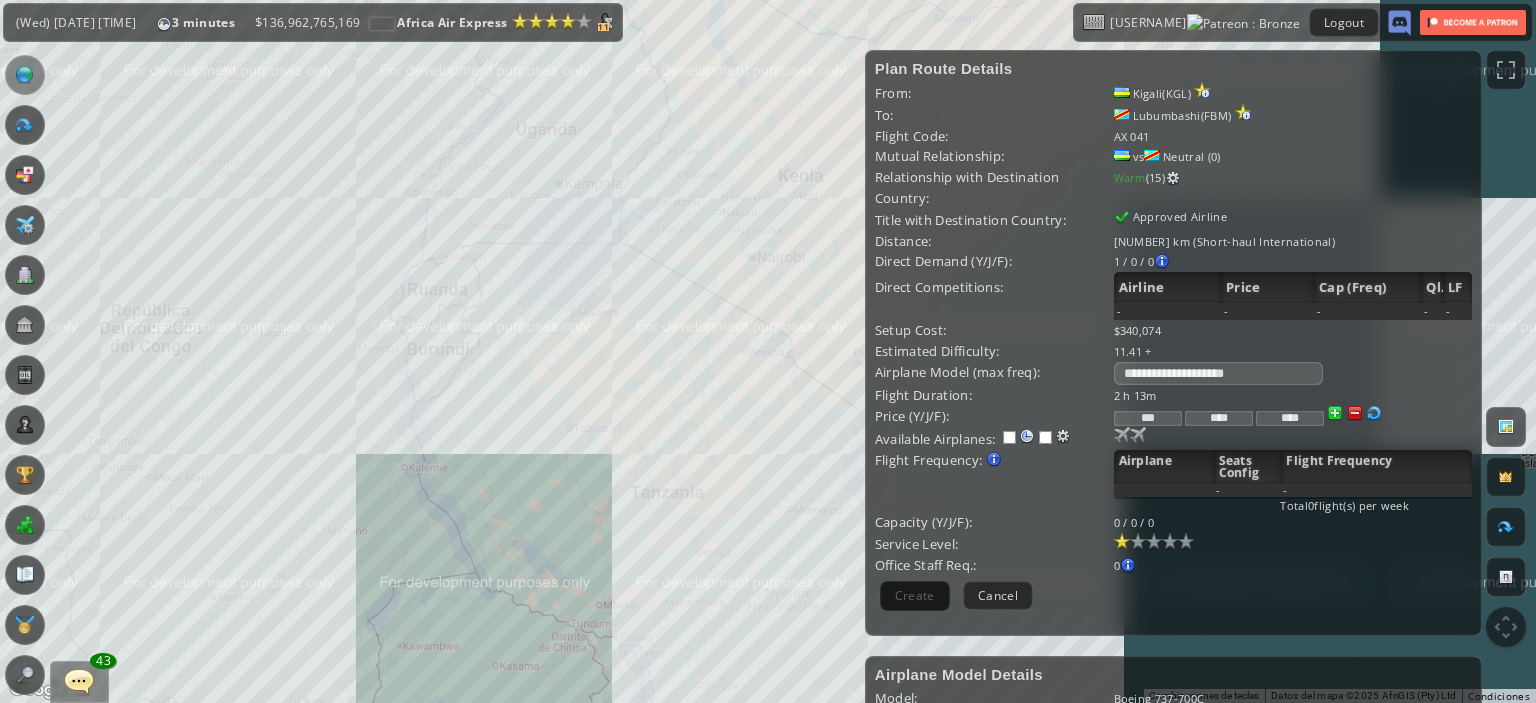click on "Para navegar, presiona las teclas de flecha." at bounding box center [768, 351] 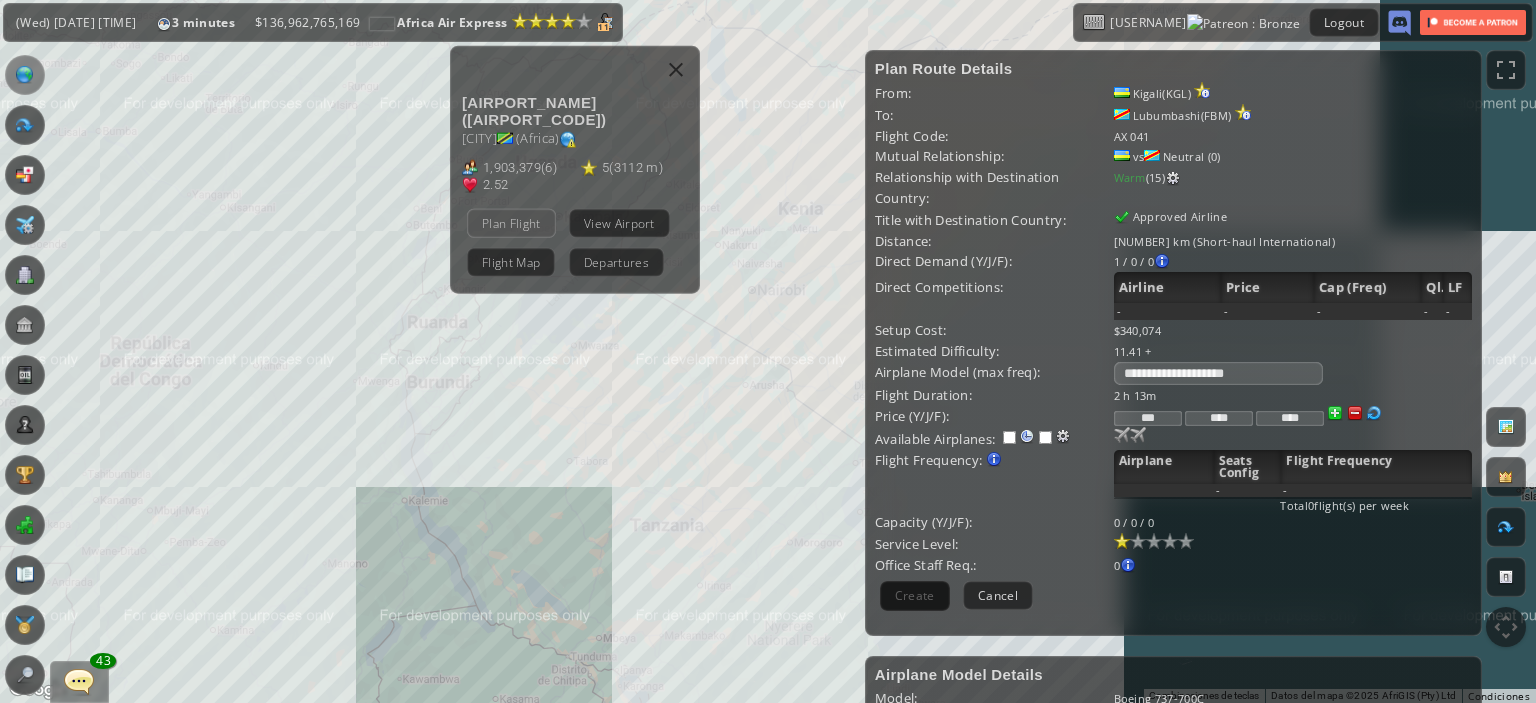 click on "Plan Flight" at bounding box center [511, 222] 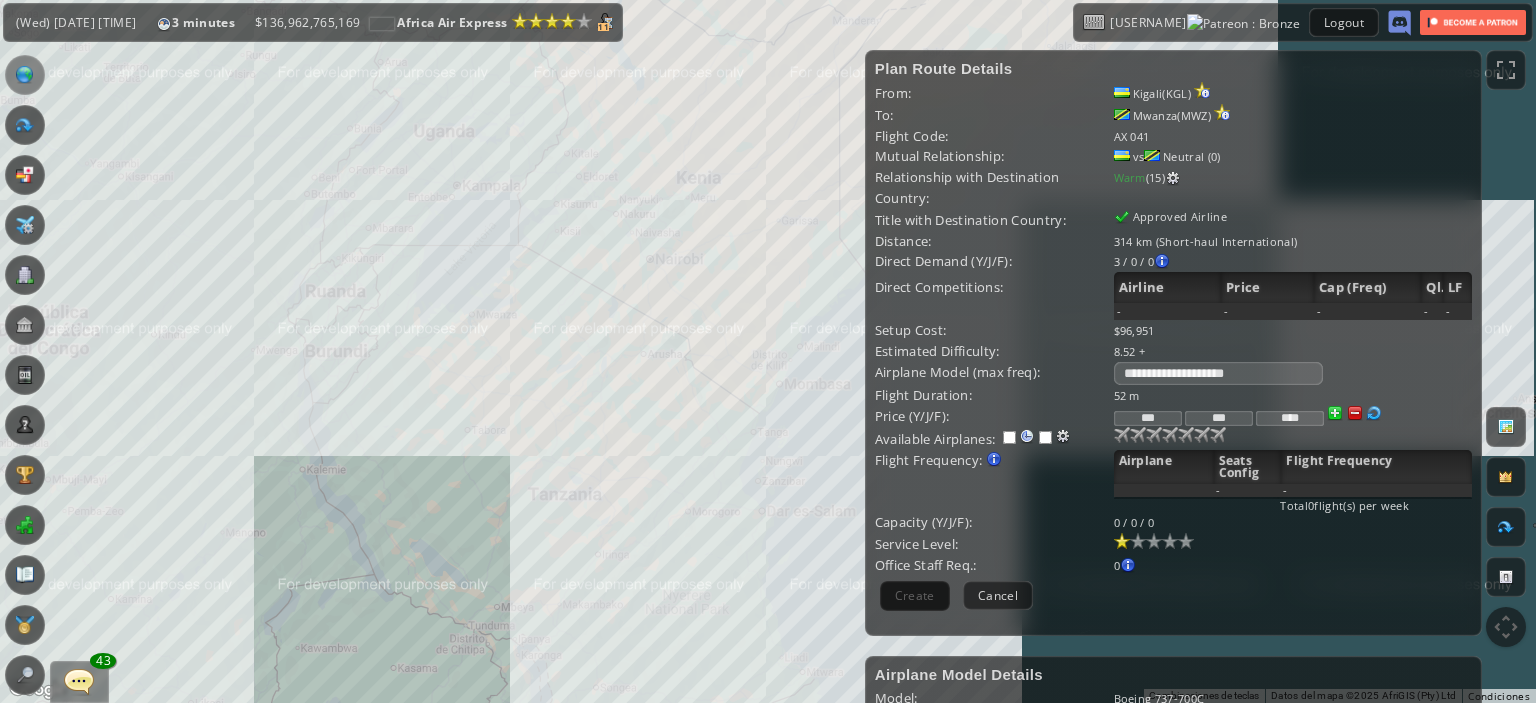 click on "Para navegar, presiona las teclas de flecha." at bounding box center (768, 351) 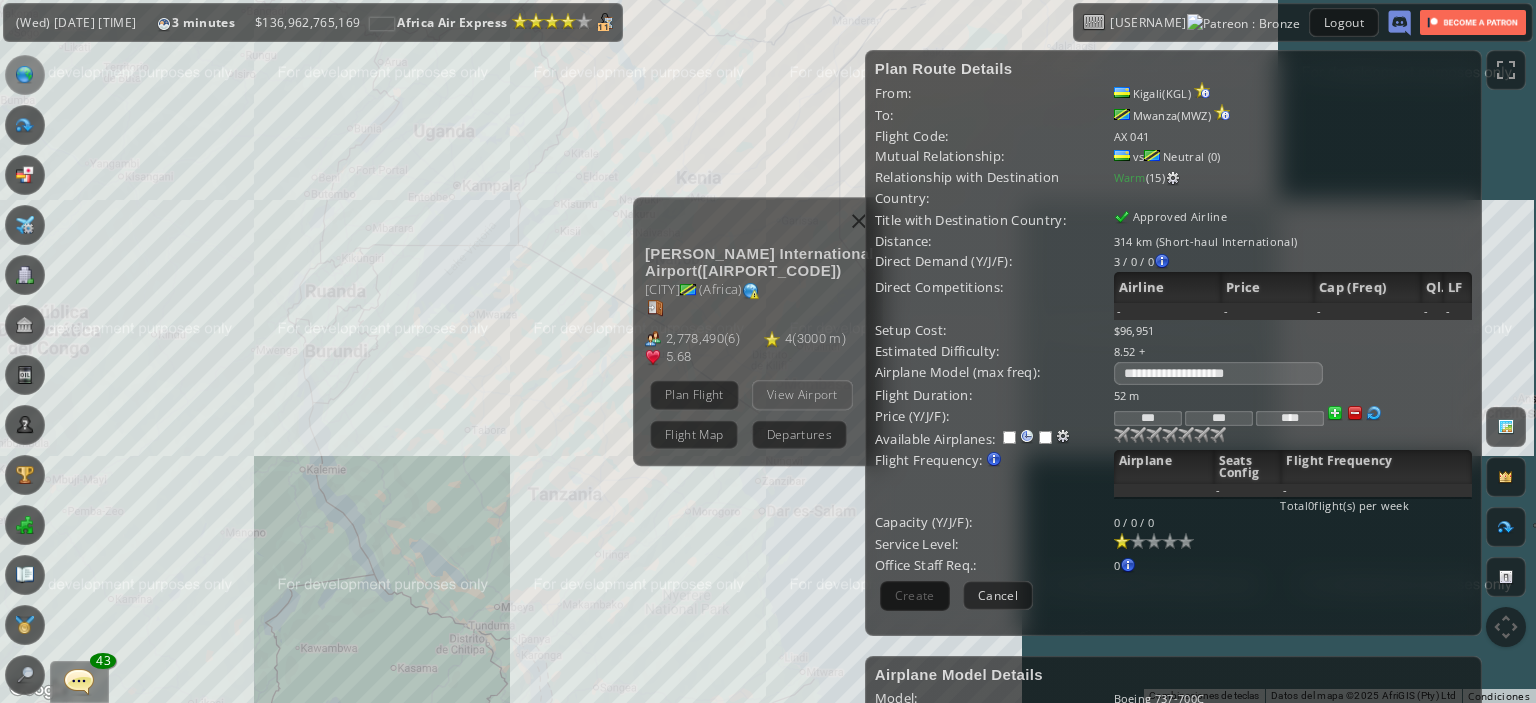 click on "View Airport" at bounding box center [802, 394] 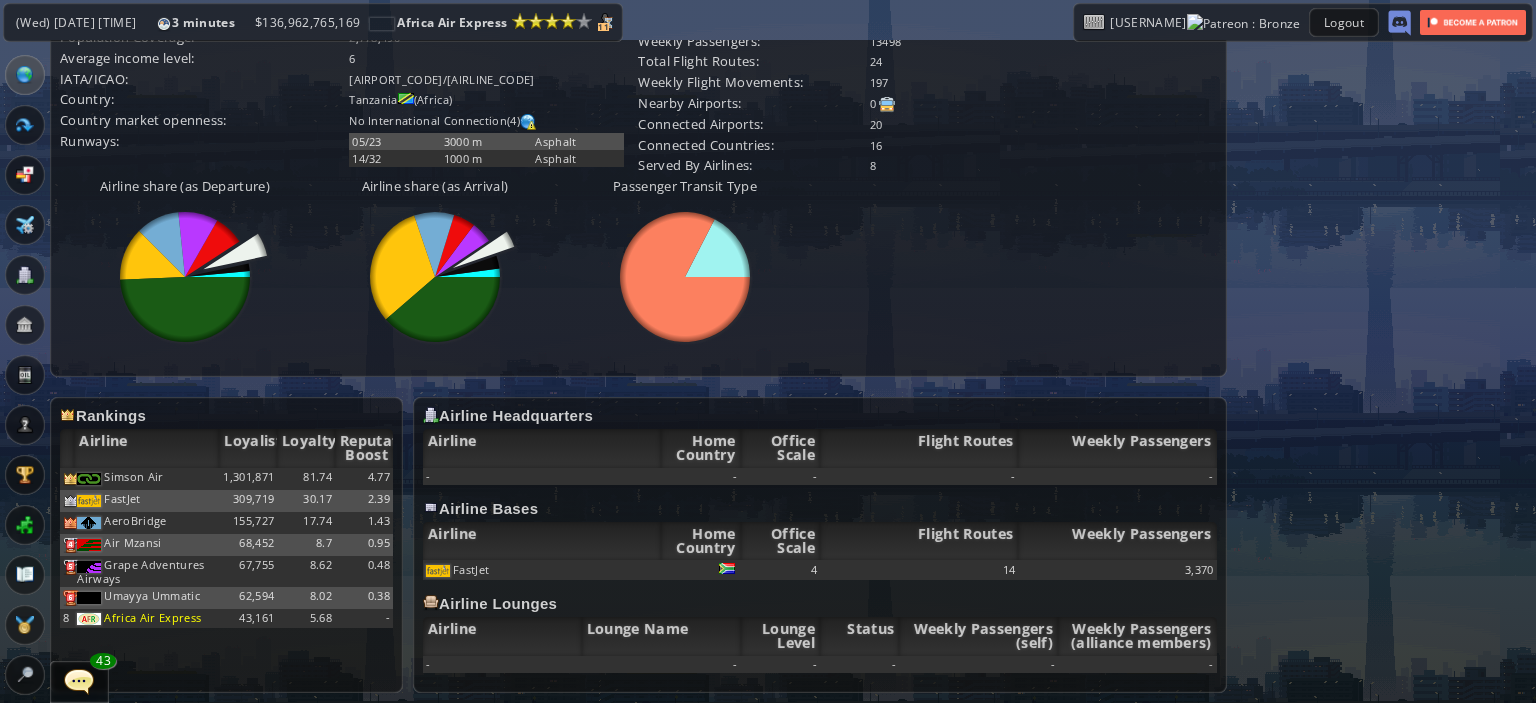 scroll, scrollTop: 600, scrollLeft: 0, axis: vertical 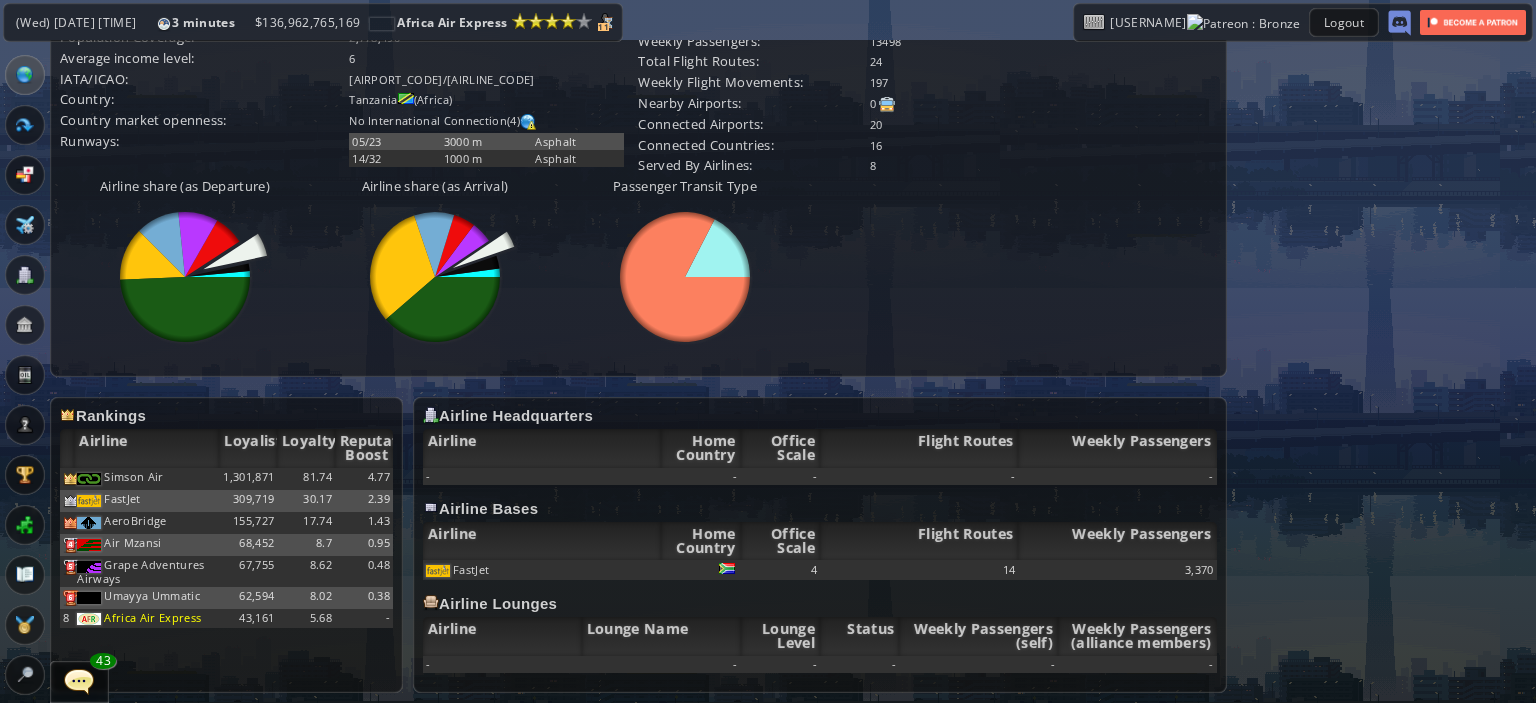 click at bounding box center (25, 75) 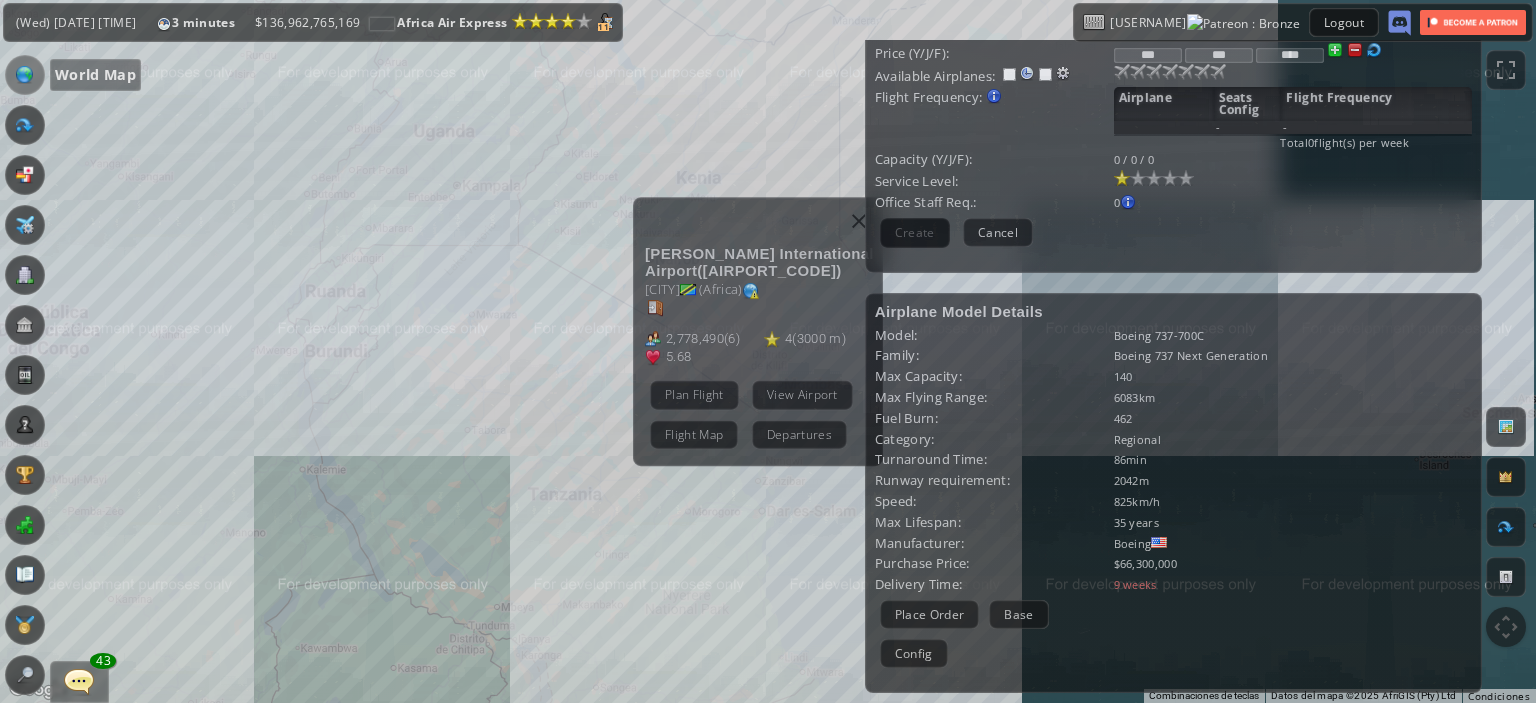scroll, scrollTop: 354, scrollLeft: 0, axis: vertical 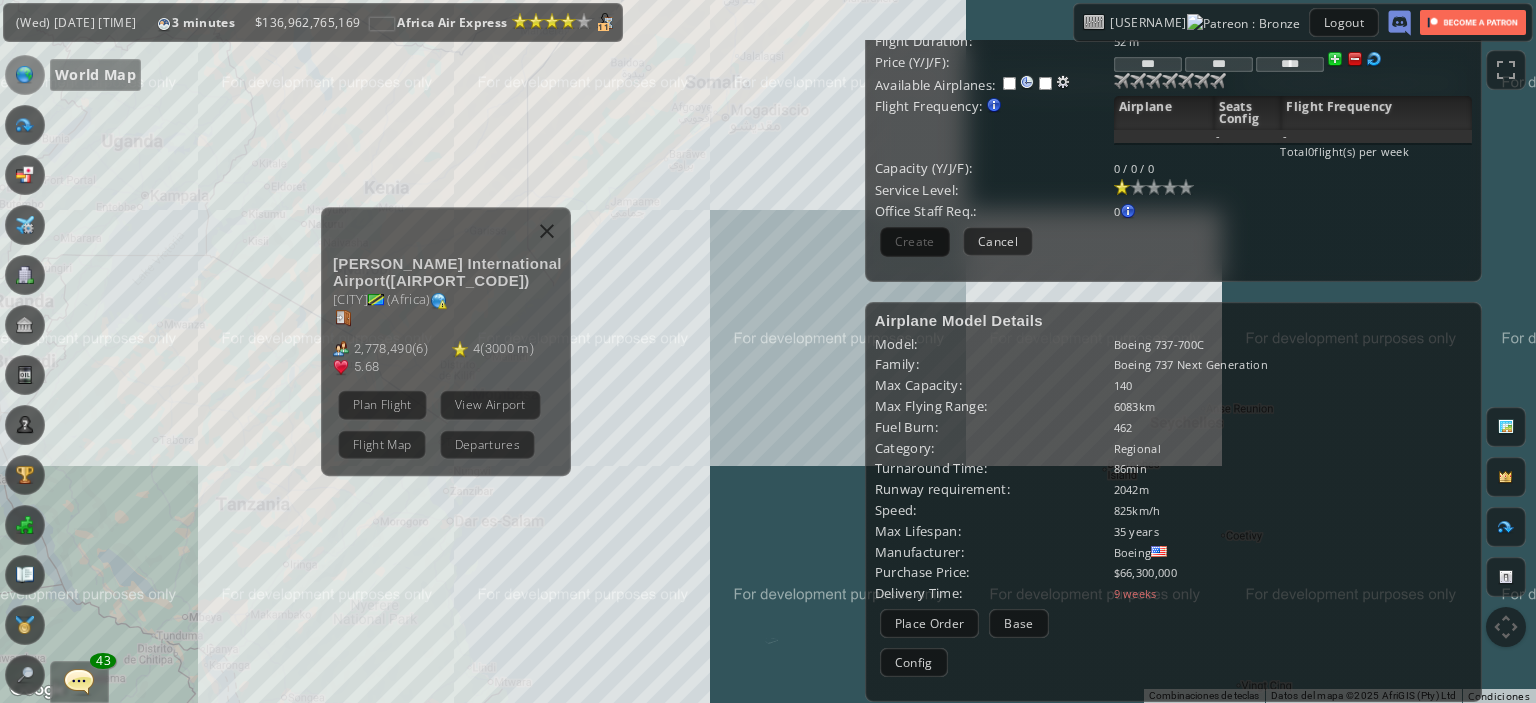 click on "Para navegar, presiona las teclas de flecha.
[AIRPORT_NAME]  ( [AIRPORT_CODE] )
[CITY]  ( [CONTINENT] )
[NUMBER]  ( [NUMBER] )
[NUMBER]  ( [NUMBER] m )
[DECIMAL]
Plan Flight
View Airport
Flight Map
Departures" at bounding box center [768, 351] 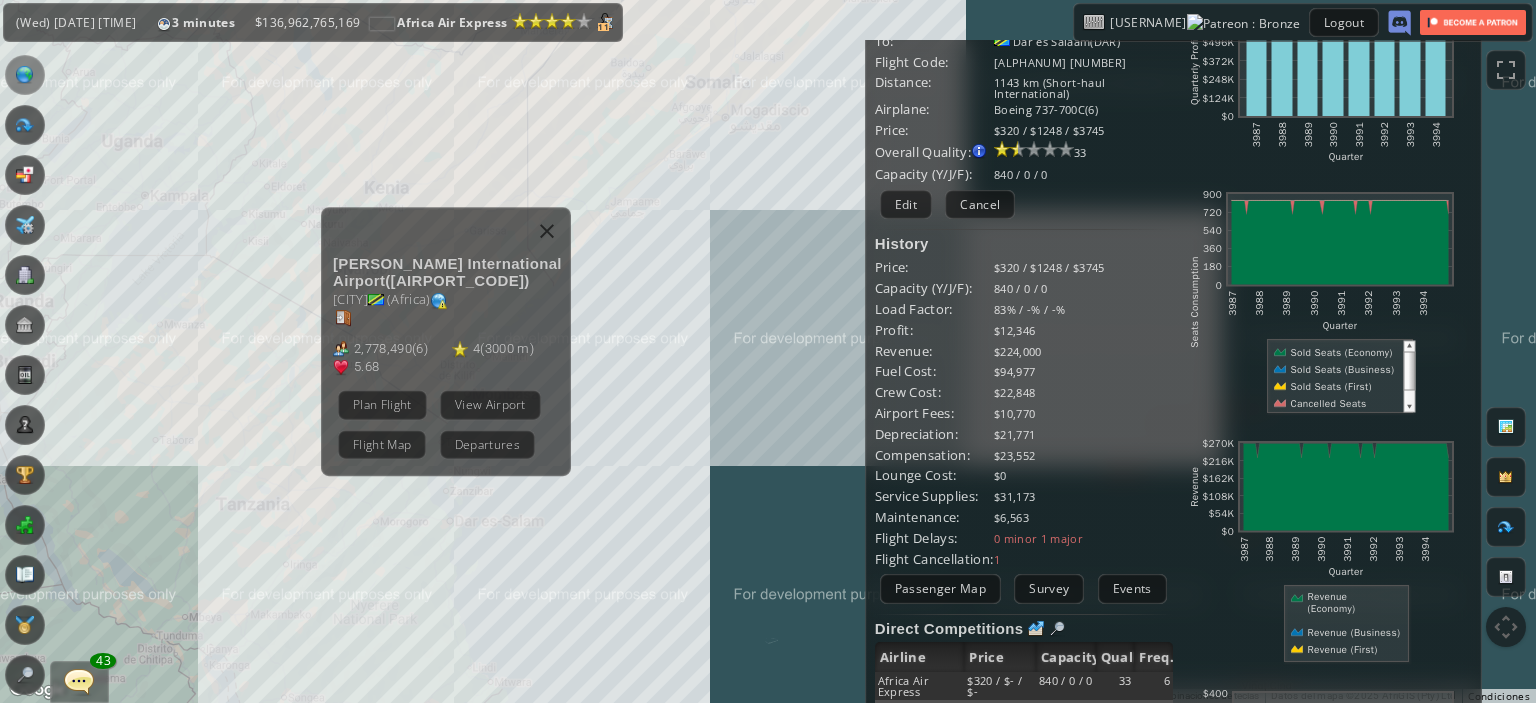 scroll, scrollTop: 0, scrollLeft: 0, axis: both 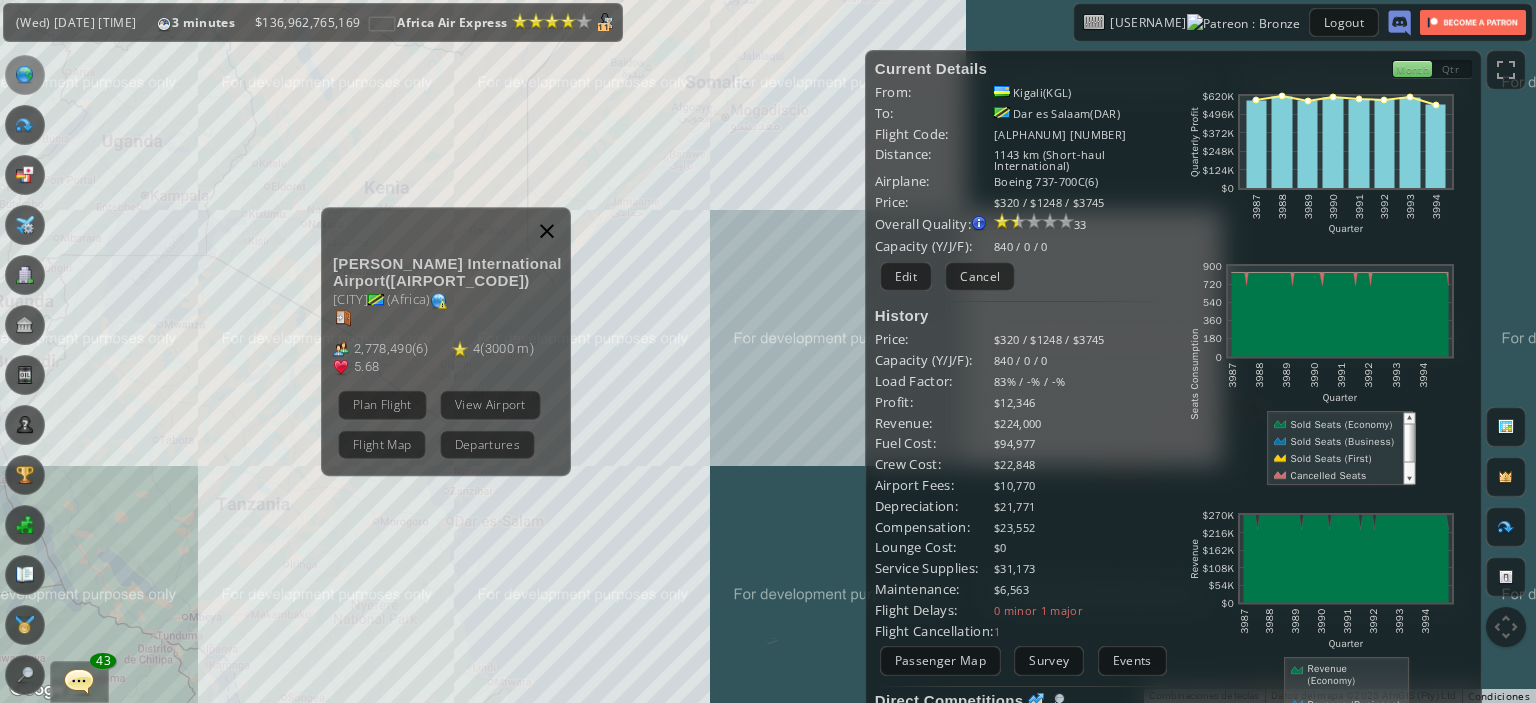 click at bounding box center (547, 231) 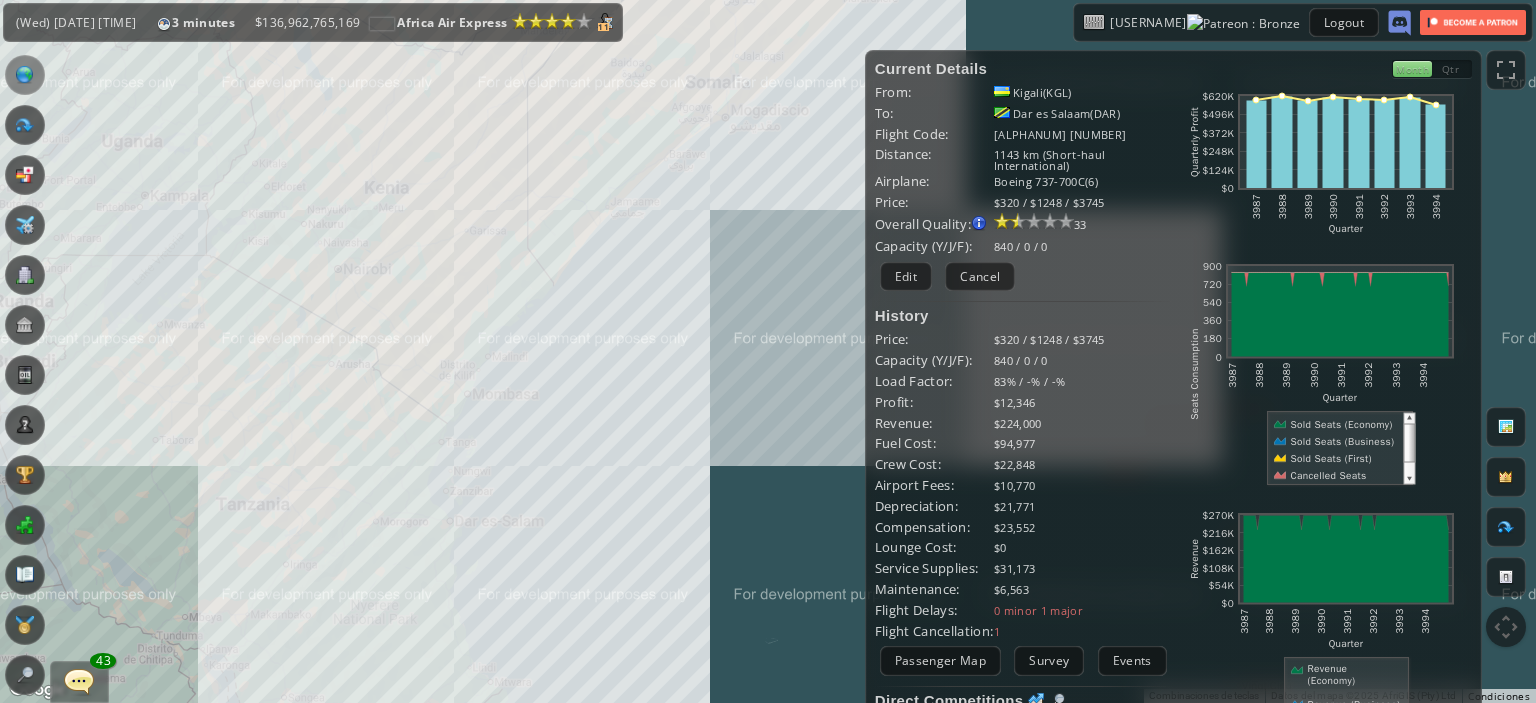 click on "Para navegar, presiona las teclas de flecha." at bounding box center [768, 351] 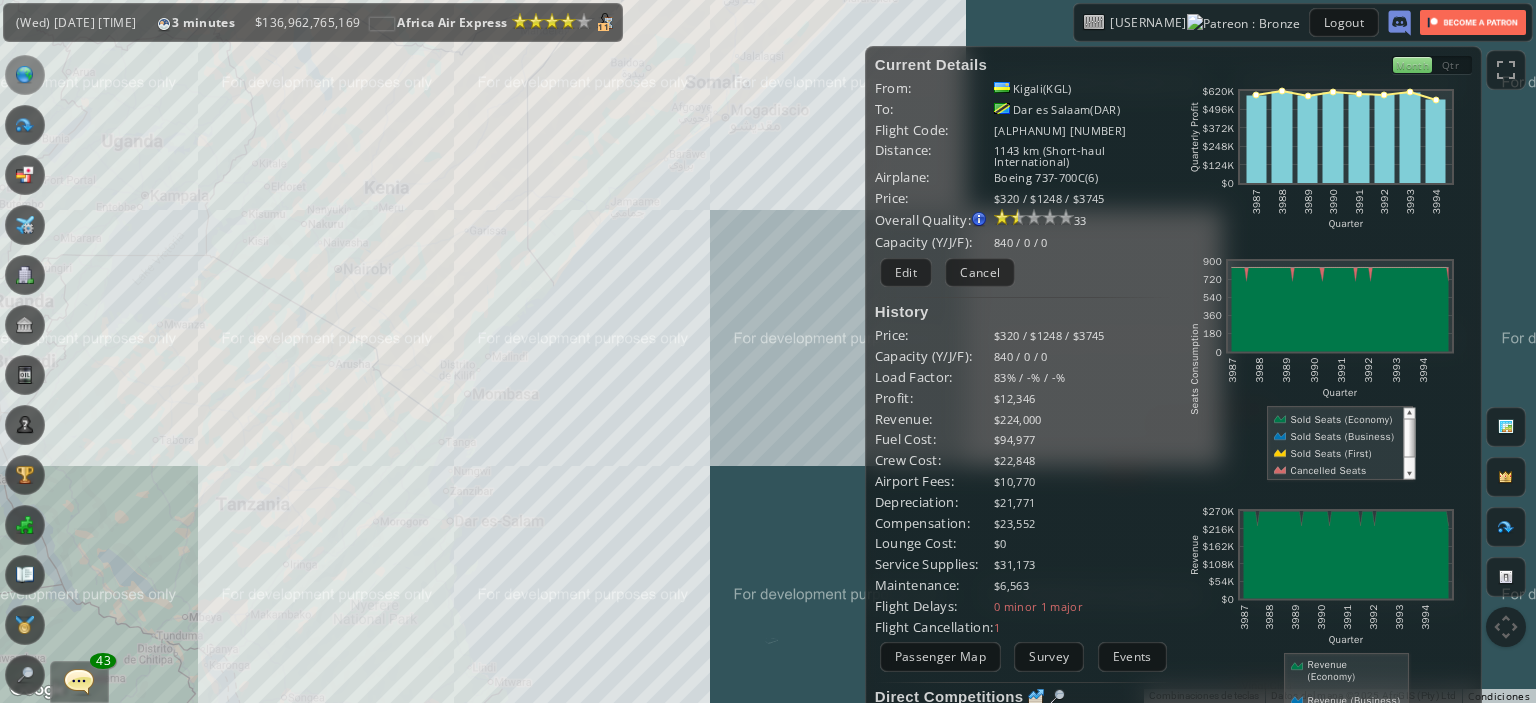 scroll, scrollTop: 0, scrollLeft: 0, axis: both 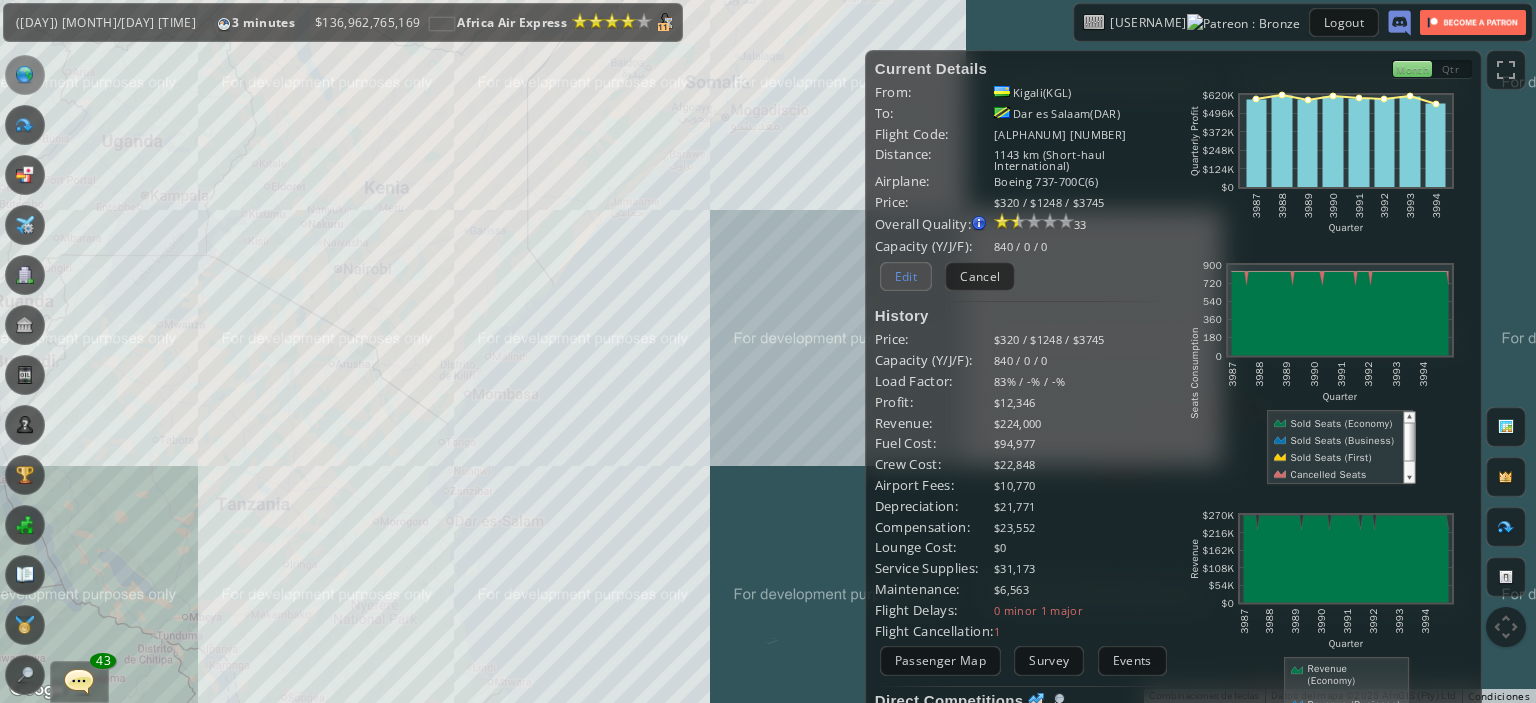 click on "Edit" at bounding box center [906, 276] 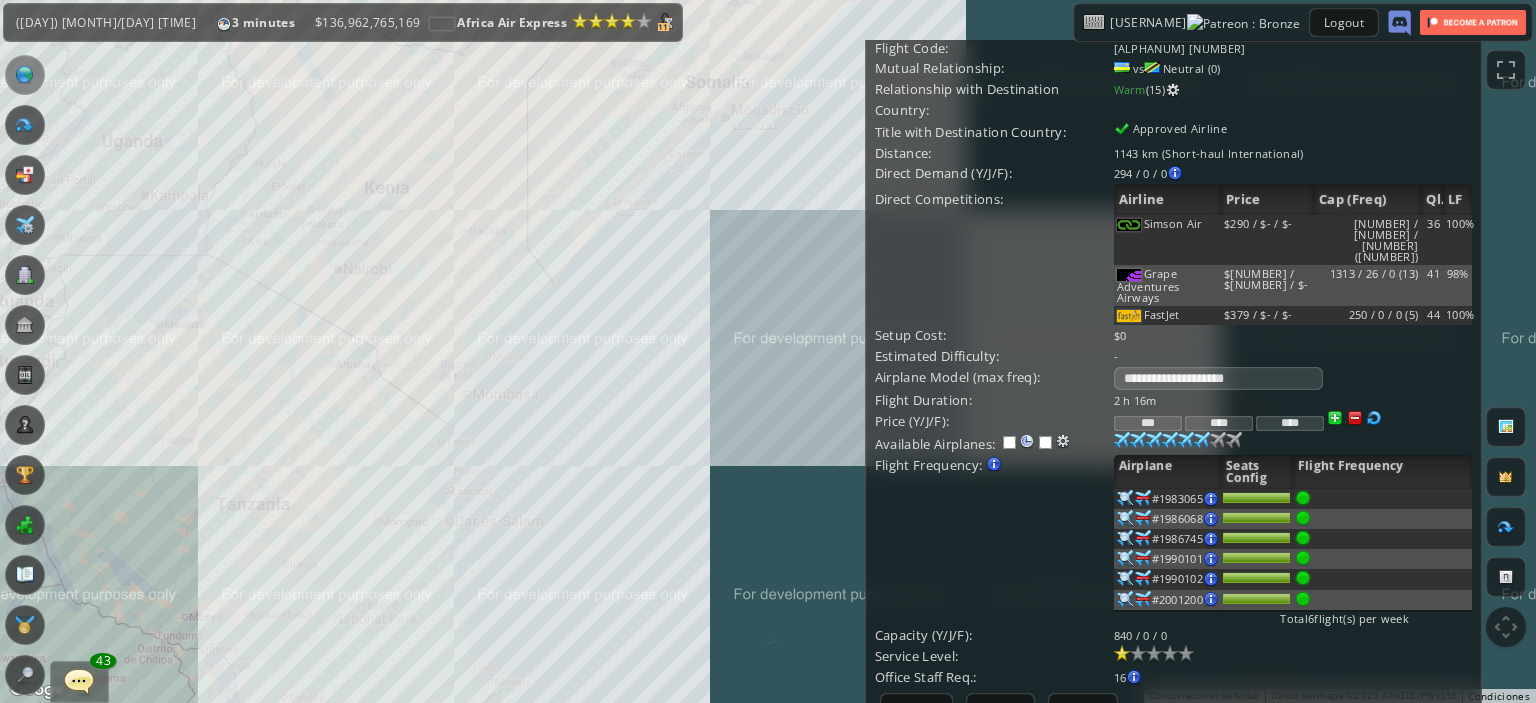 scroll, scrollTop: 88, scrollLeft: 0, axis: vertical 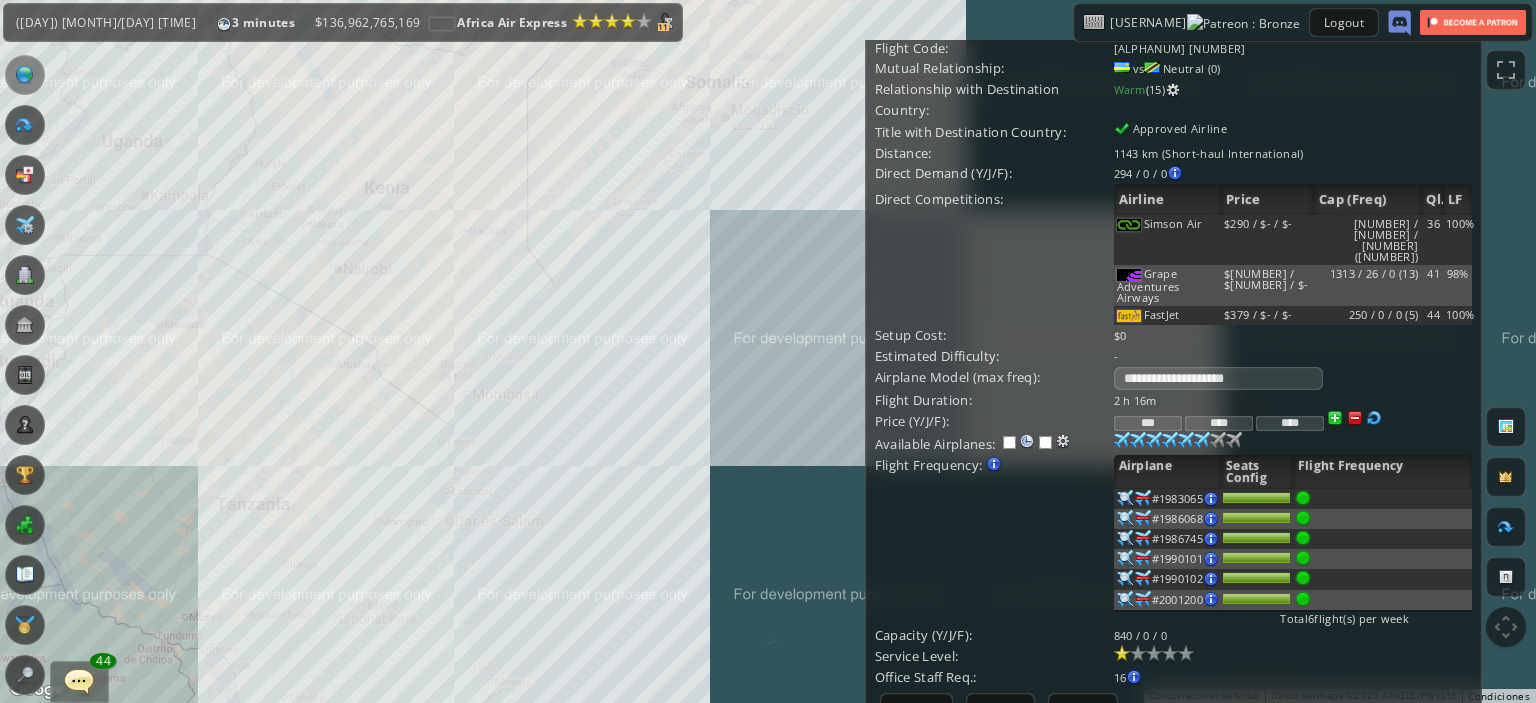 click at bounding box center (1122, 440) 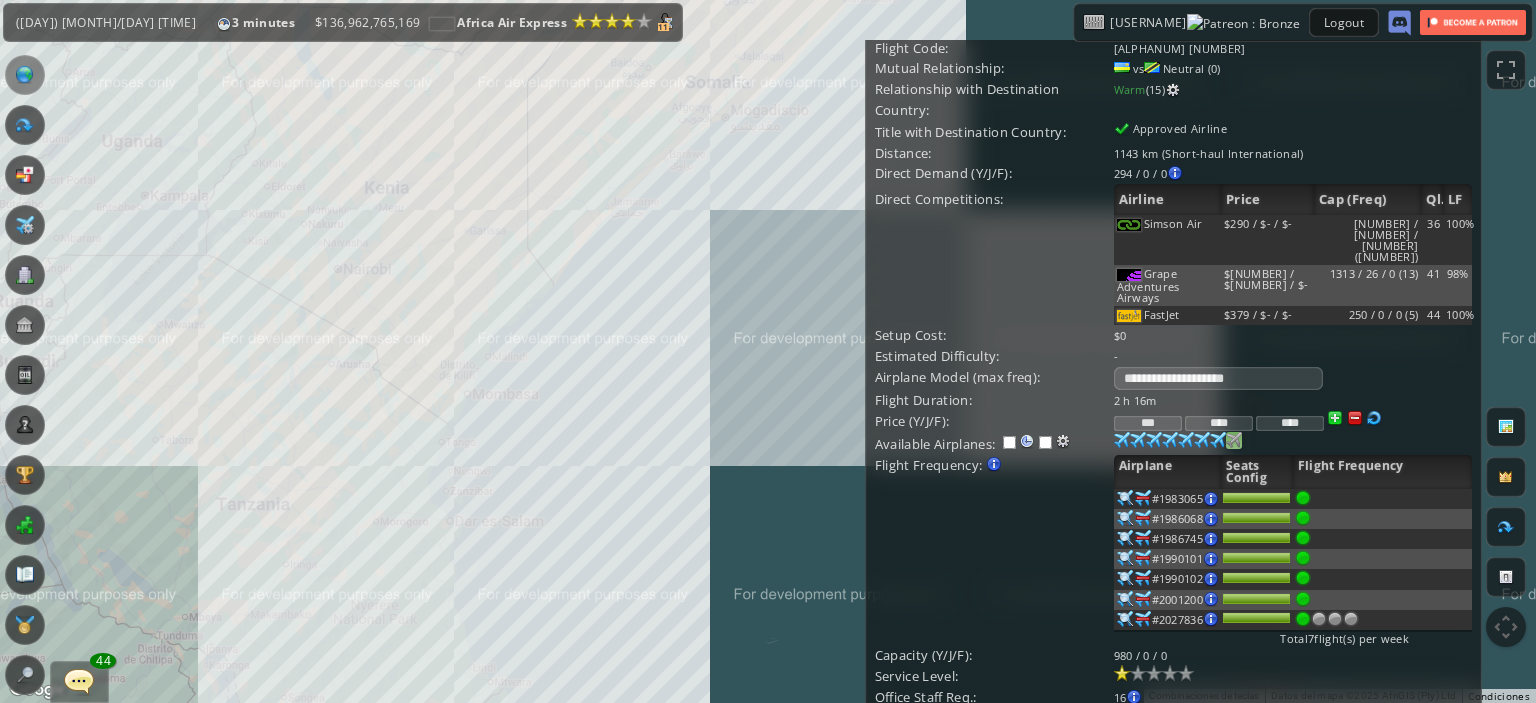 click at bounding box center [1122, 440] 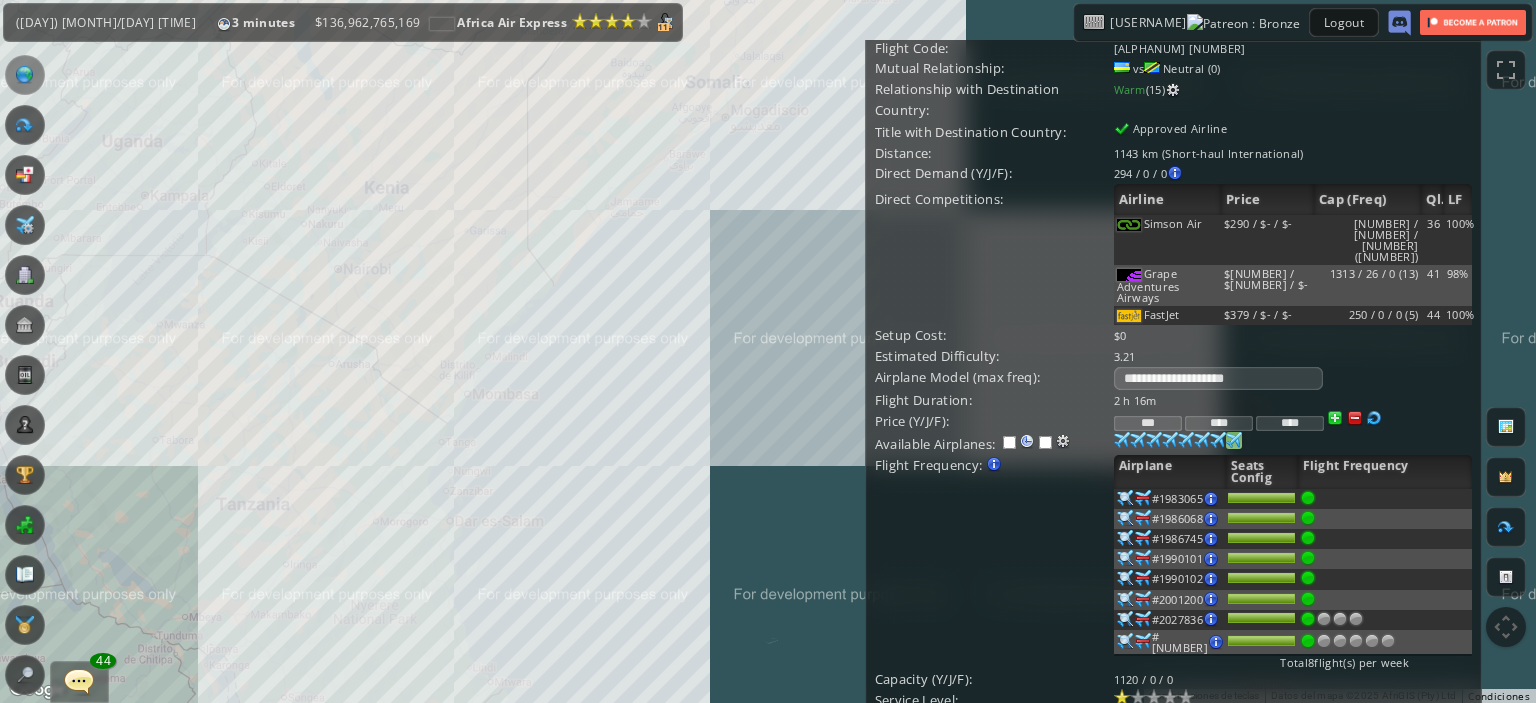 click at bounding box center [1324, 619] 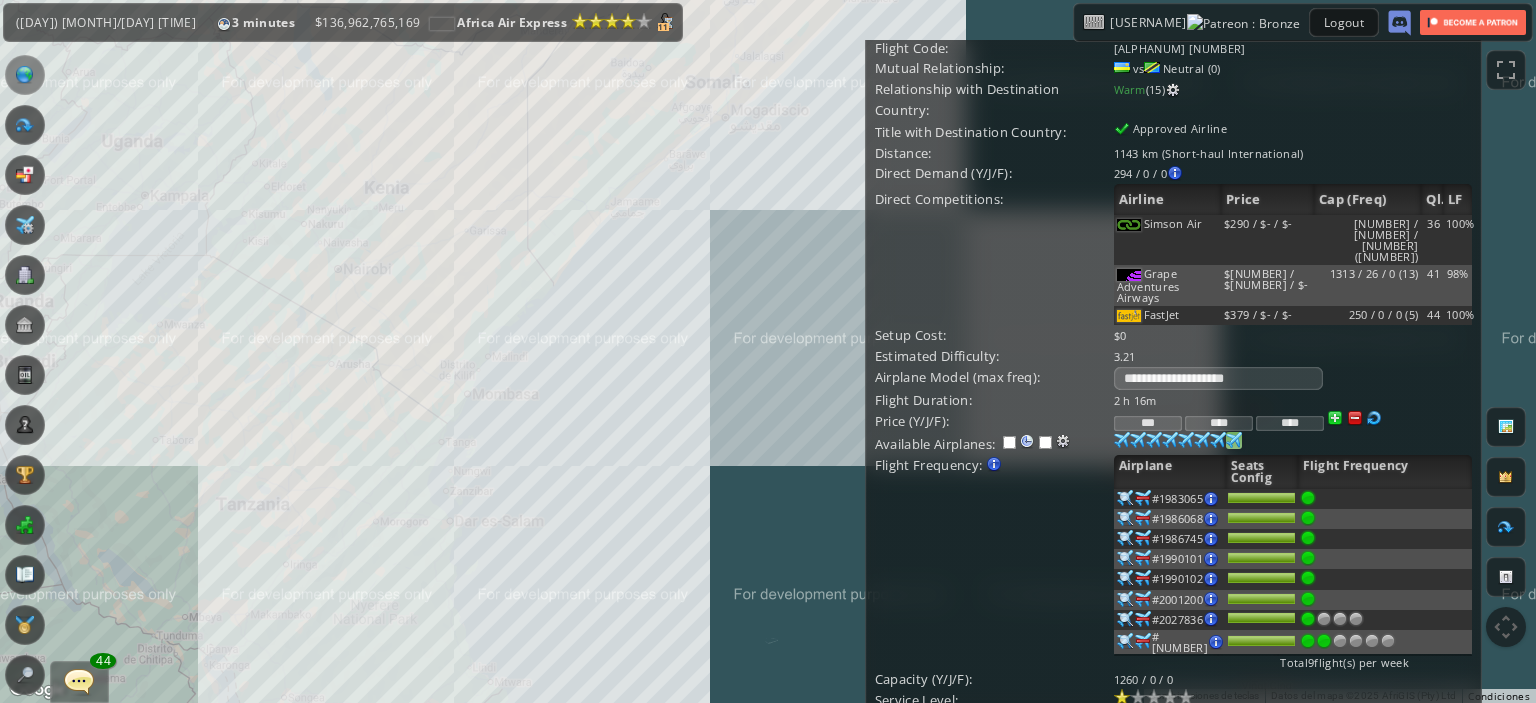 click at bounding box center (1324, 619) 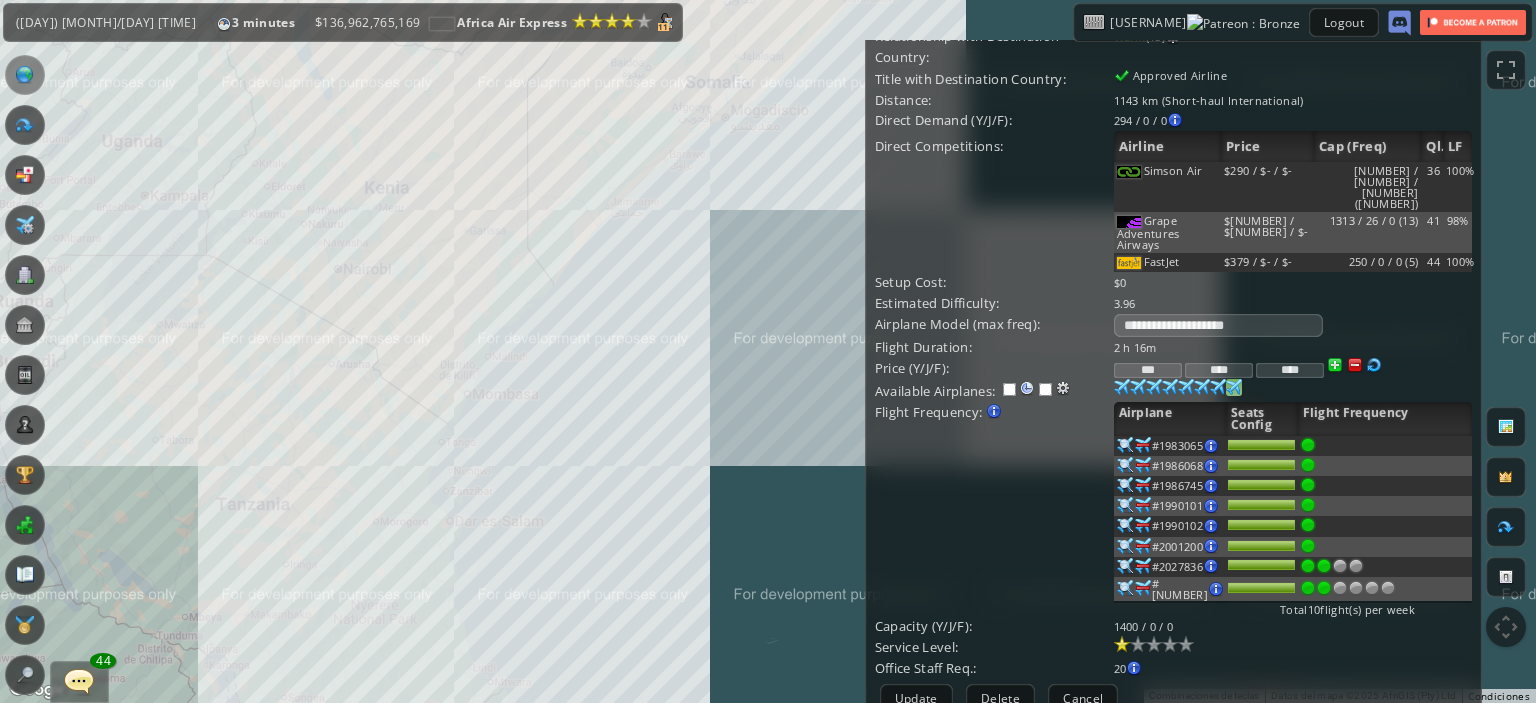 scroll, scrollTop: 164, scrollLeft: 0, axis: vertical 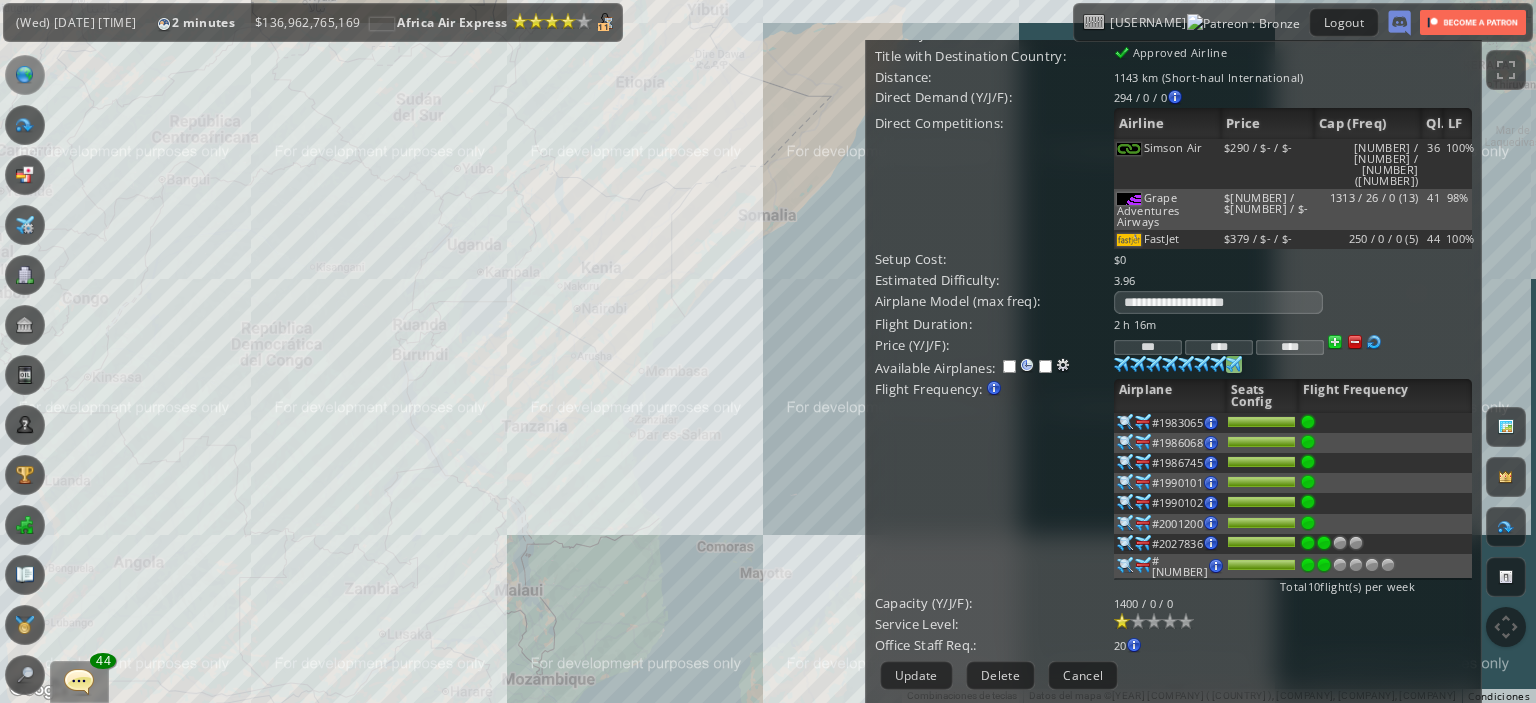 click at bounding box center (25, 225) 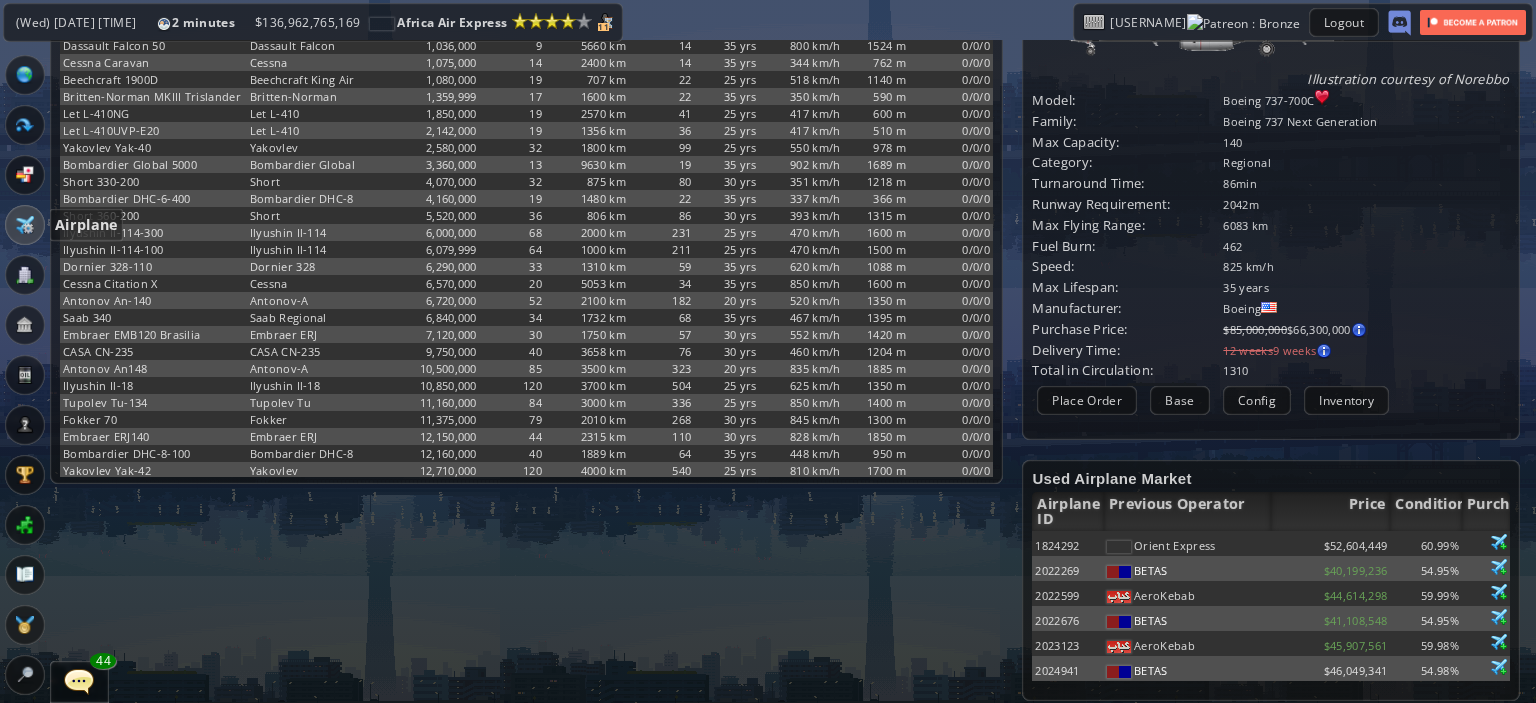 scroll, scrollTop: 0, scrollLeft: 0, axis: both 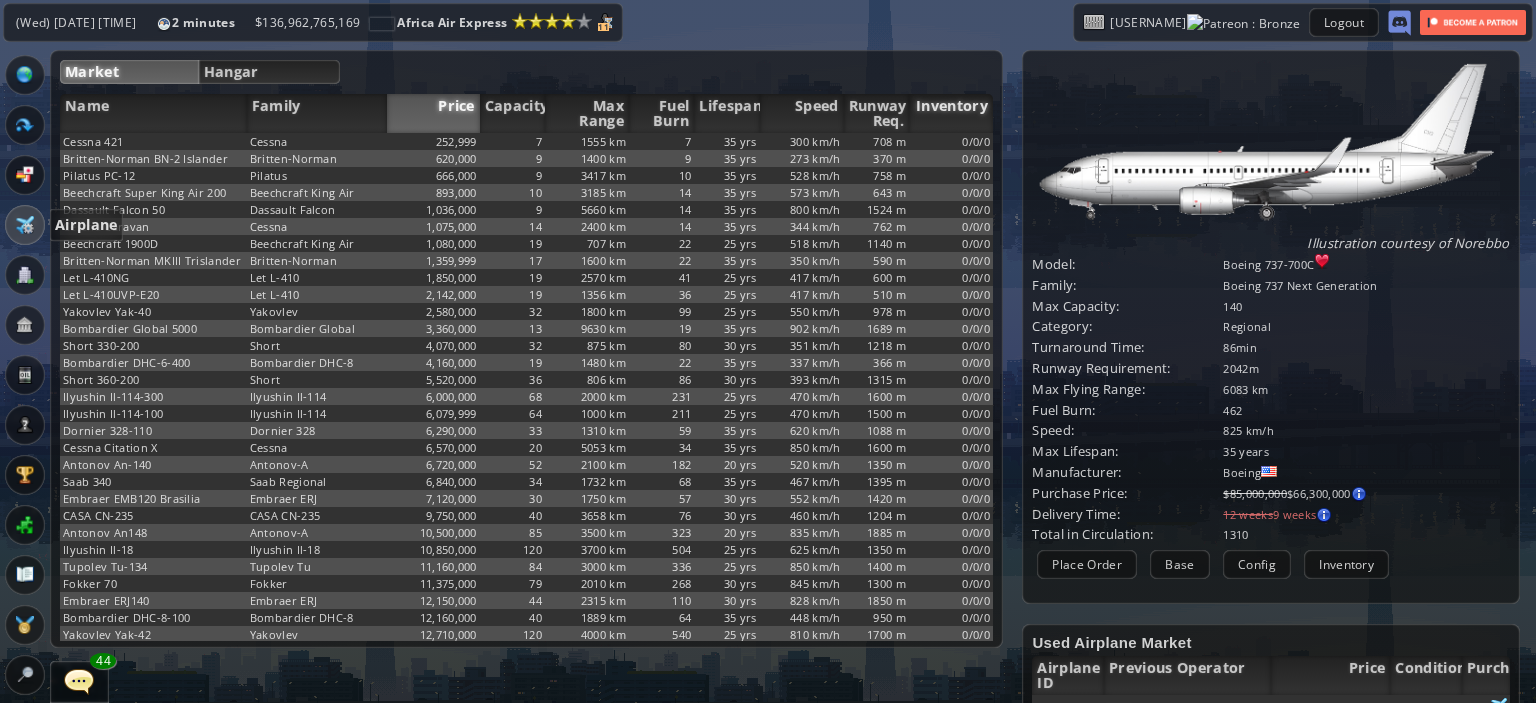 click on "Inventory" at bounding box center (951, 113) 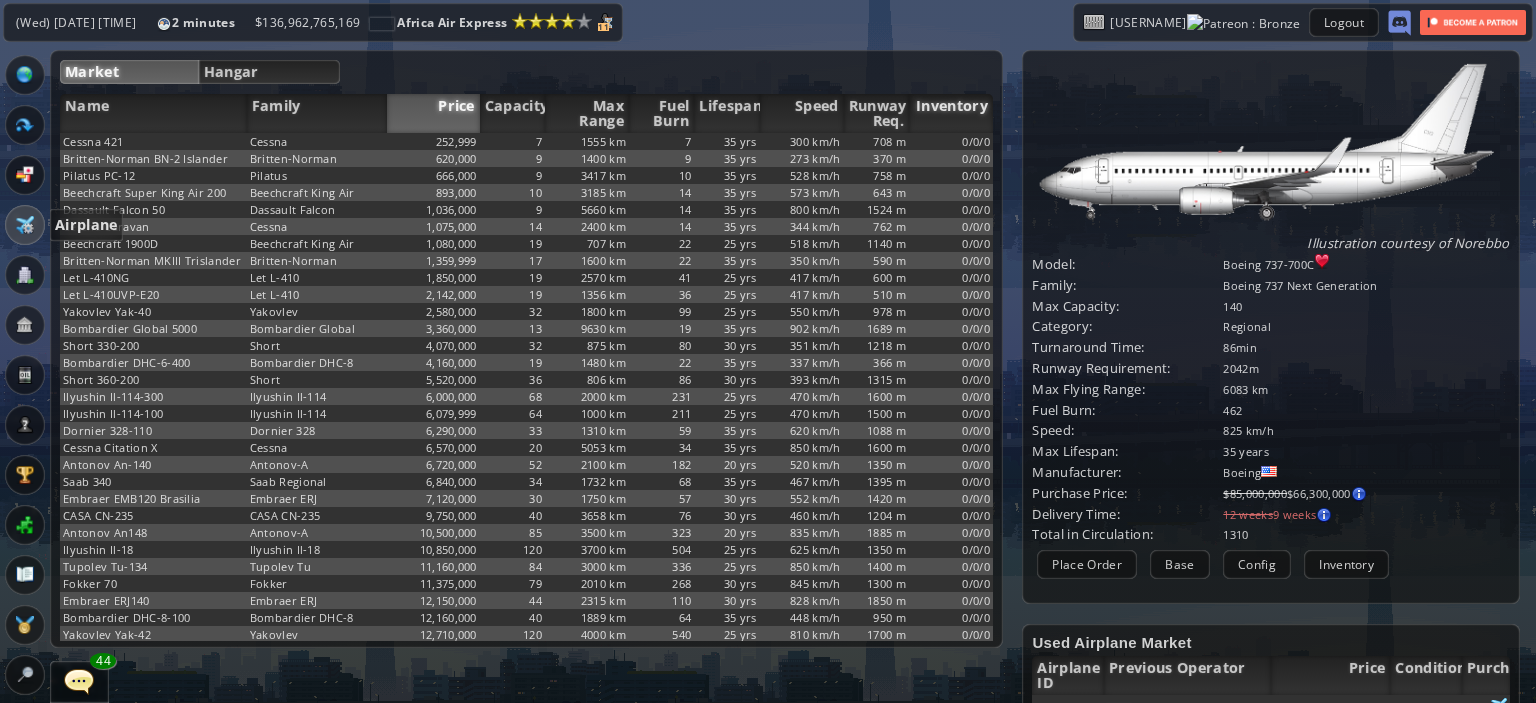 click on "Inventory" at bounding box center (951, 113) 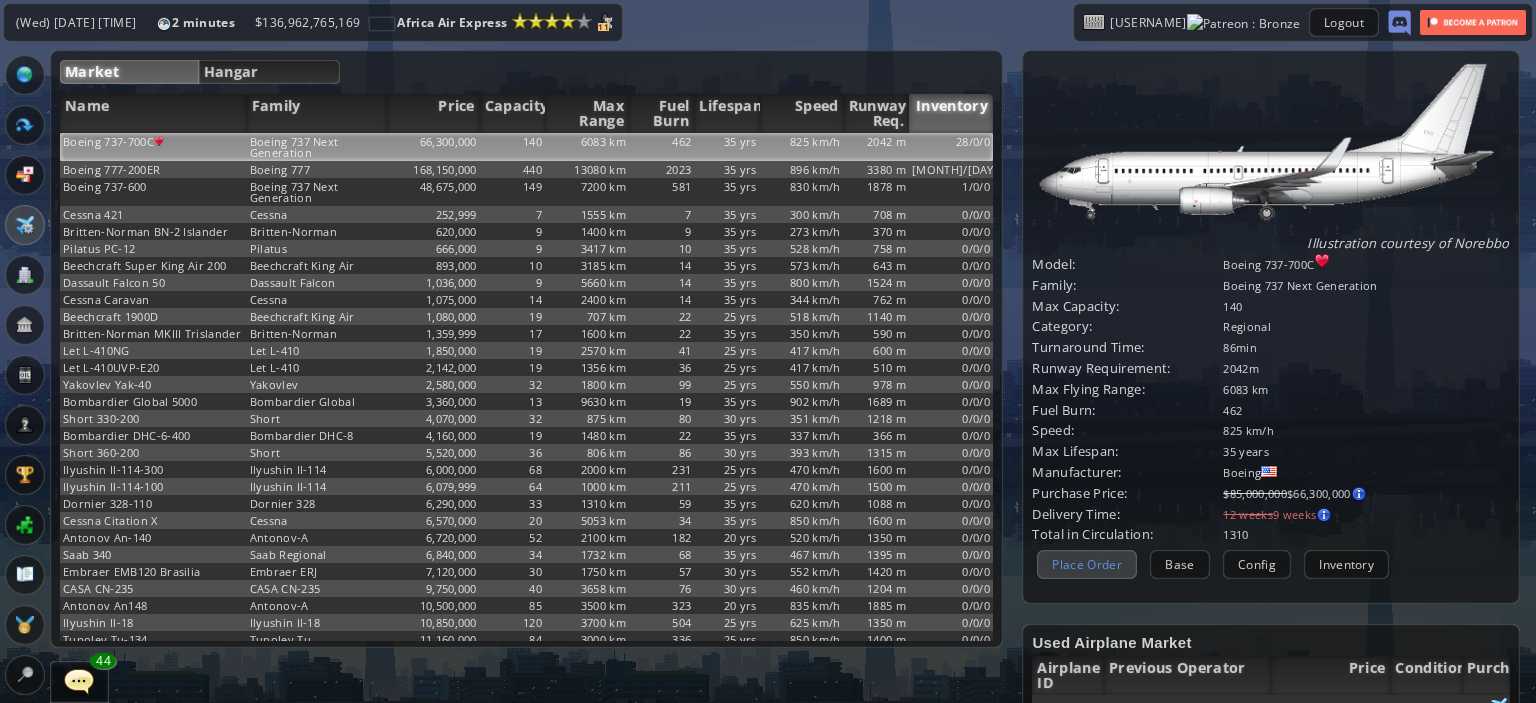 click on "Place Order" at bounding box center (1087, 564) 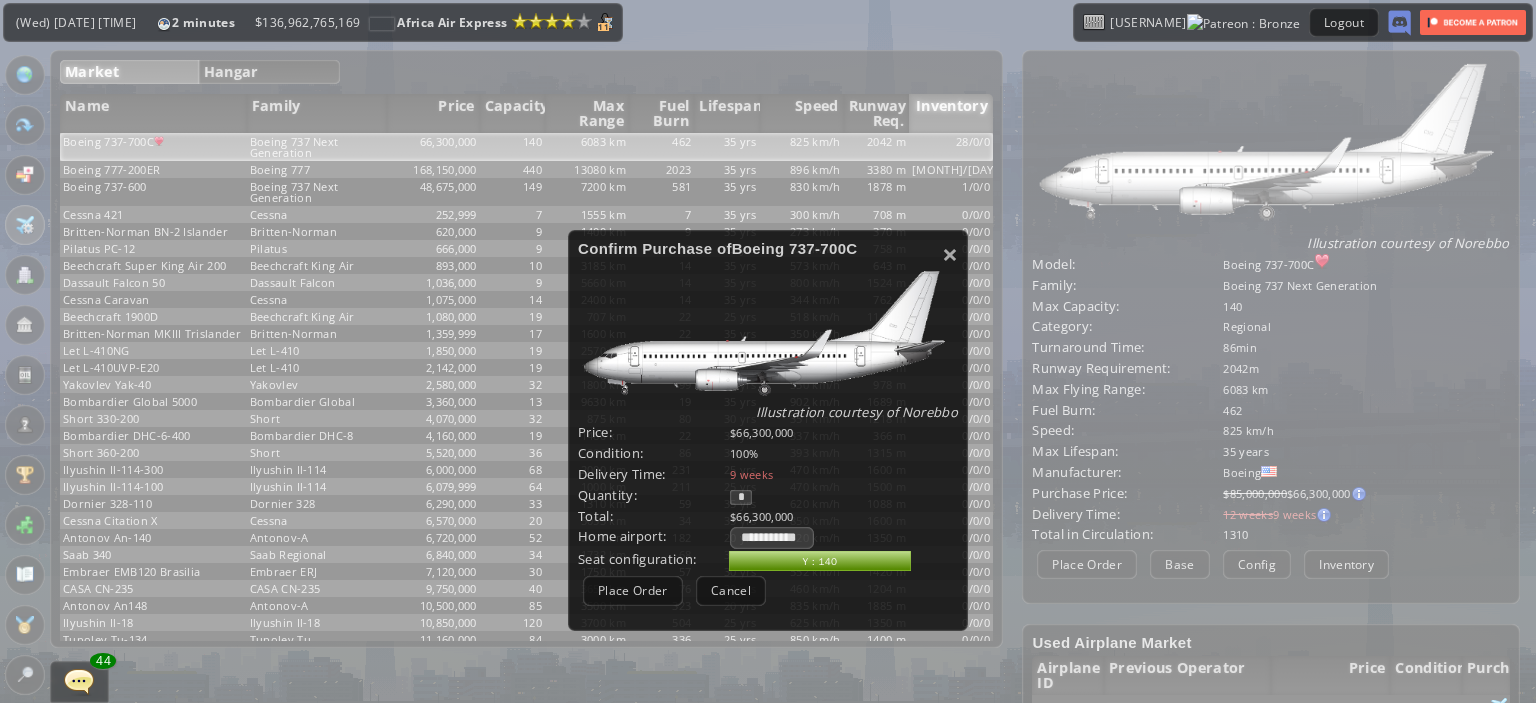 click on "*" at bounding box center [741, 497] 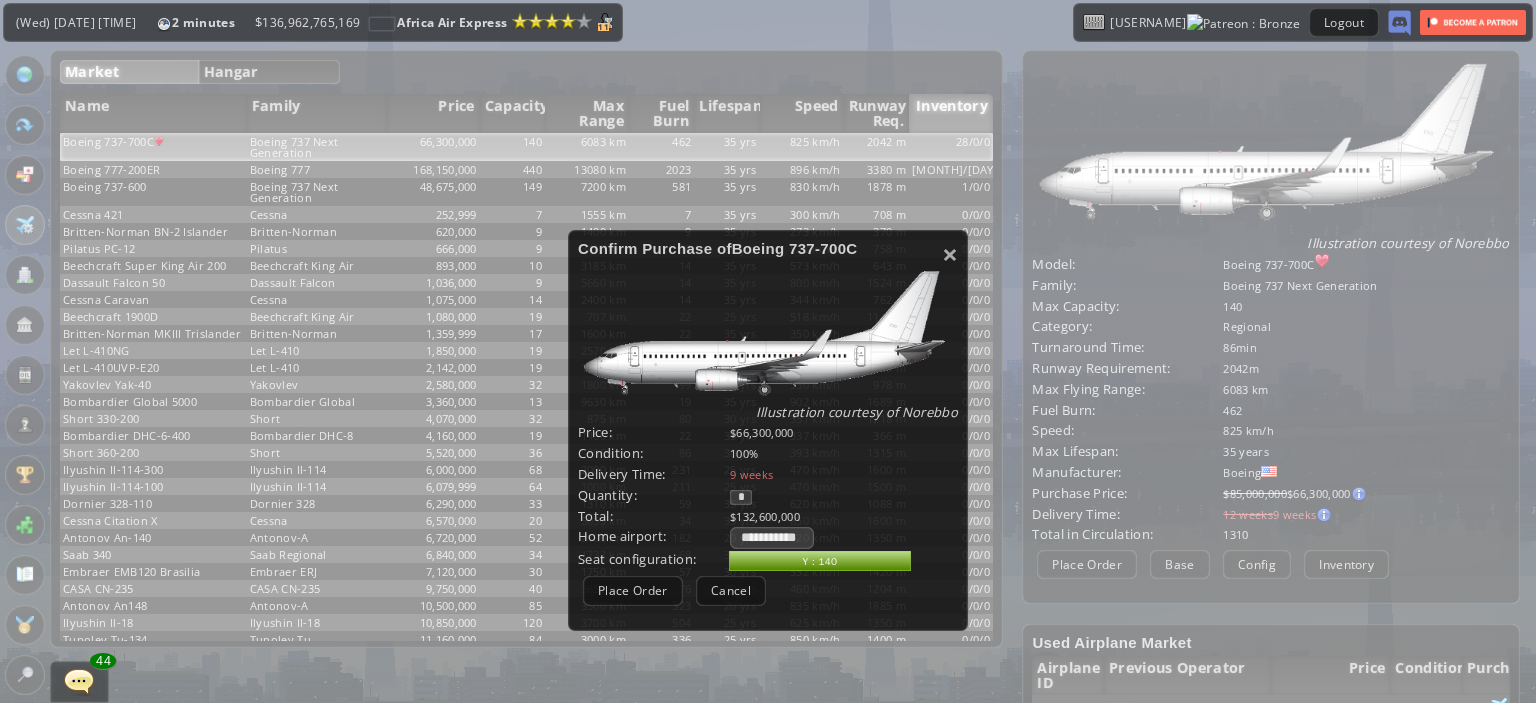 type on "*" 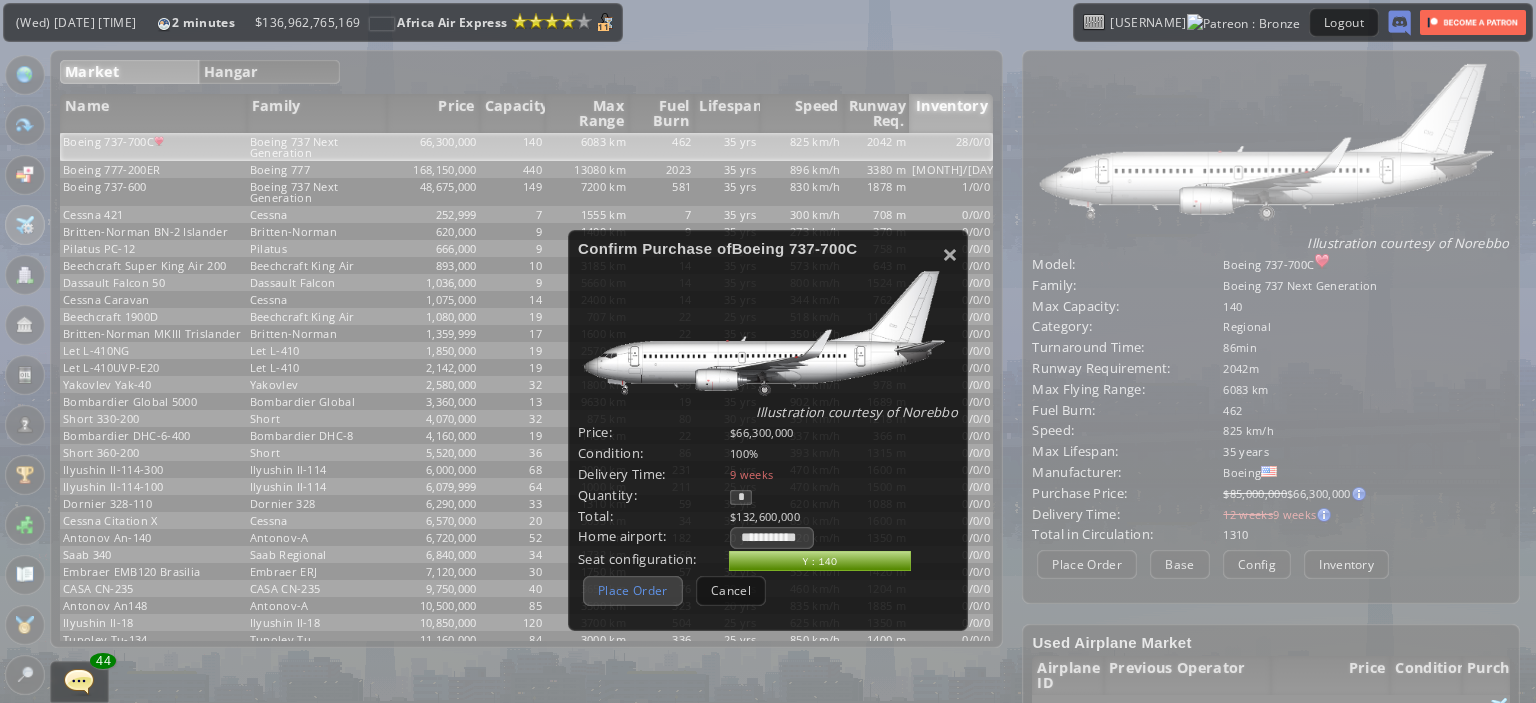 click on "Place Order" at bounding box center [633, 590] 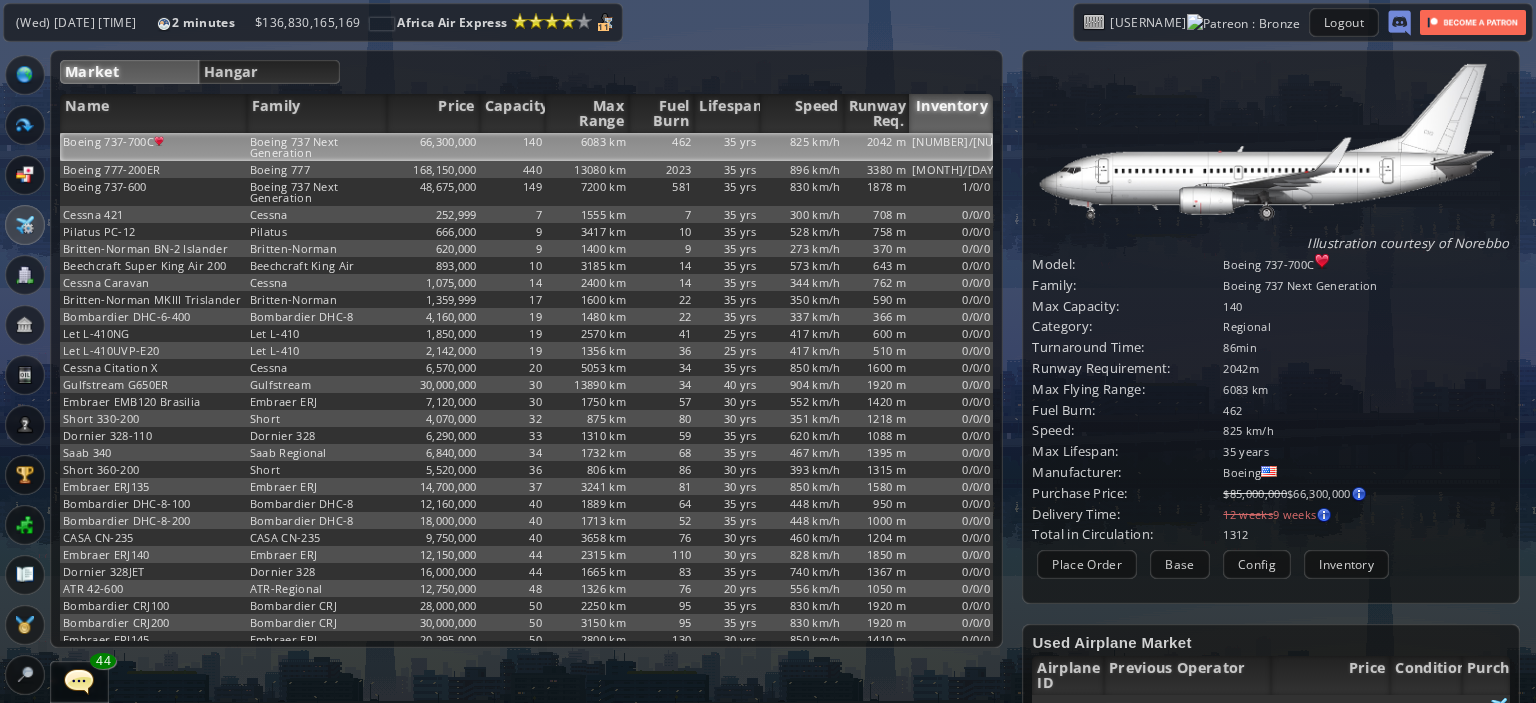 click at bounding box center [1399, 23] 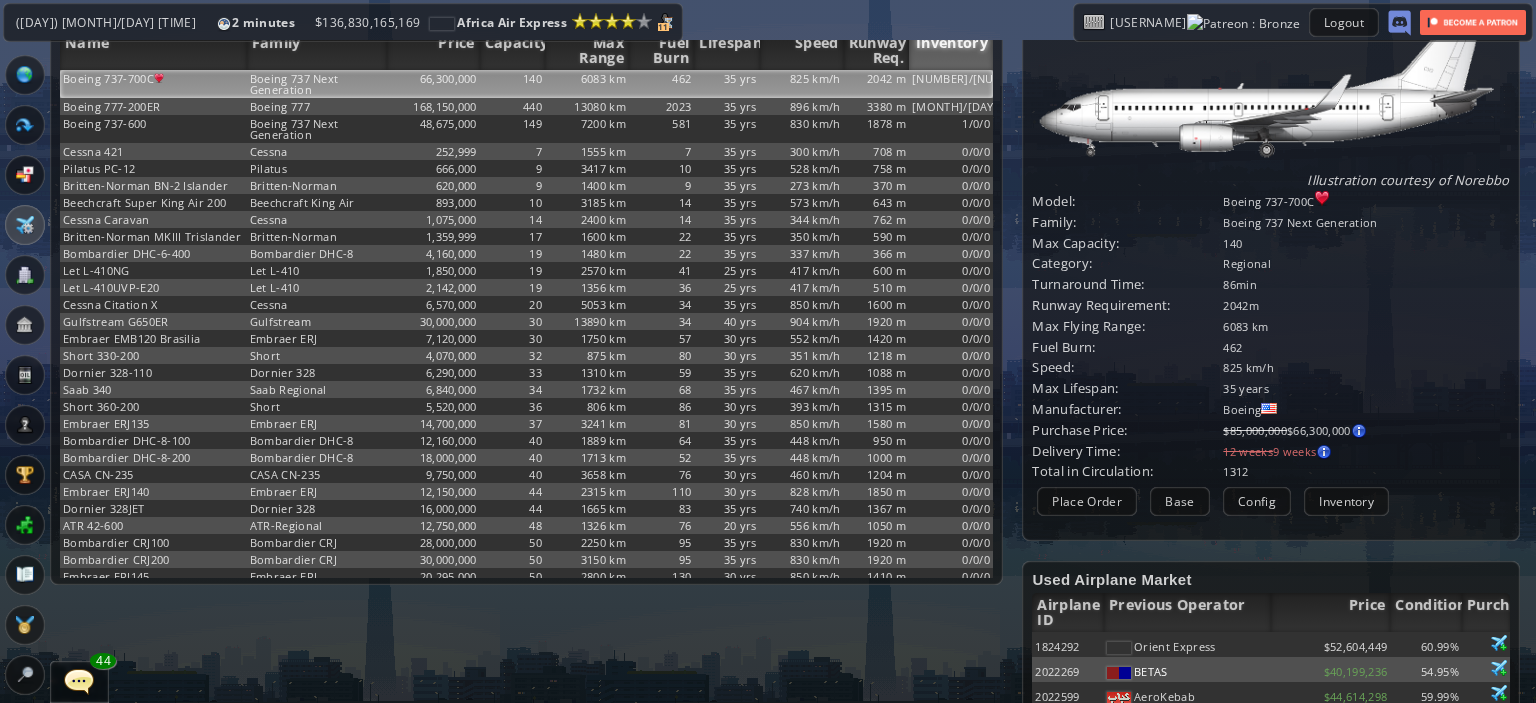 scroll, scrollTop: 0, scrollLeft: 0, axis: both 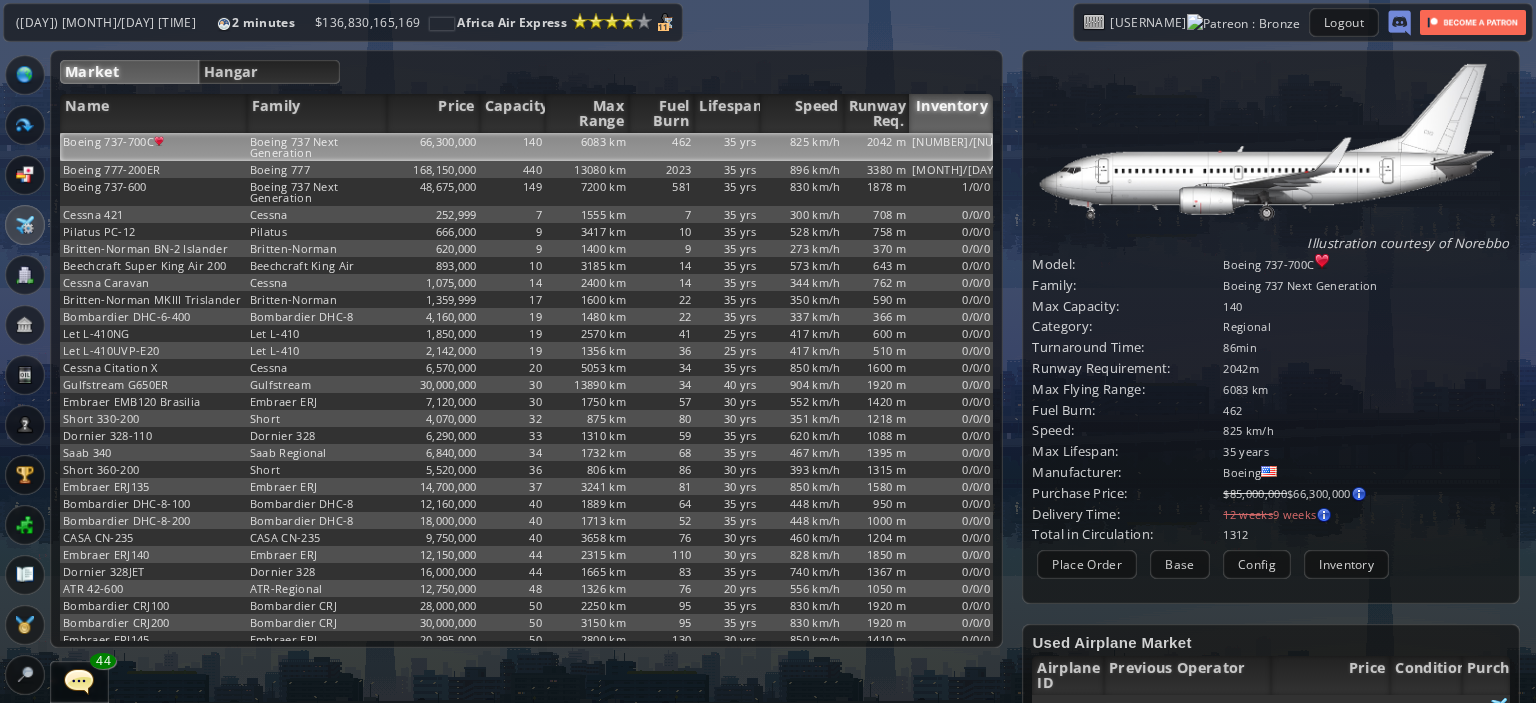 click at bounding box center (25, 75) 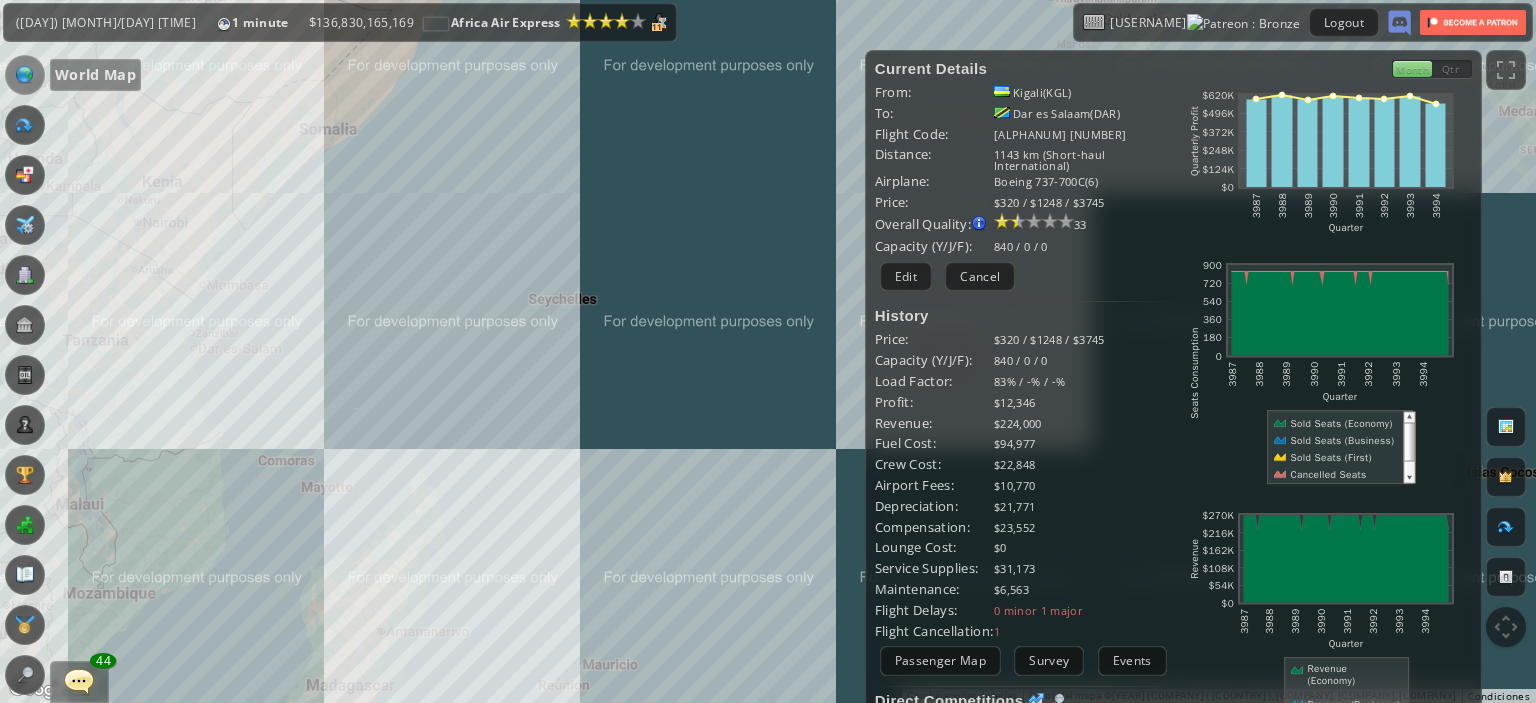 click on "Para navegar, presiona las teclas de flecha." at bounding box center [768, 351] 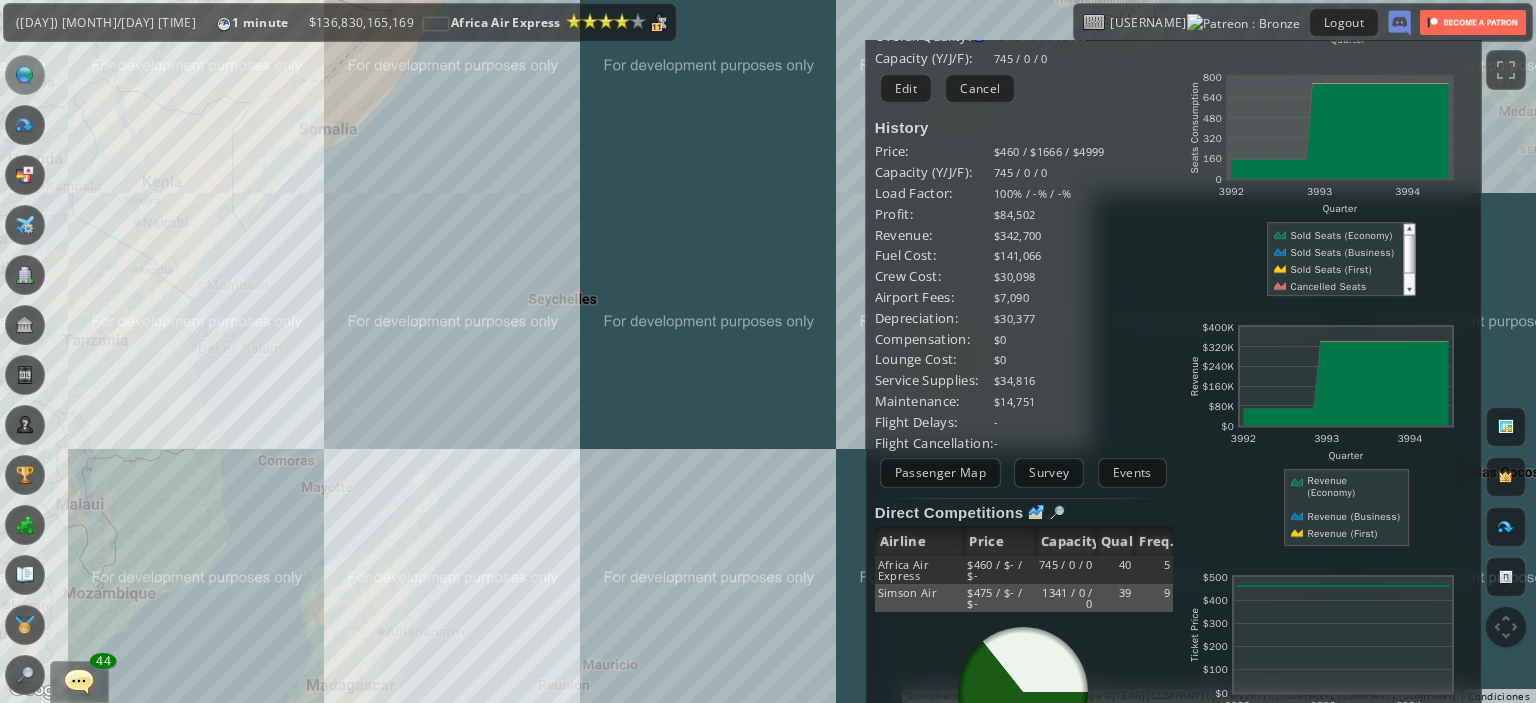 scroll, scrollTop: 183, scrollLeft: 0, axis: vertical 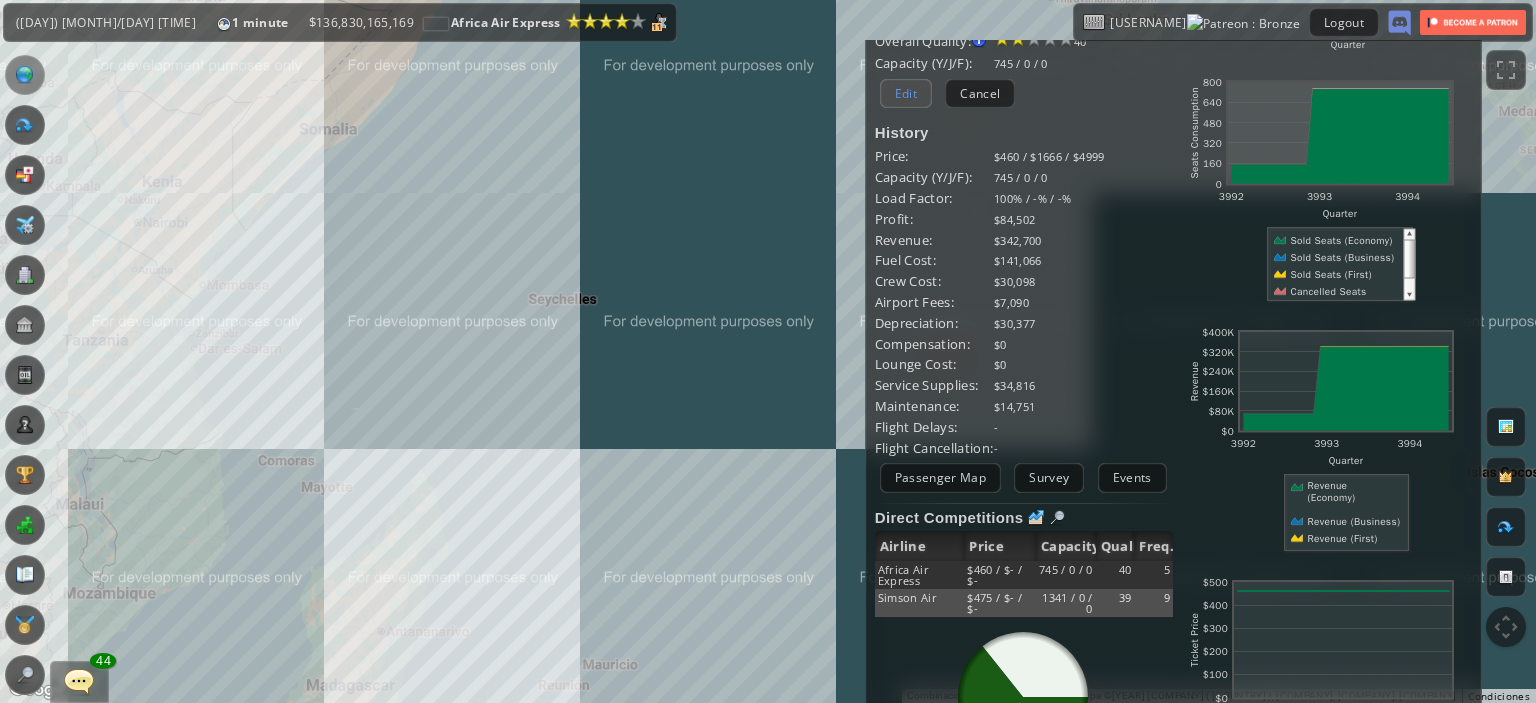 click on "Edit" at bounding box center (906, 93) 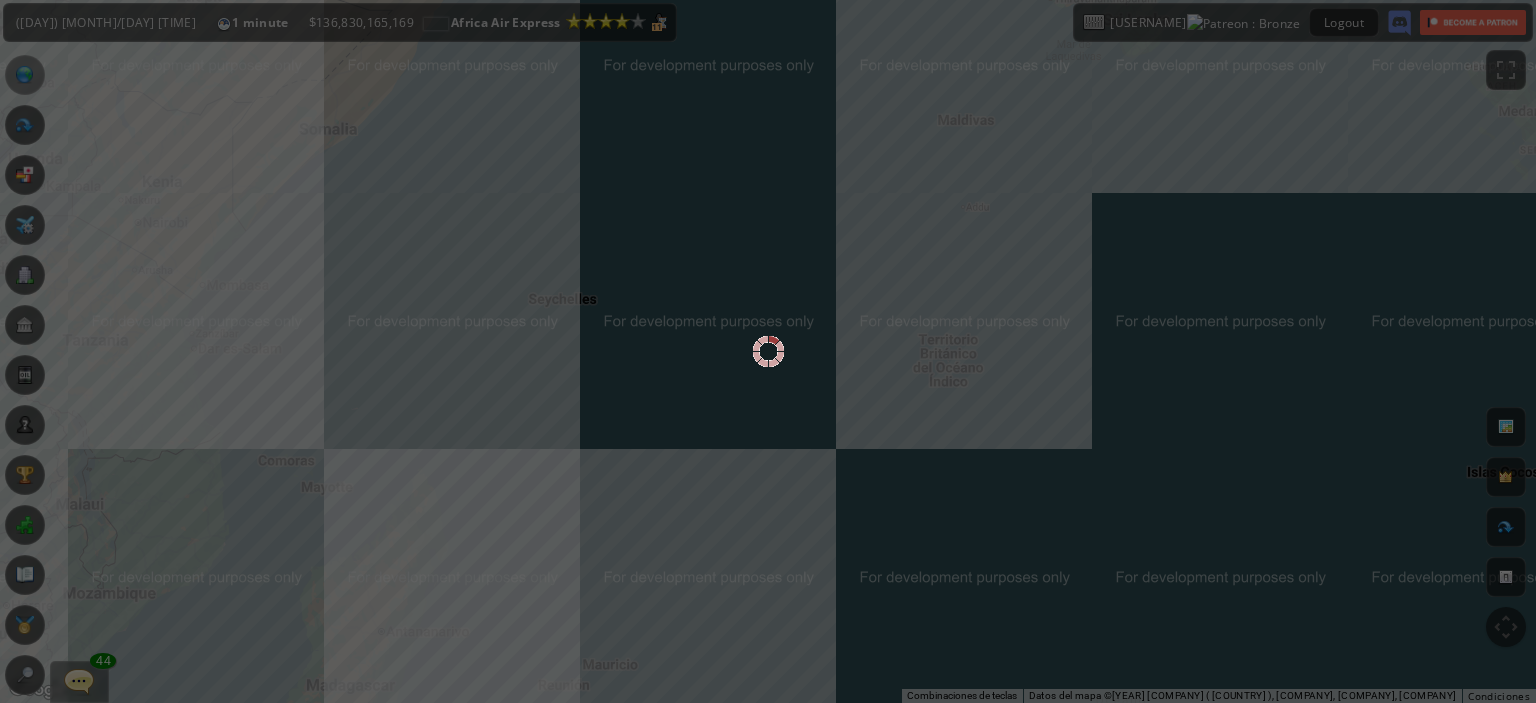scroll, scrollTop: 0, scrollLeft: 0, axis: both 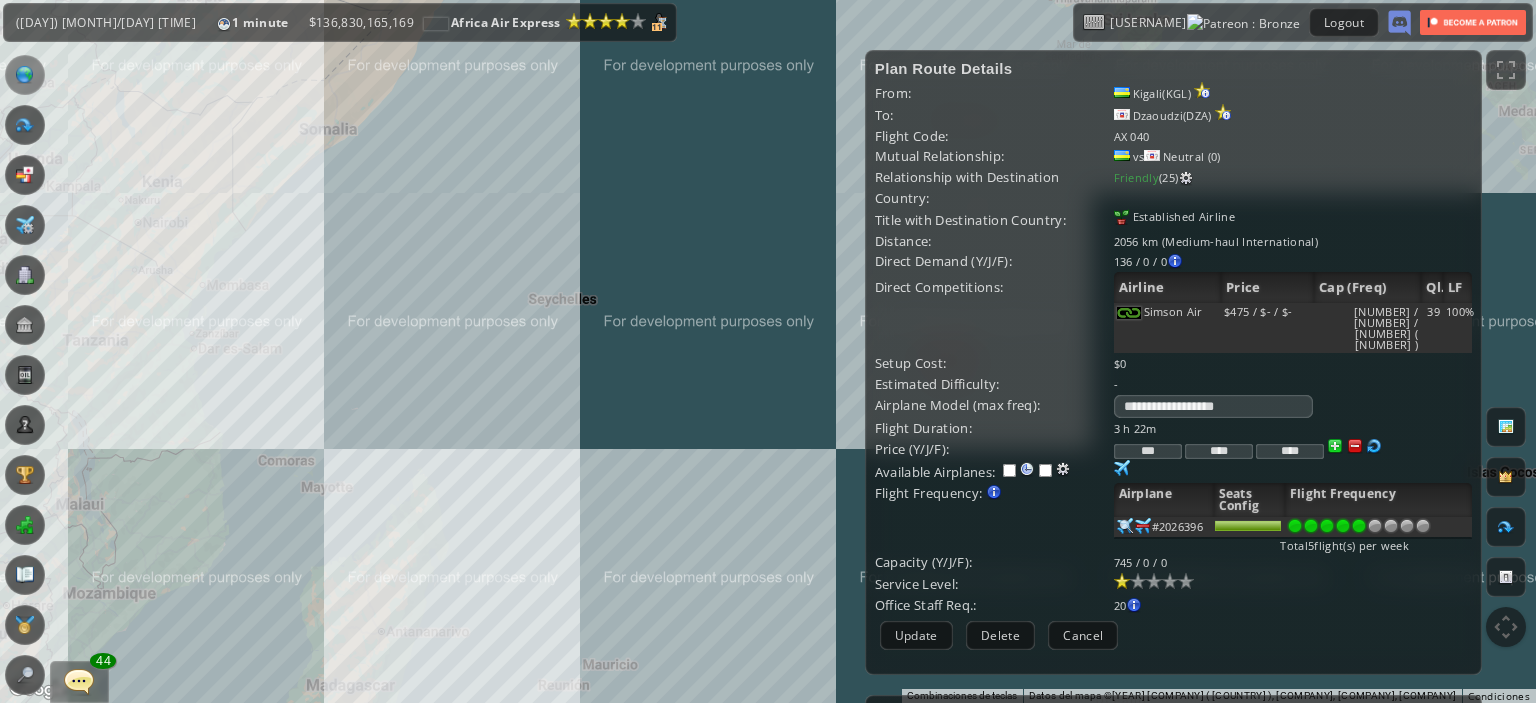 click at bounding box center (1423, 526) 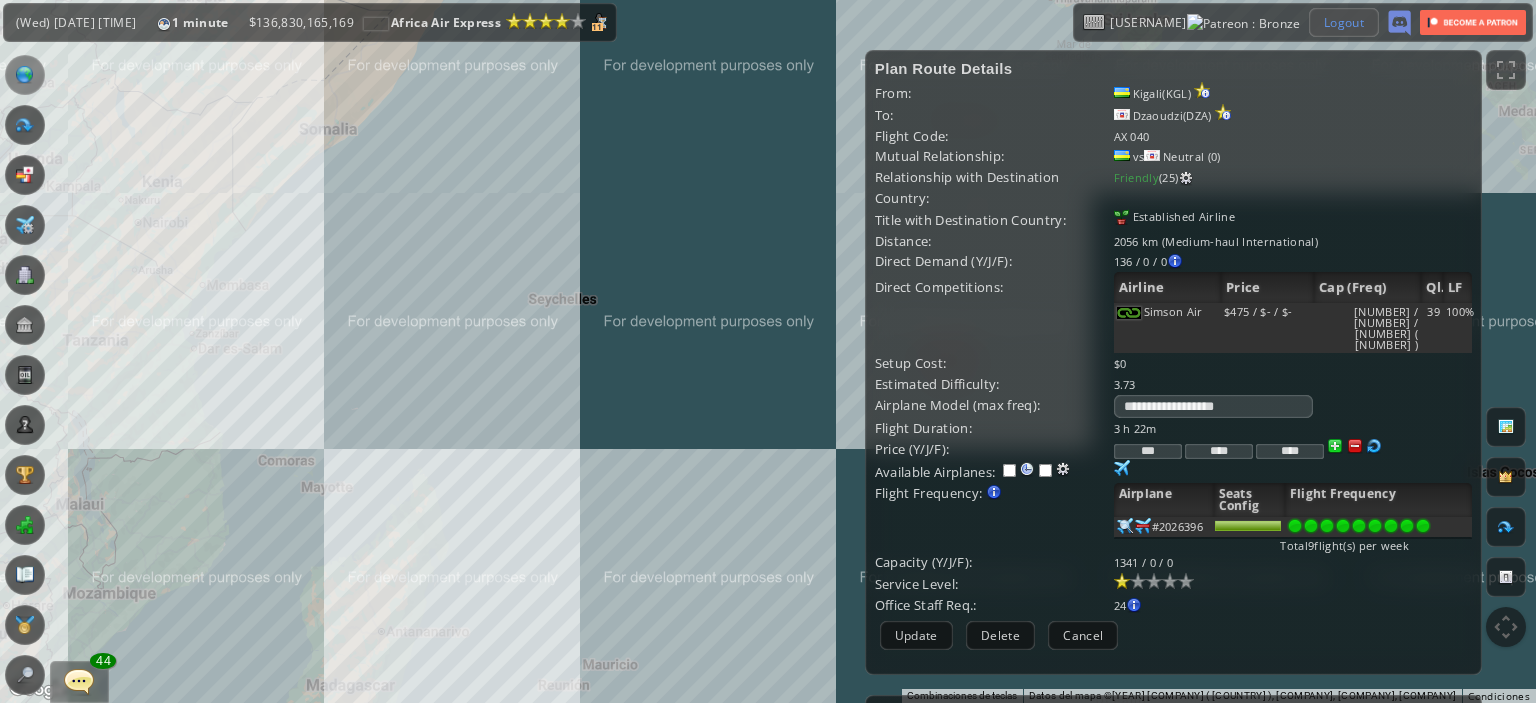 click on "Logout" at bounding box center (1344, 22) 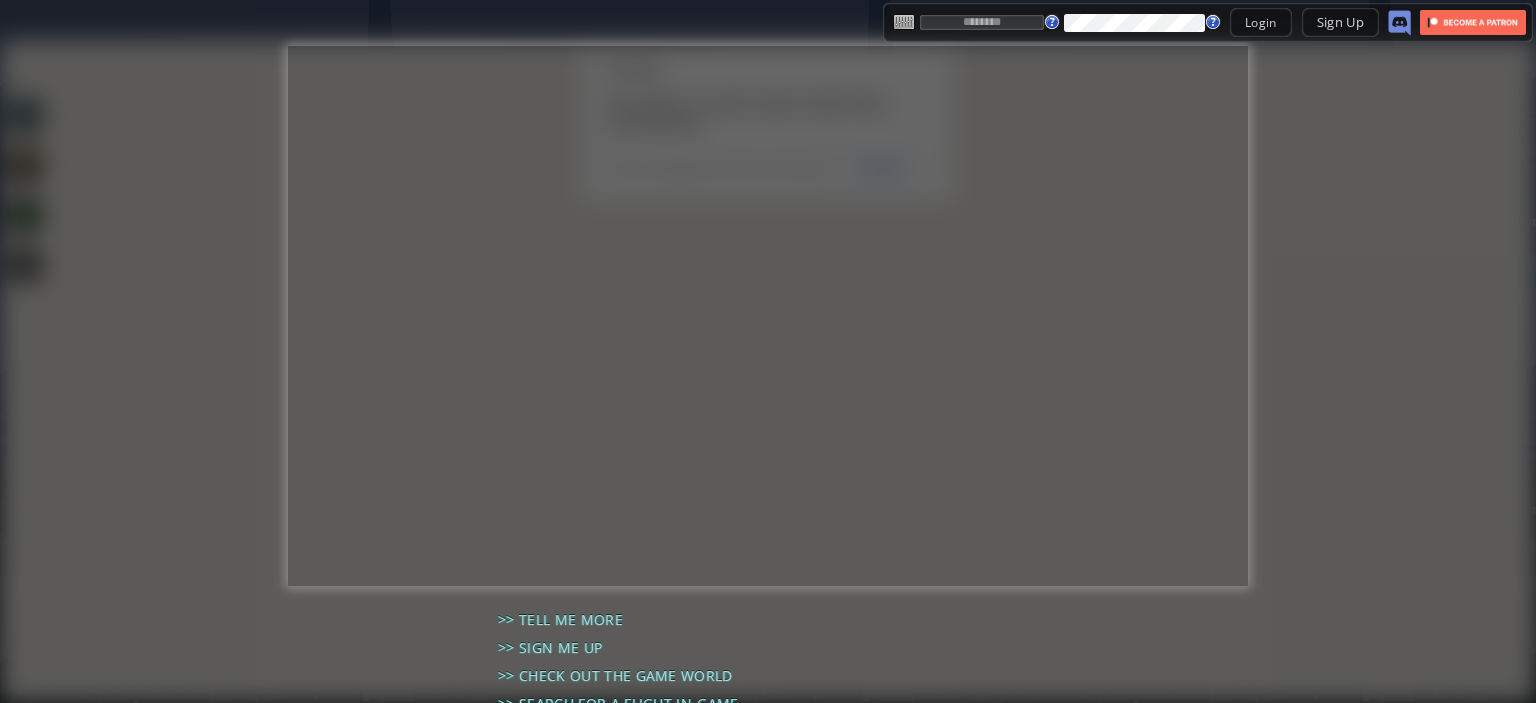 scroll, scrollTop: 0, scrollLeft: 0, axis: both 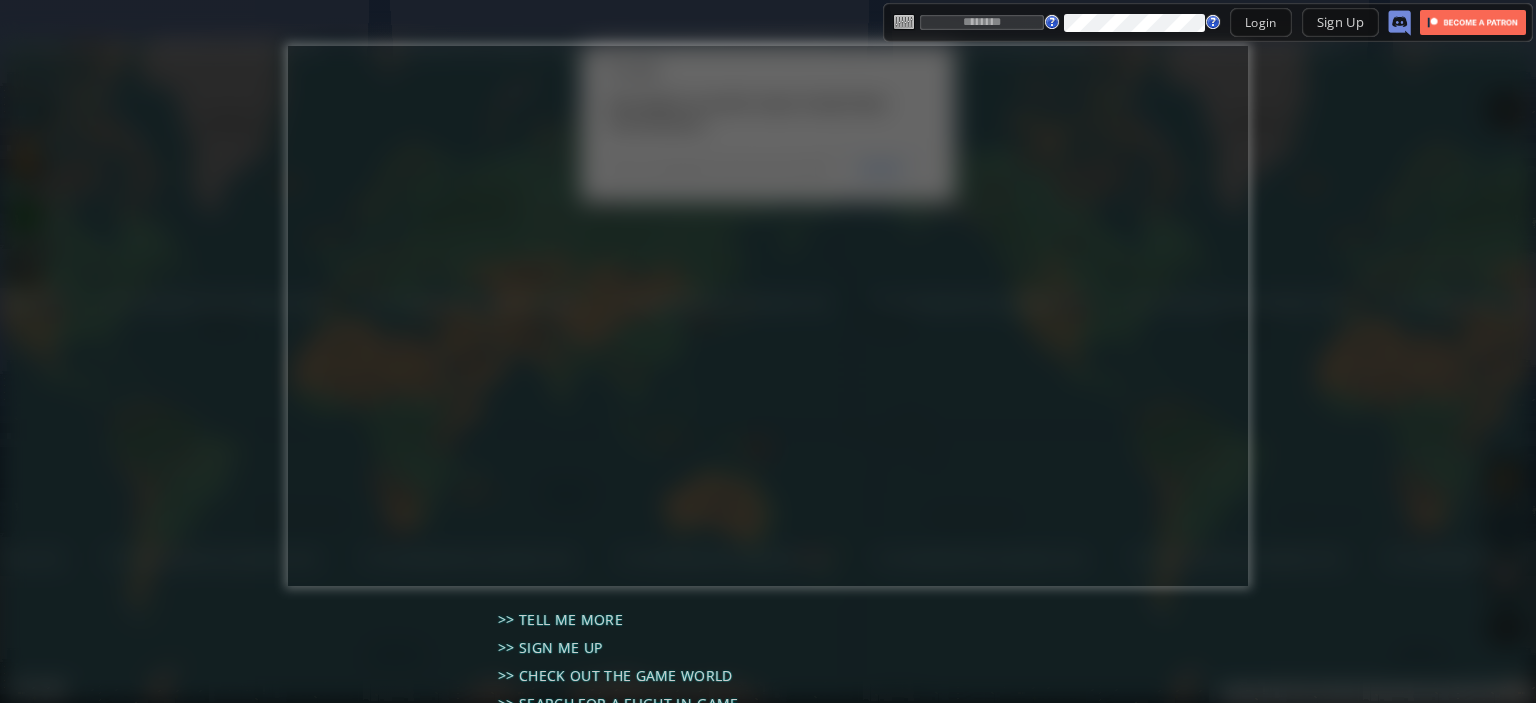 type on "********" 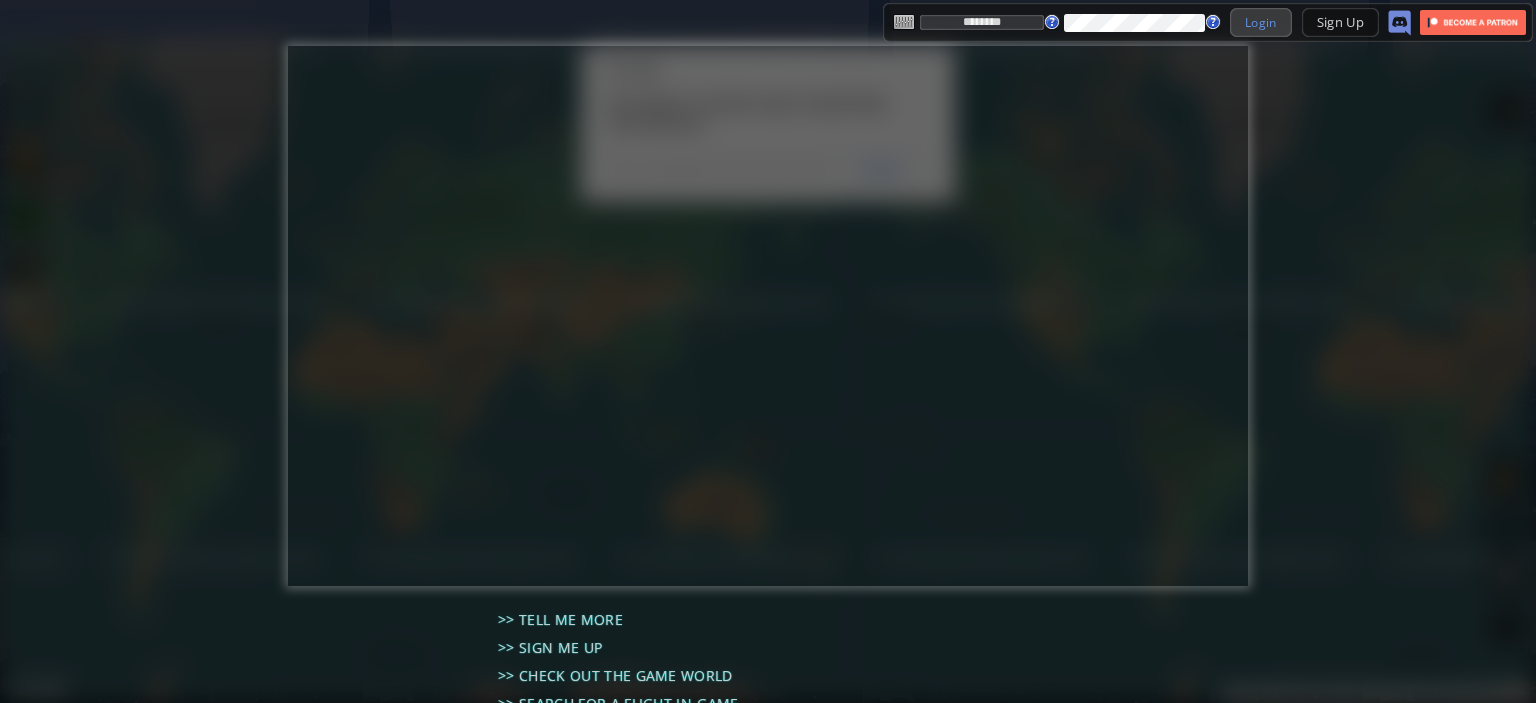 click on "Login" at bounding box center (1261, 22) 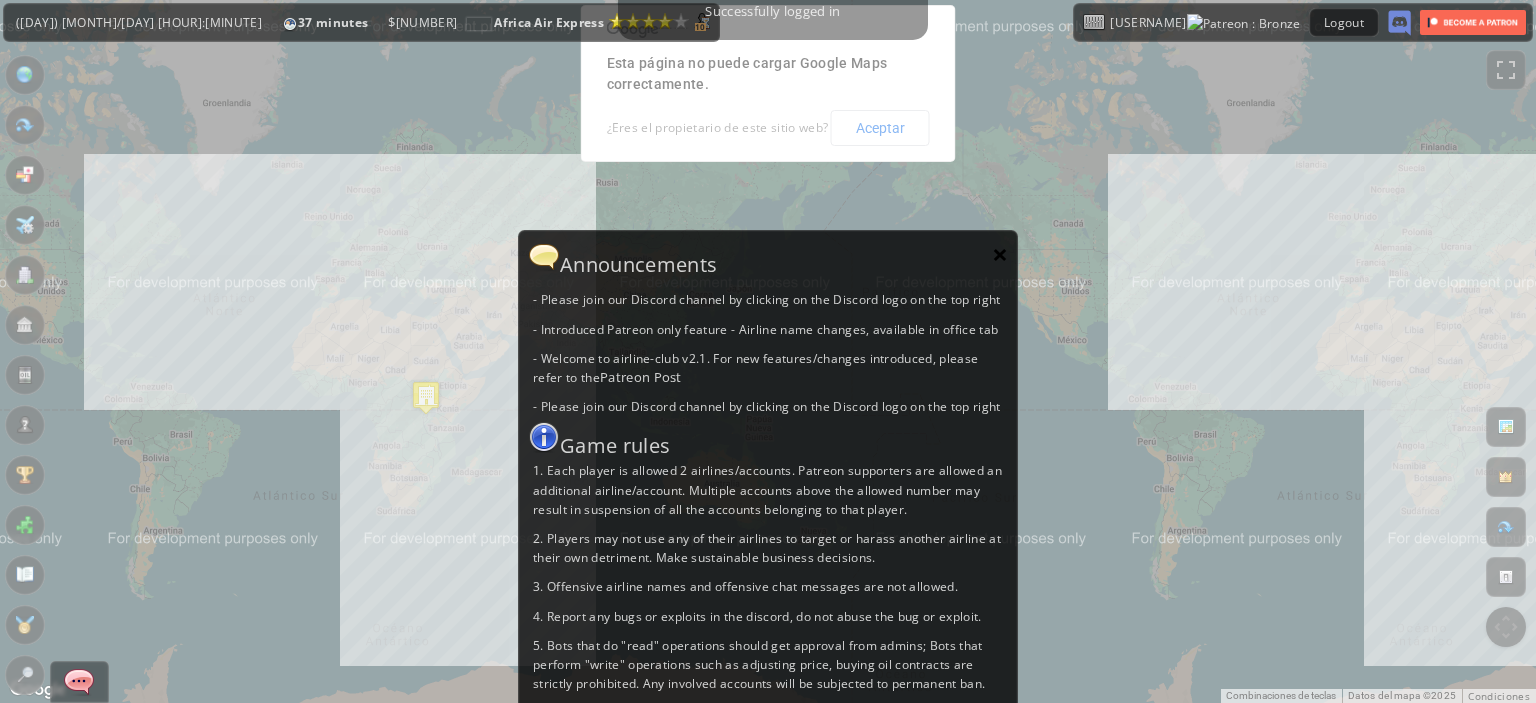 click on "×" at bounding box center [1000, 254] 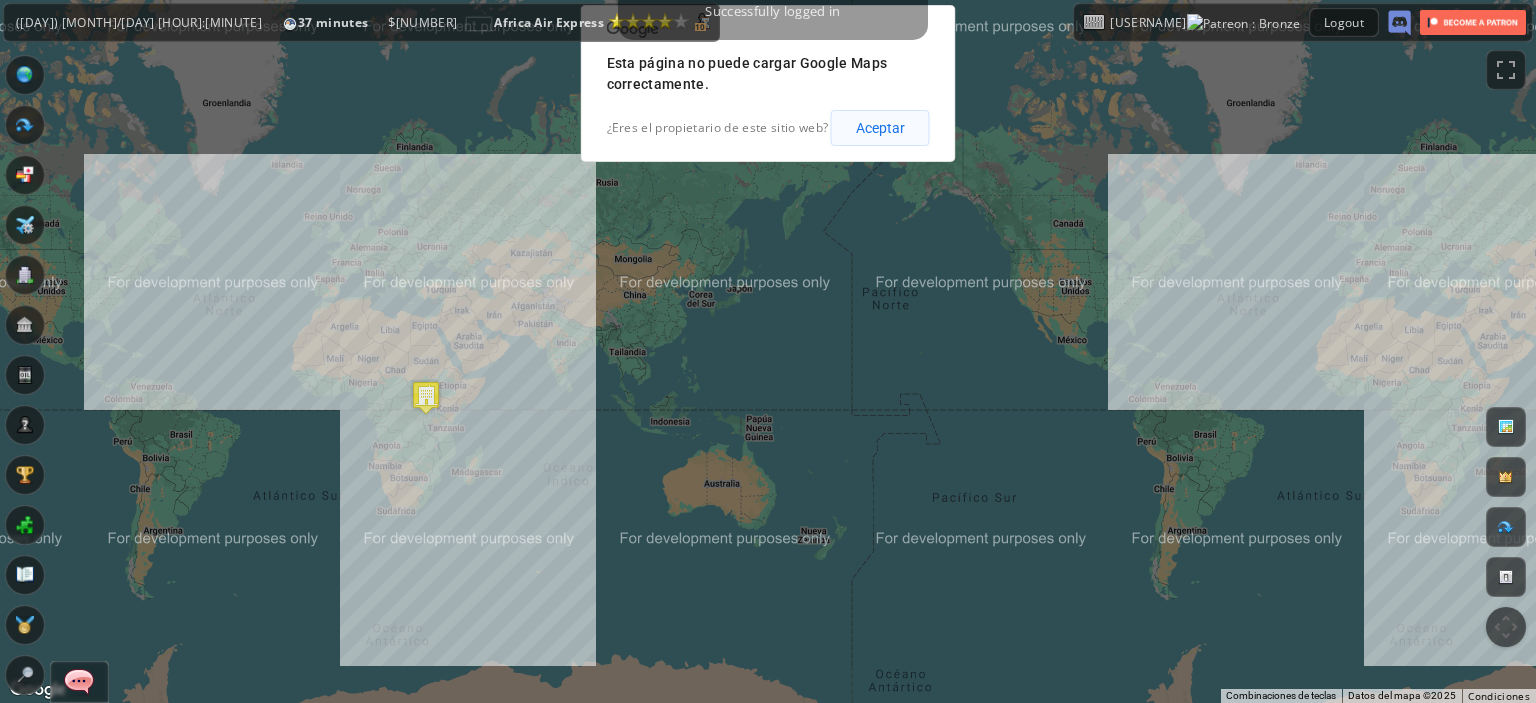 click on "Aceptar" at bounding box center (880, 128) 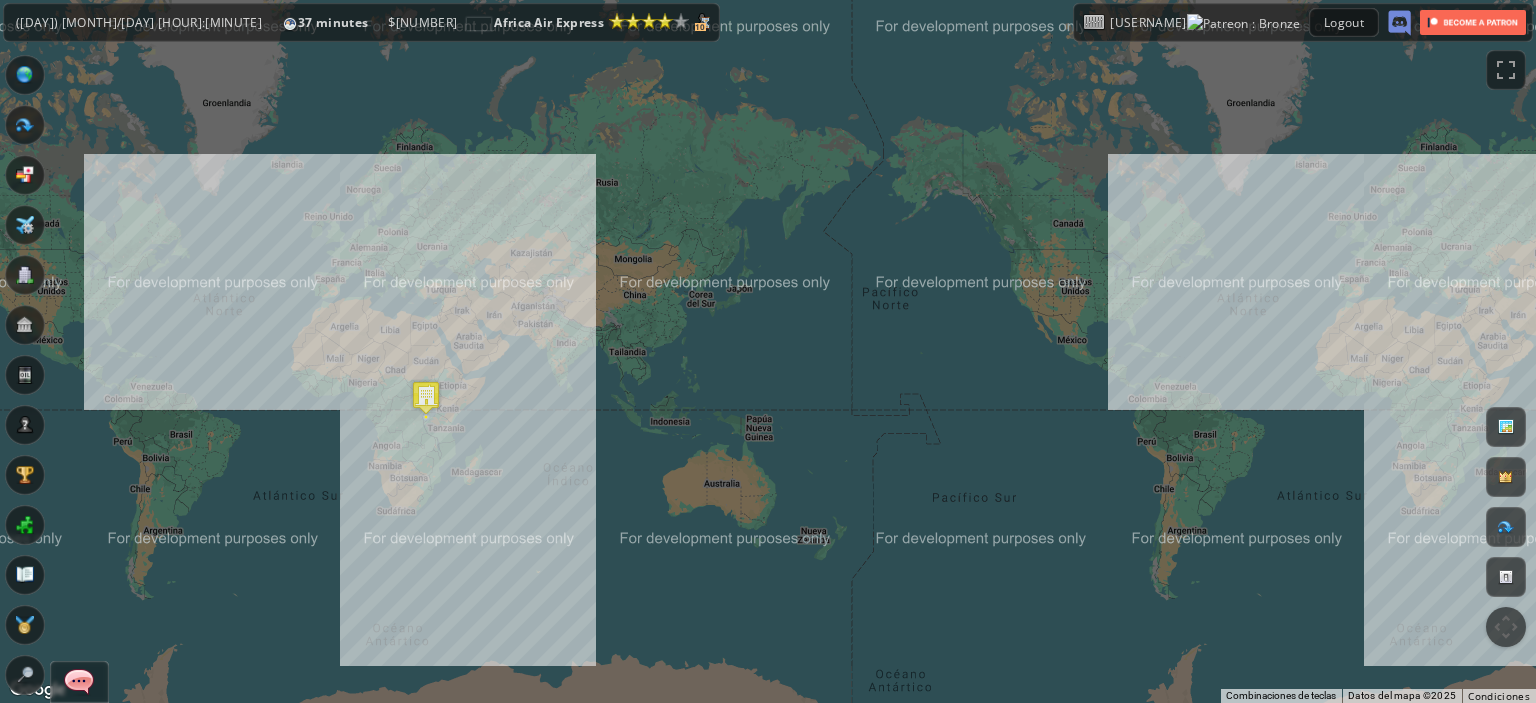 click at bounding box center [426, 397] 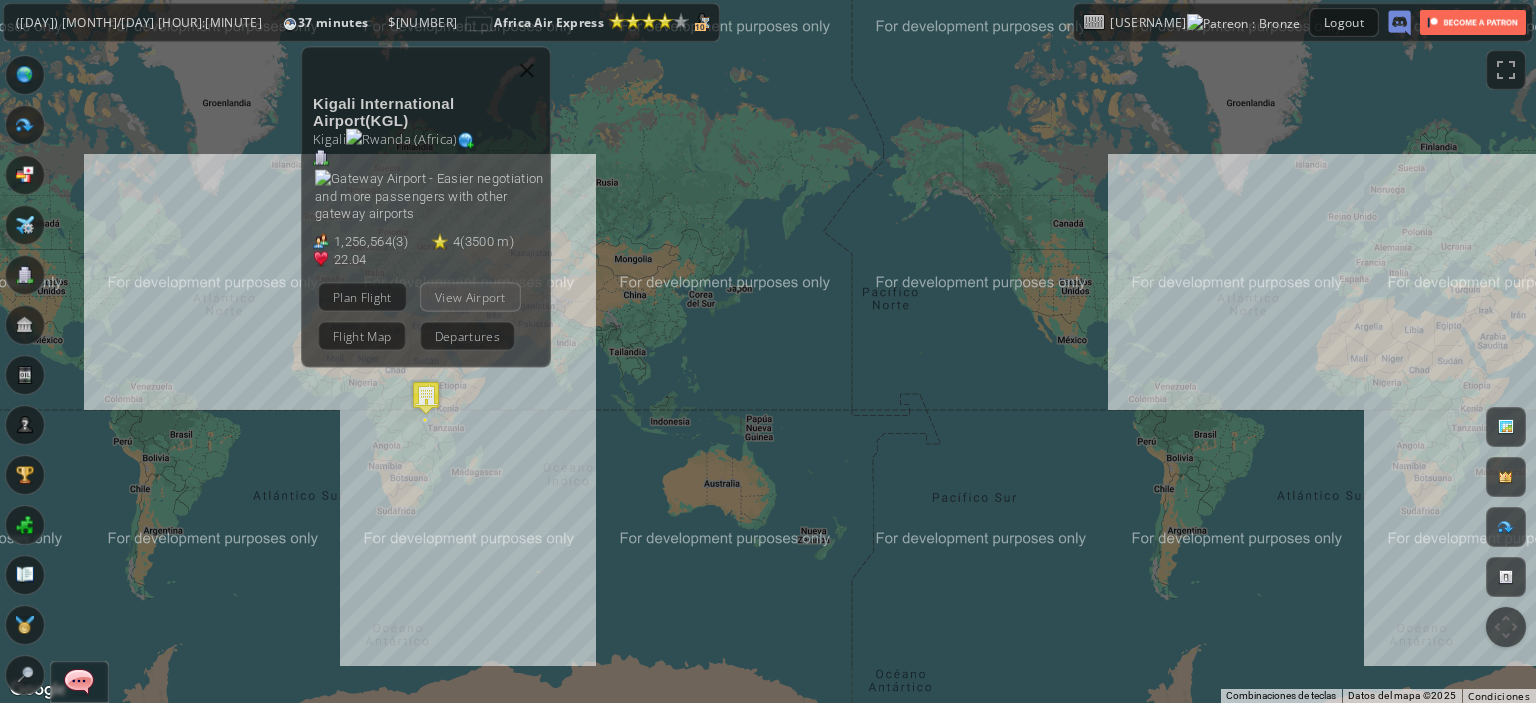 click on "View Airport" at bounding box center [470, 296] 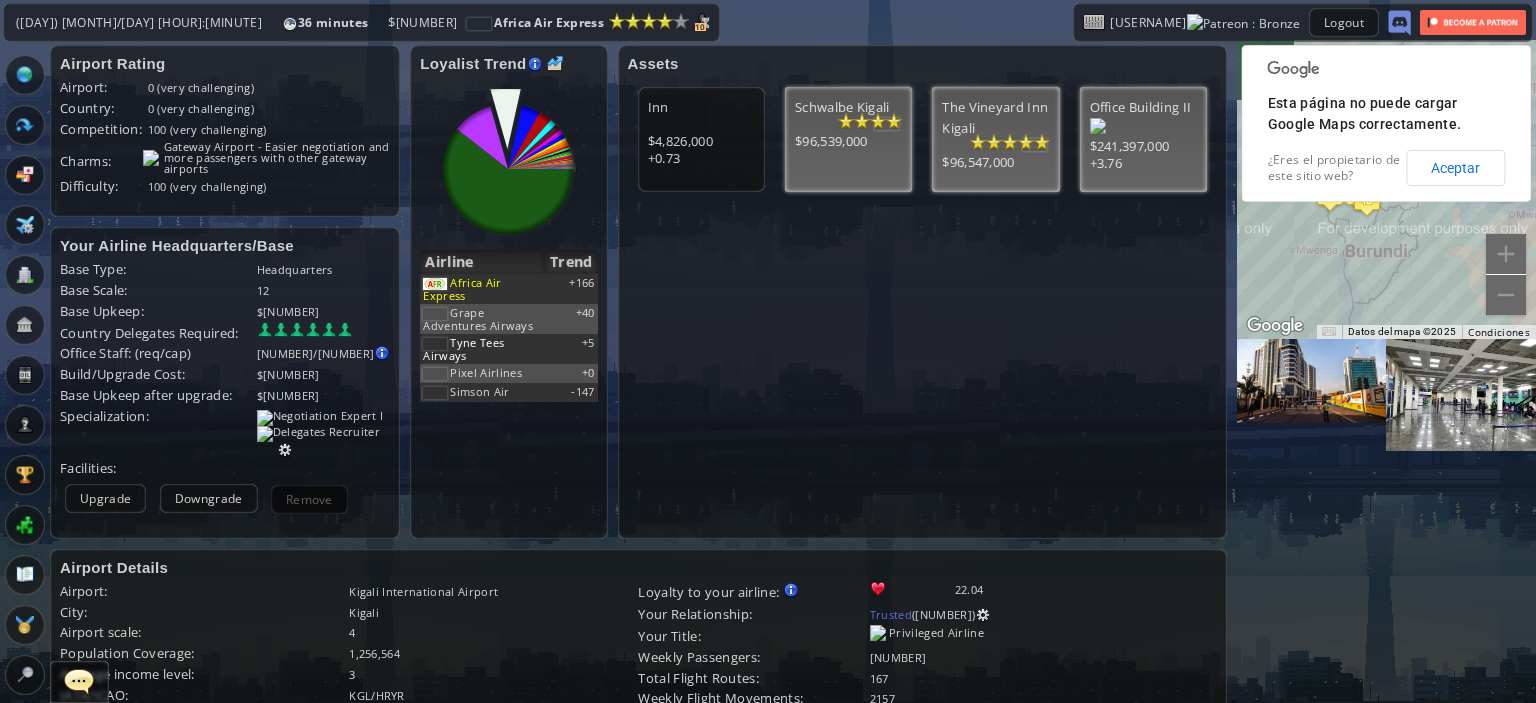 click at bounding box center (656, 126) 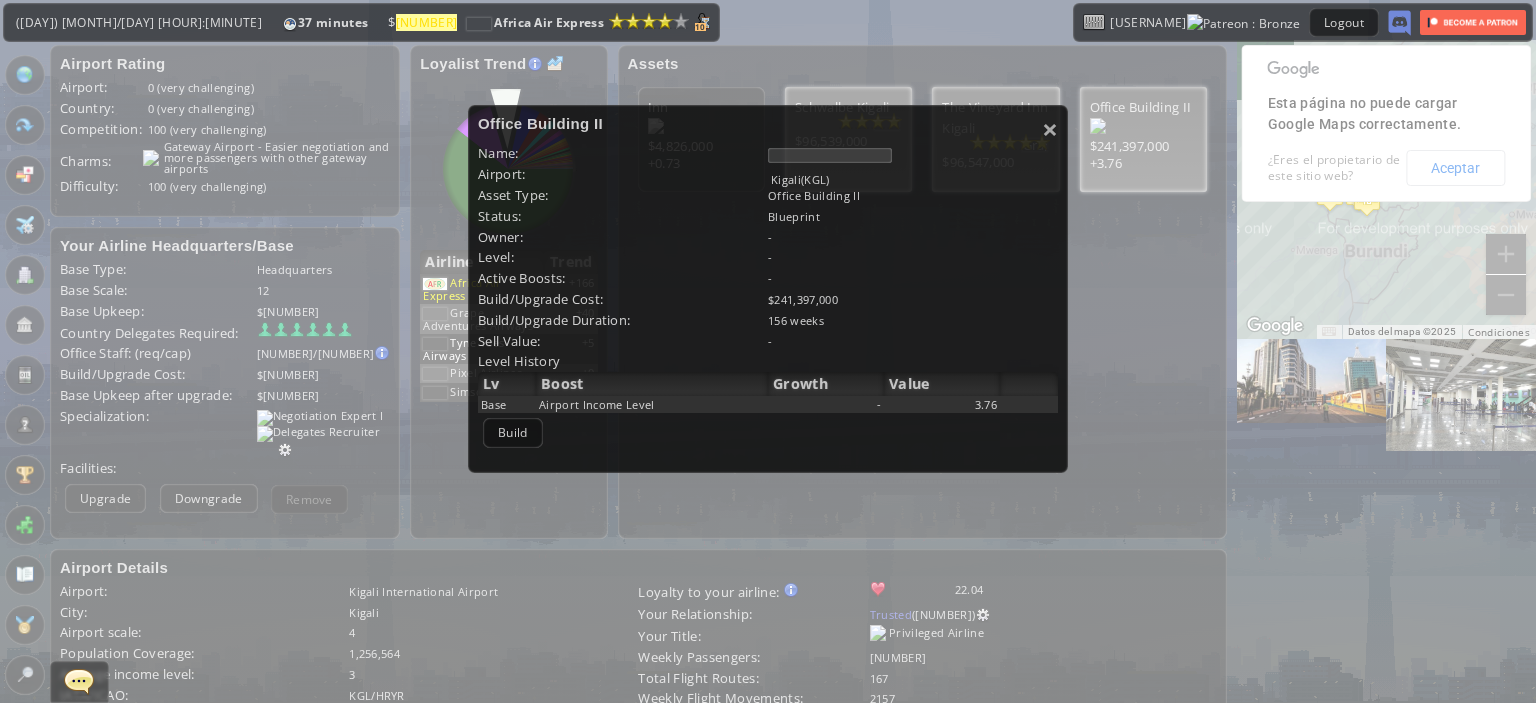 scroll, scrollTop: 189, scrollLeft: 0, axis: vertical 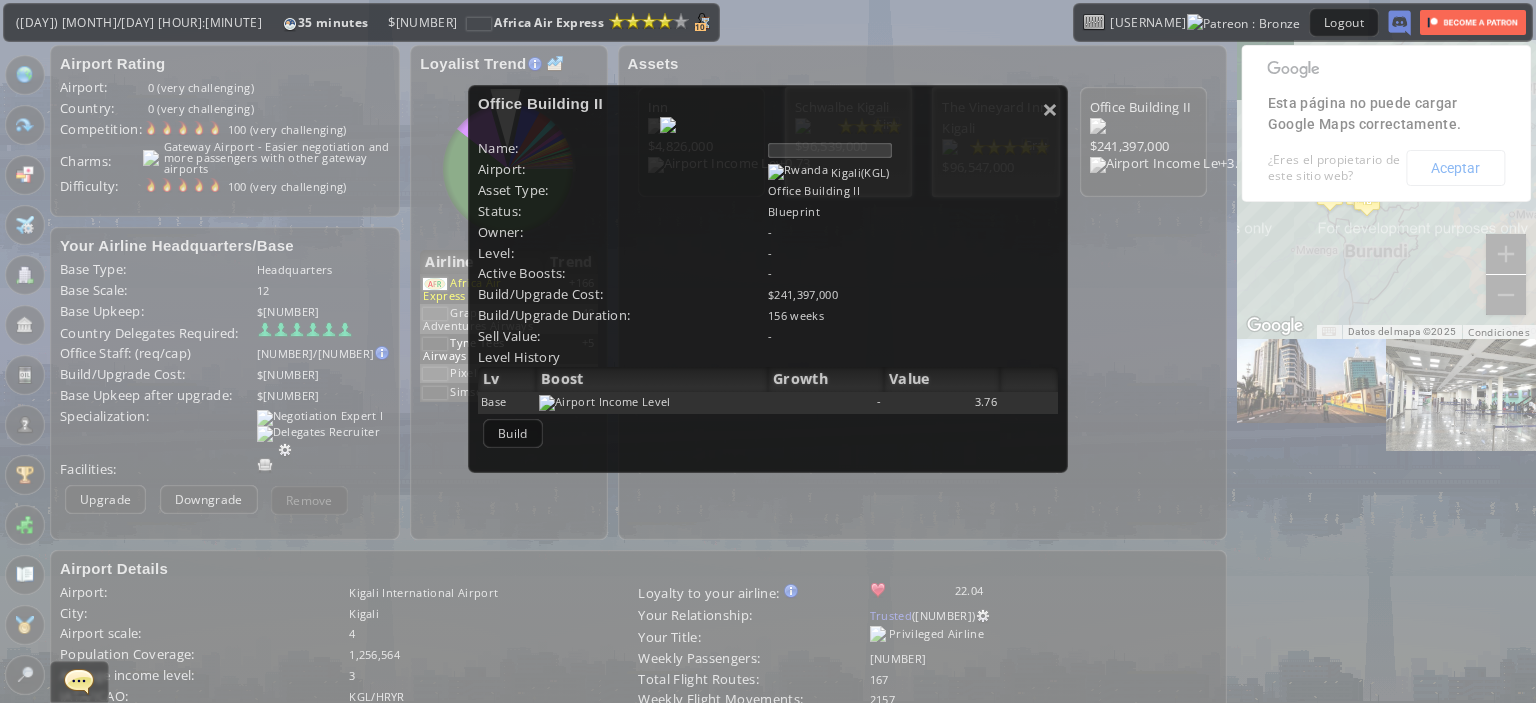 click at bounding box center (830, 150) 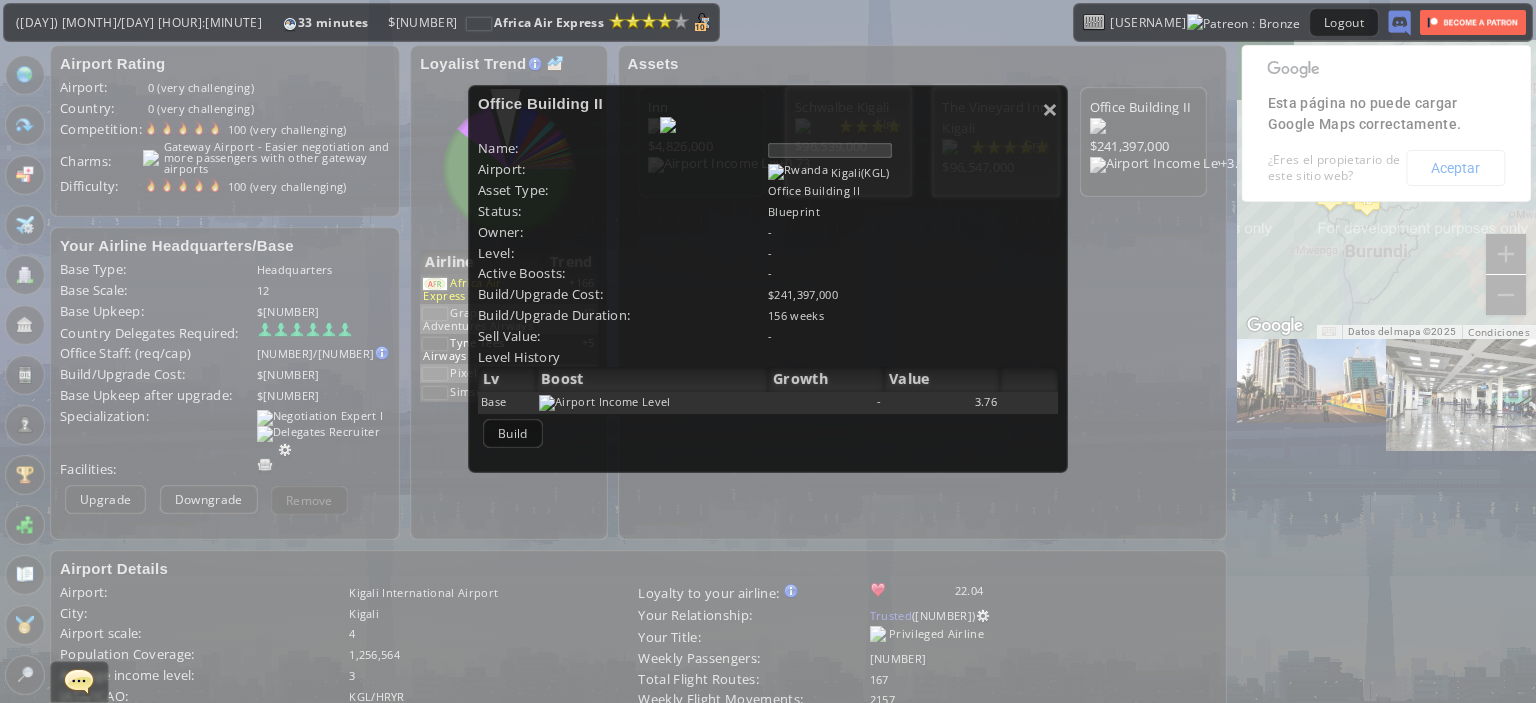 paste on "**********" 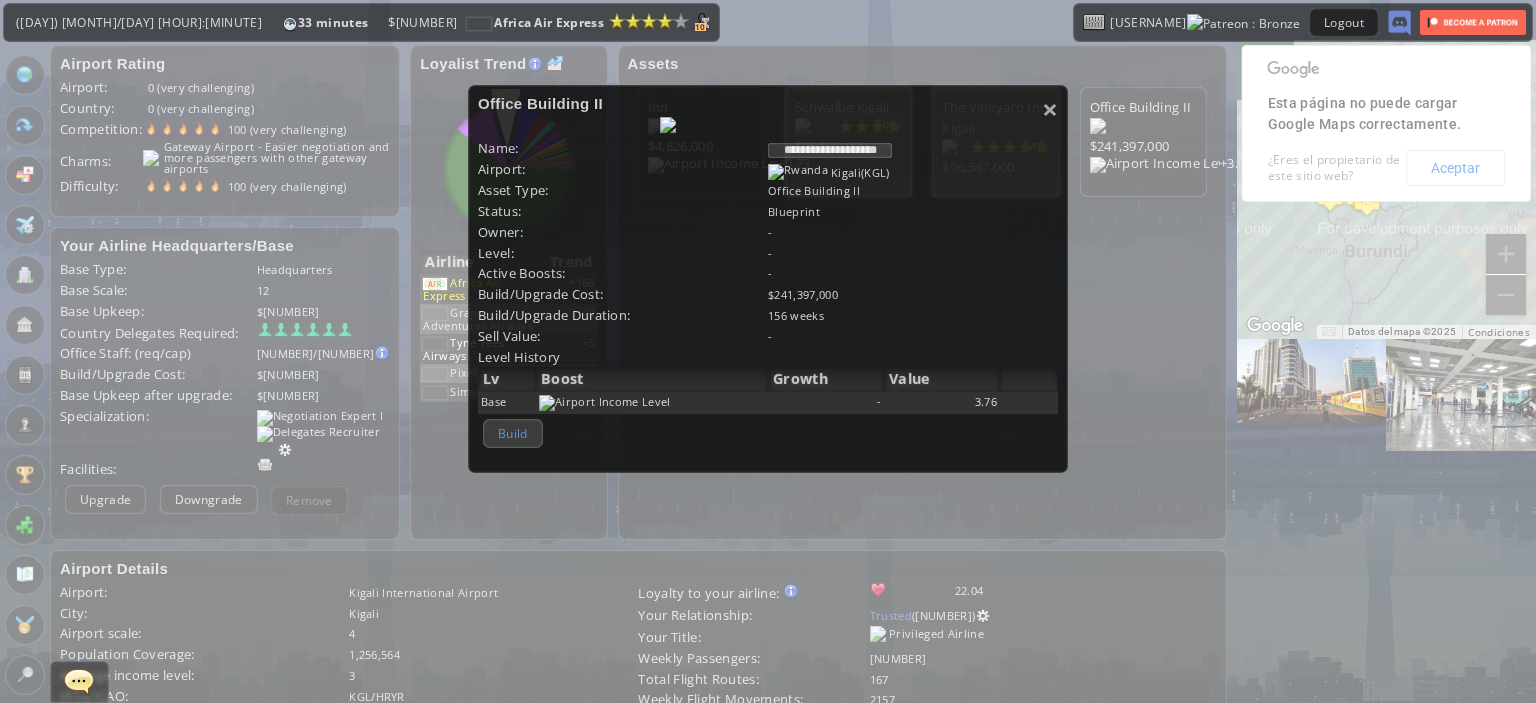 click on "Build" at bounding box center [513, 433] 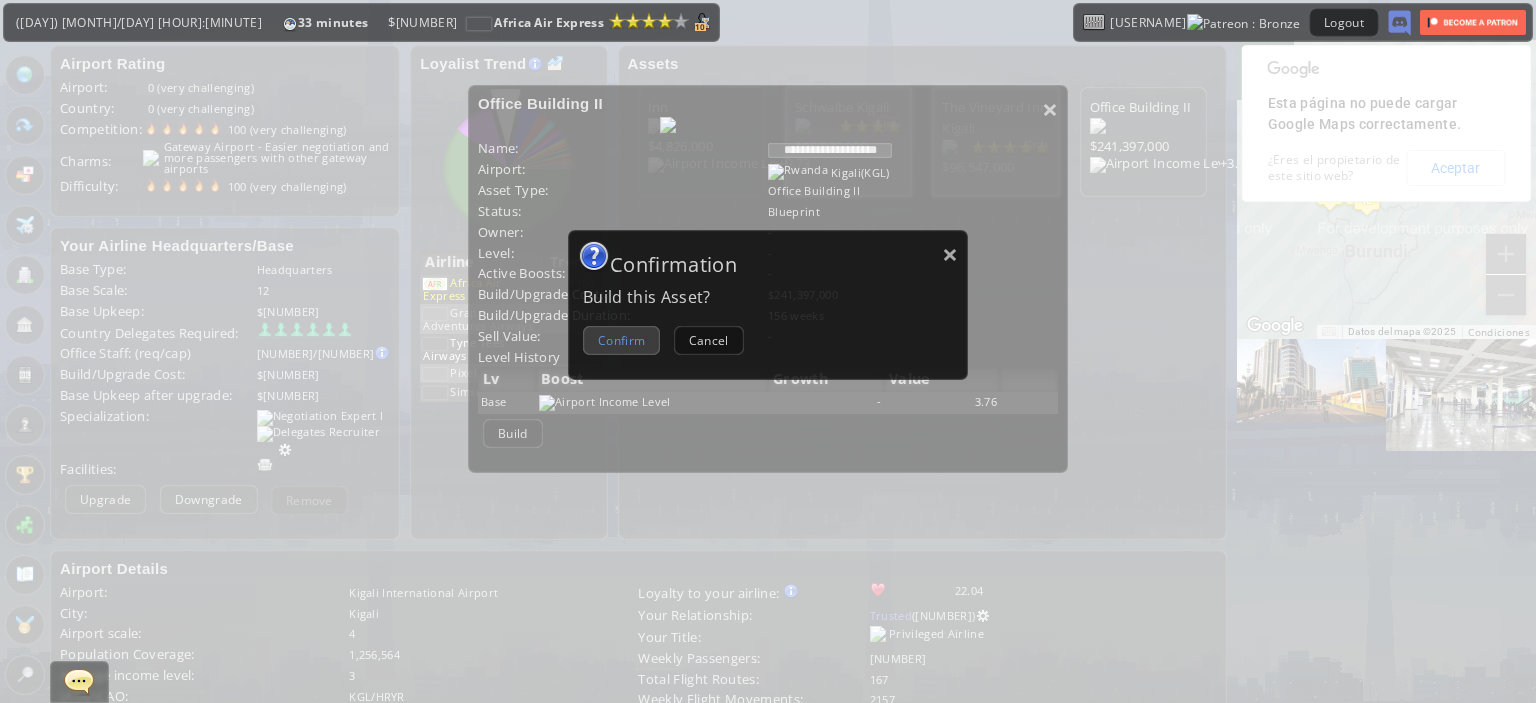 click on "Confirm" at bounding box center (621, 340) 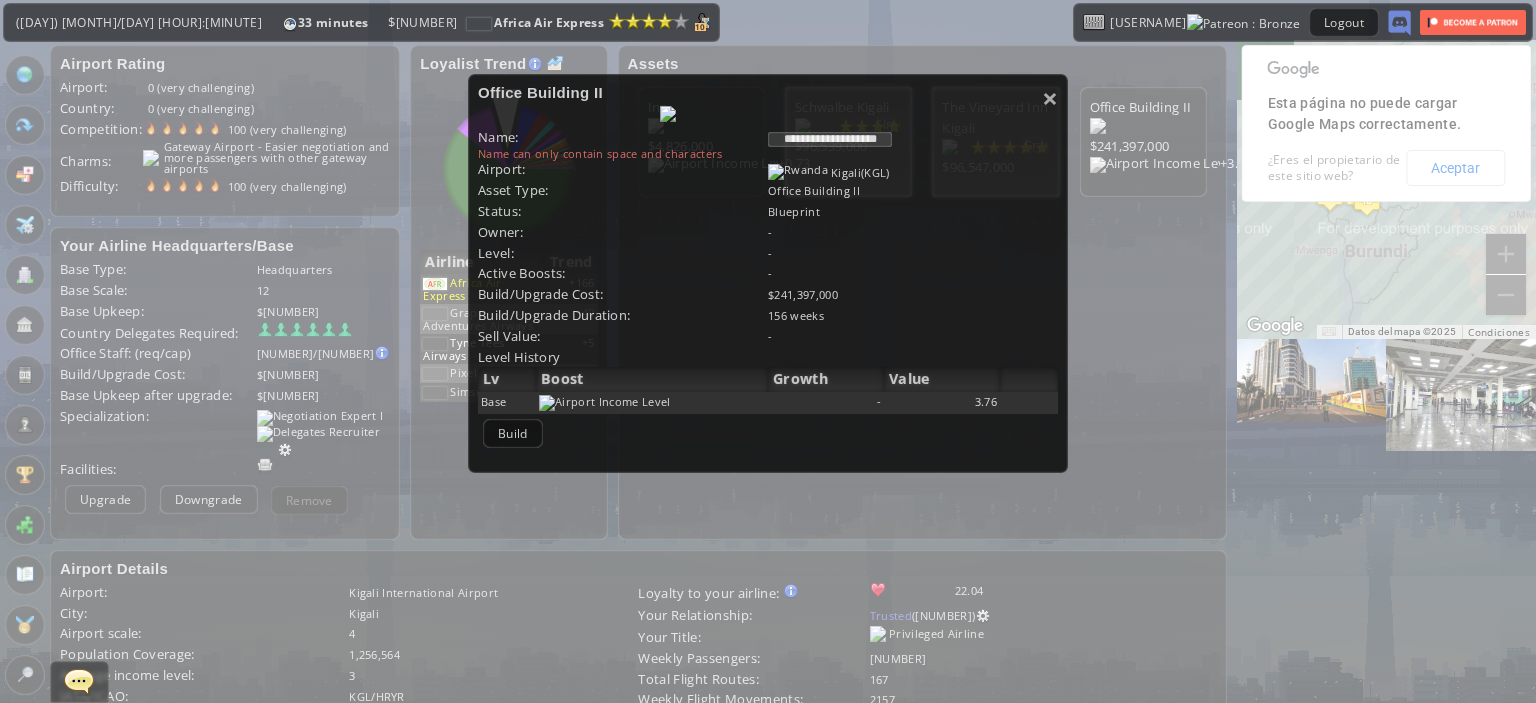 click on "**********" at bounding box center [830, 139] 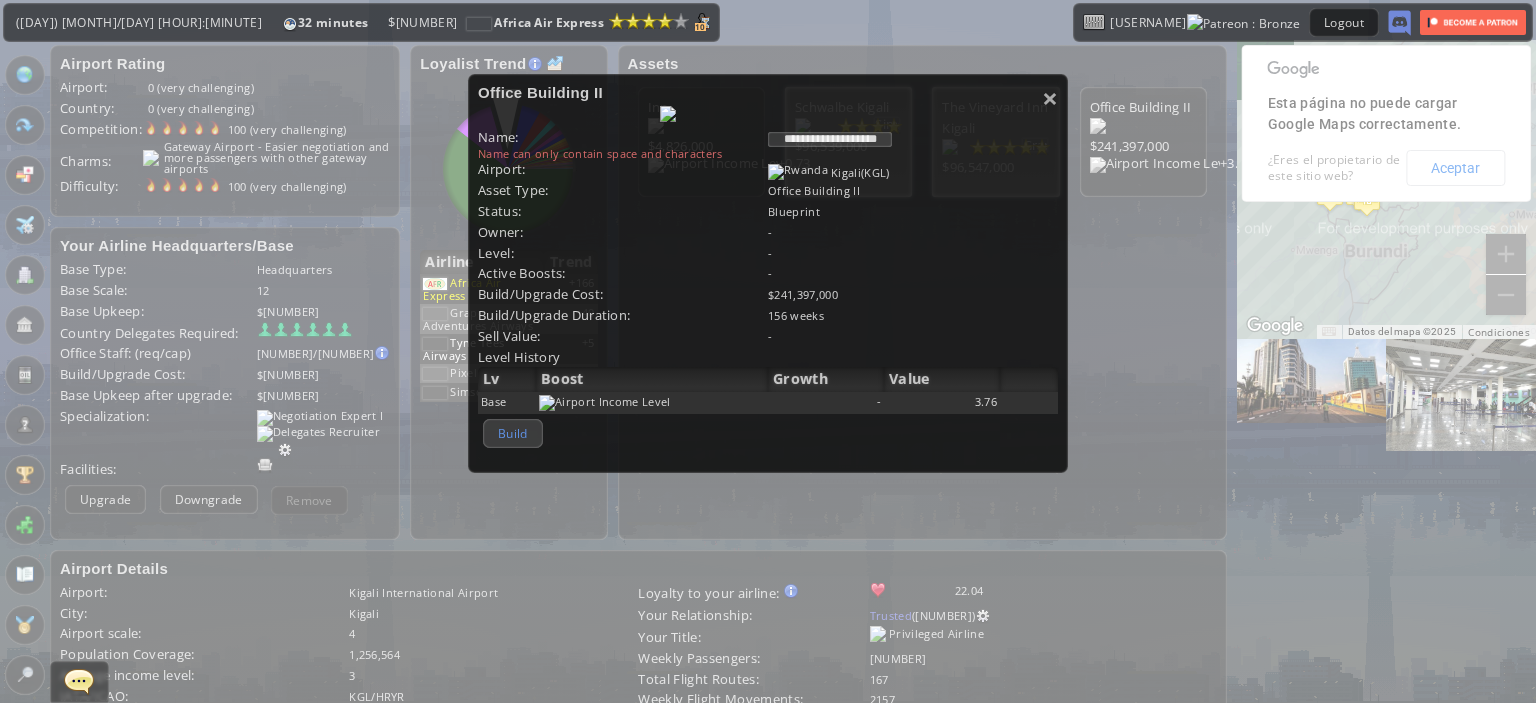click on "Build" at bounding box center [513, 433] 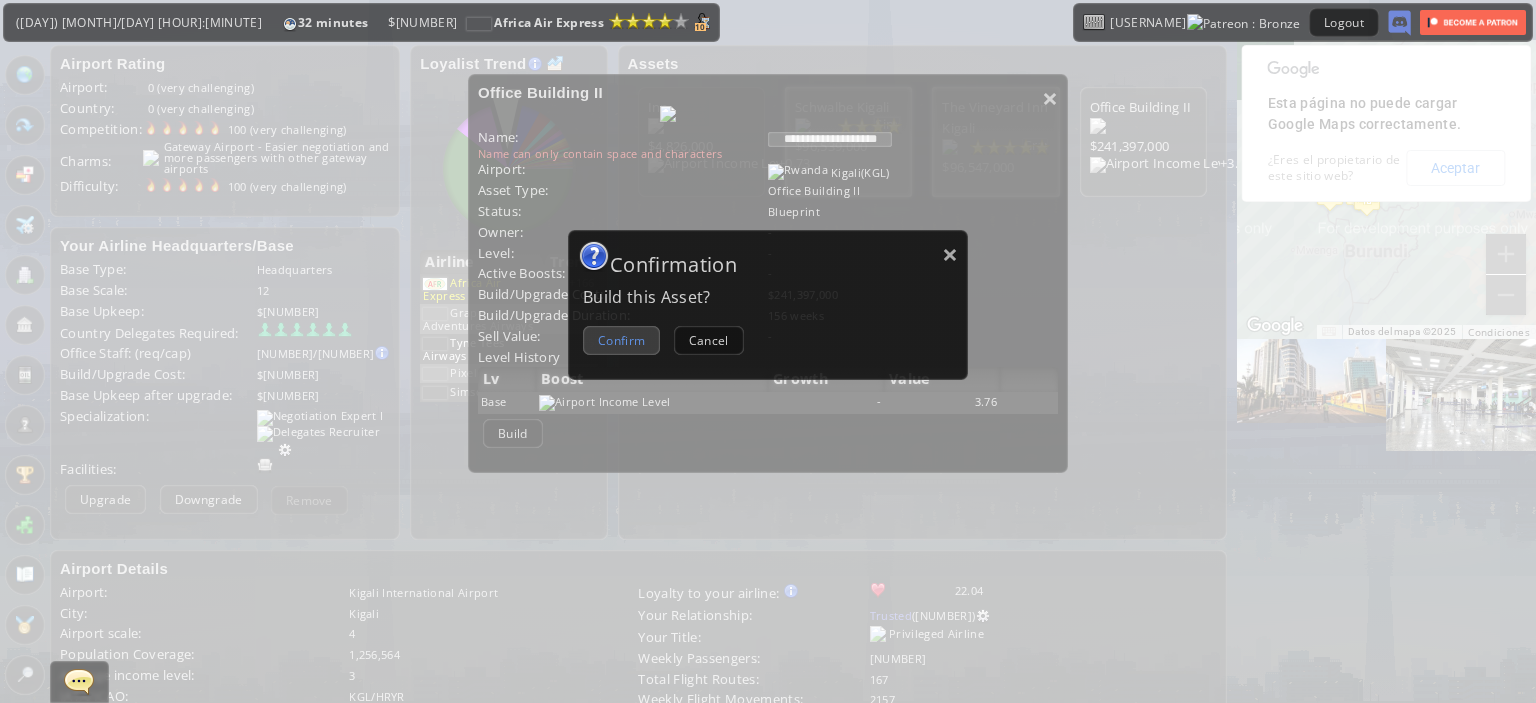 click on "Confirm" at bounding box center (621, 340) 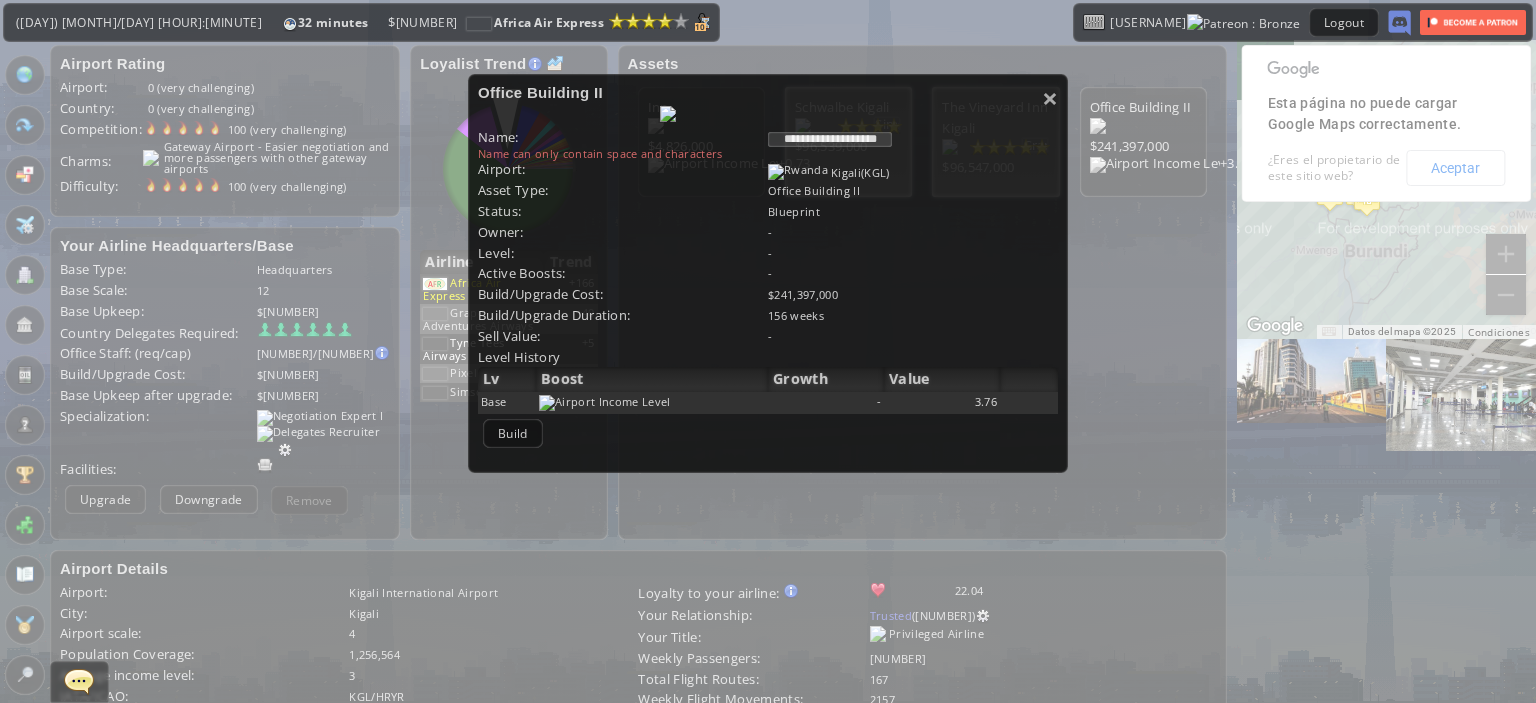click on "**********" at bounding box center (830, 139) 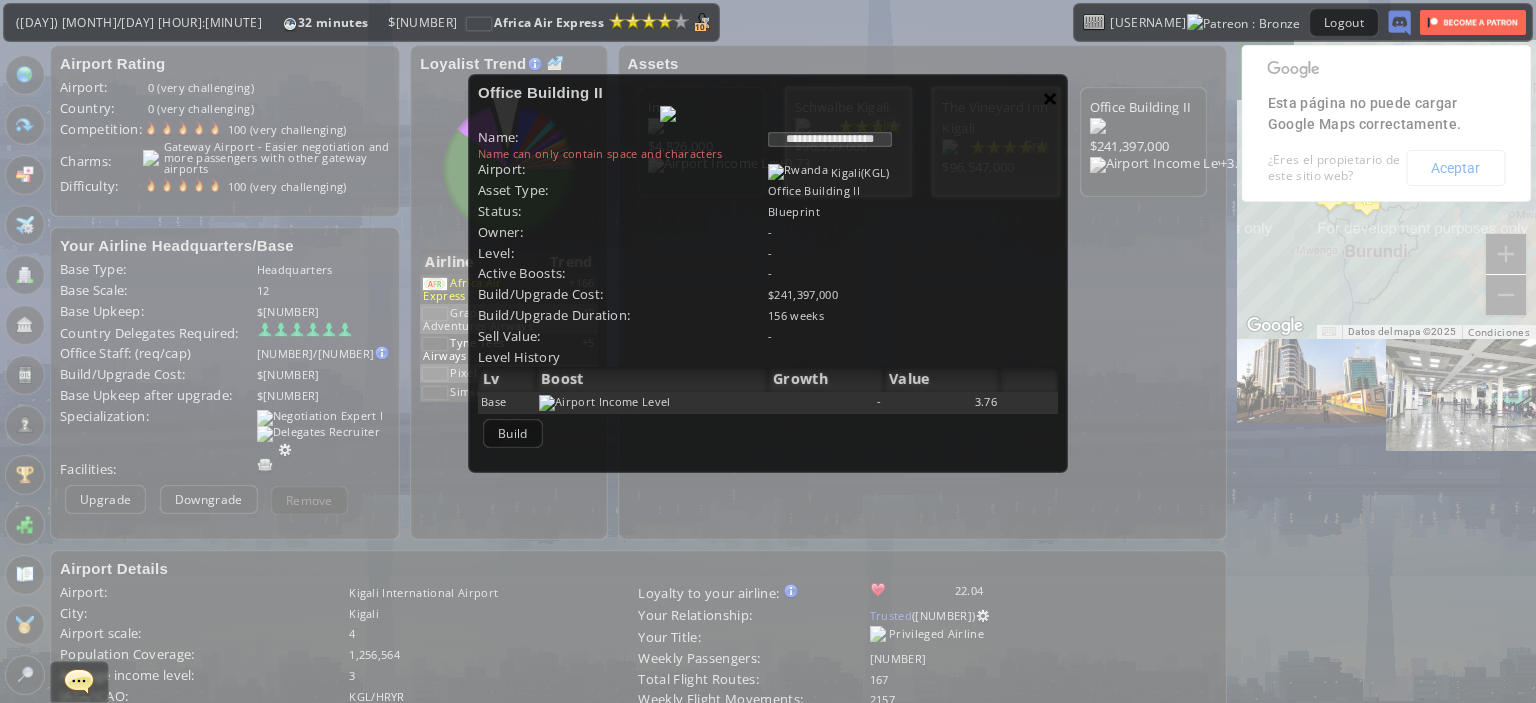 click on "×" at bounding box center [1050, 98] 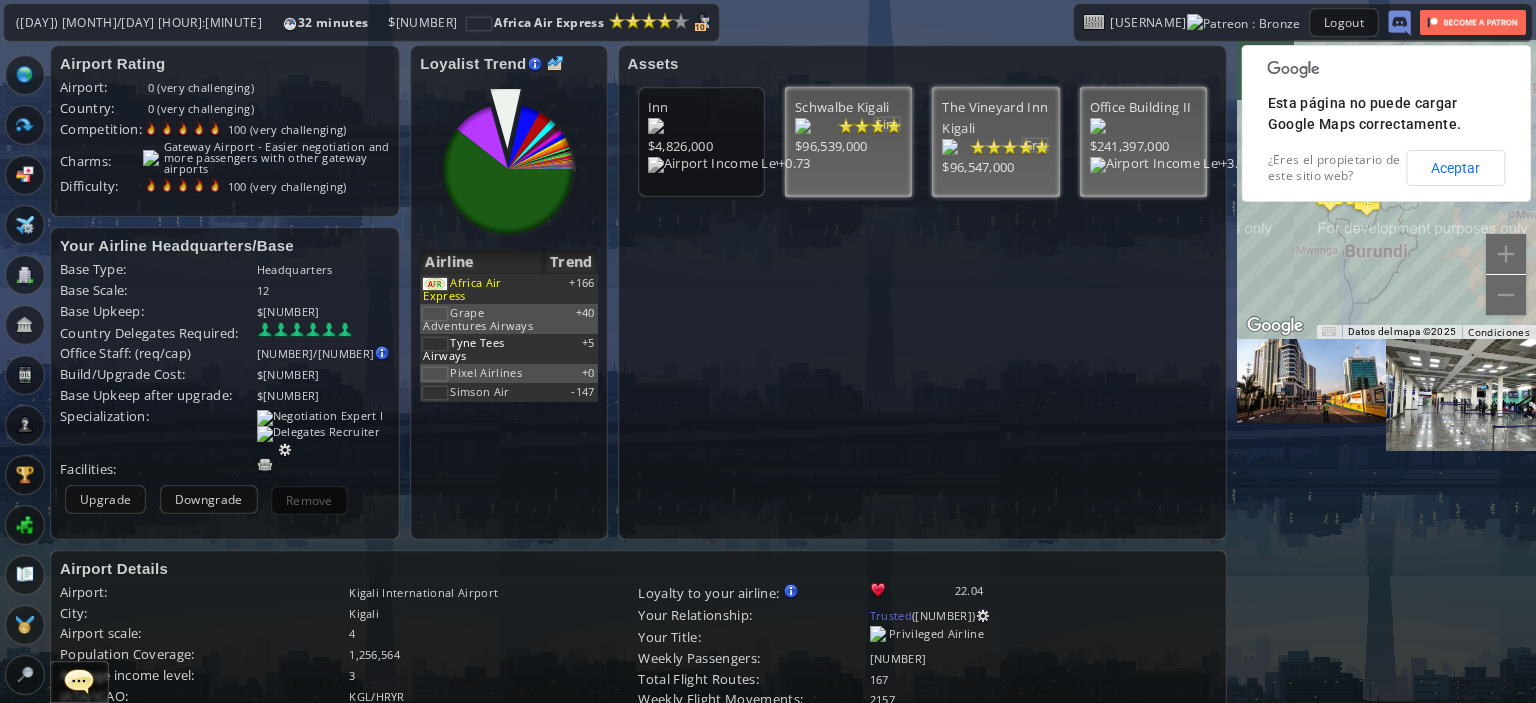 click at bounding box center (656, 126) 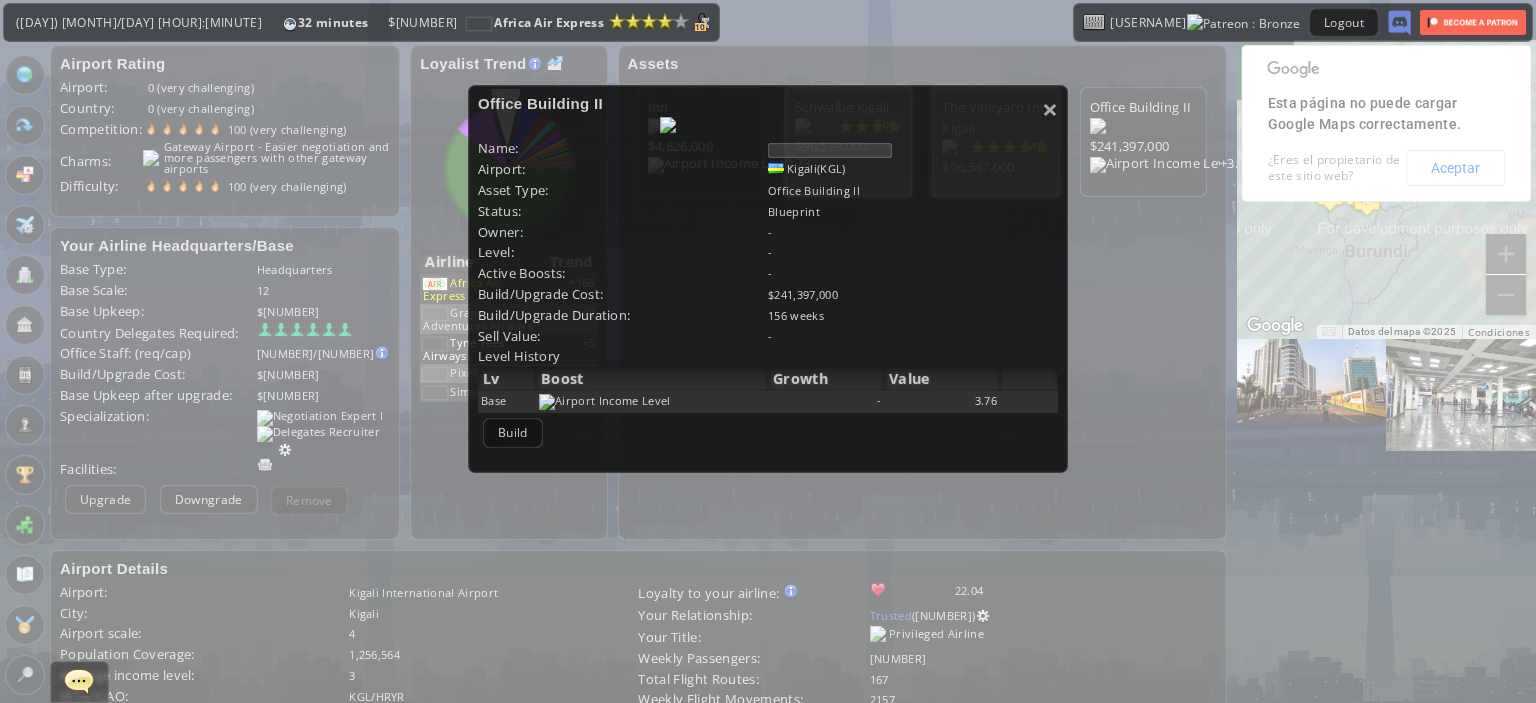 click at bounding box center (830, 150) 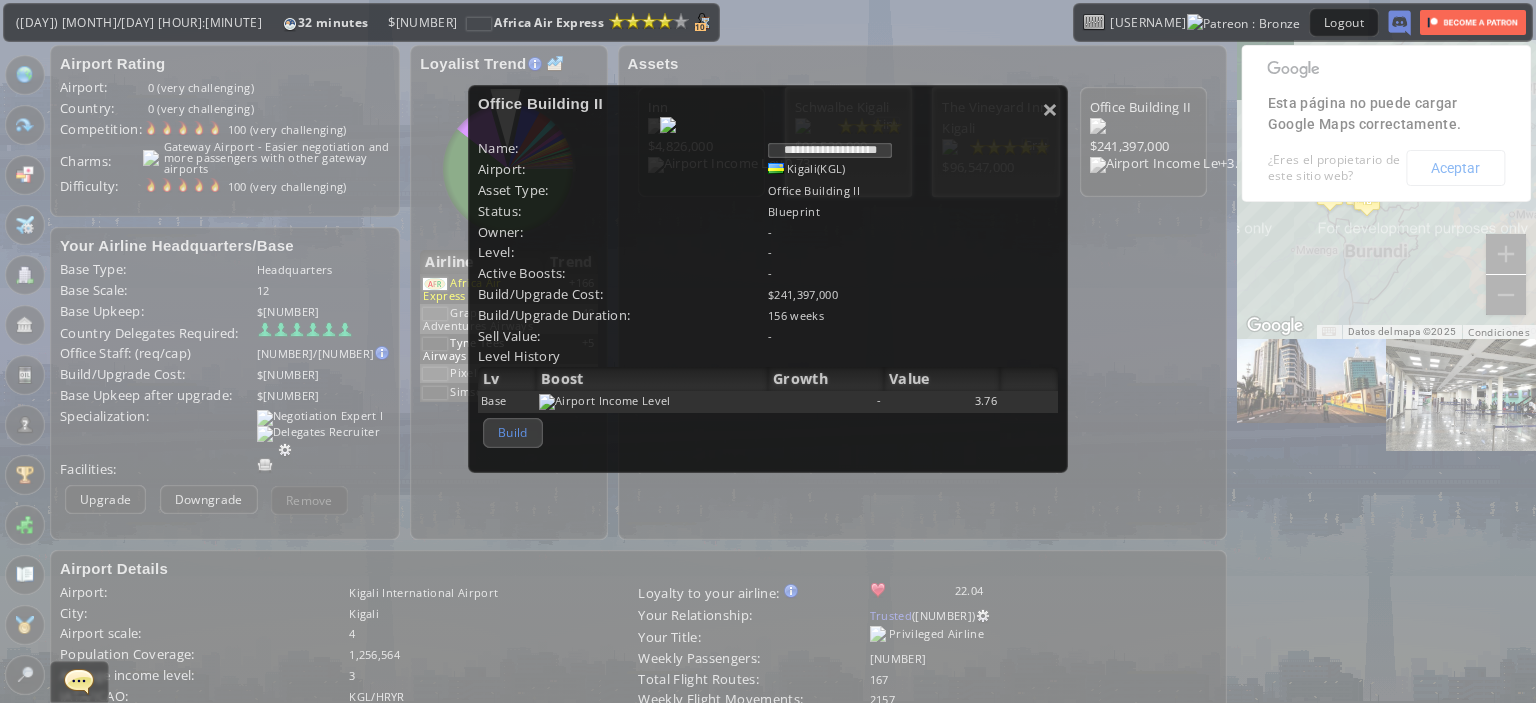 click on "Build" at bounding box center (513, 432) 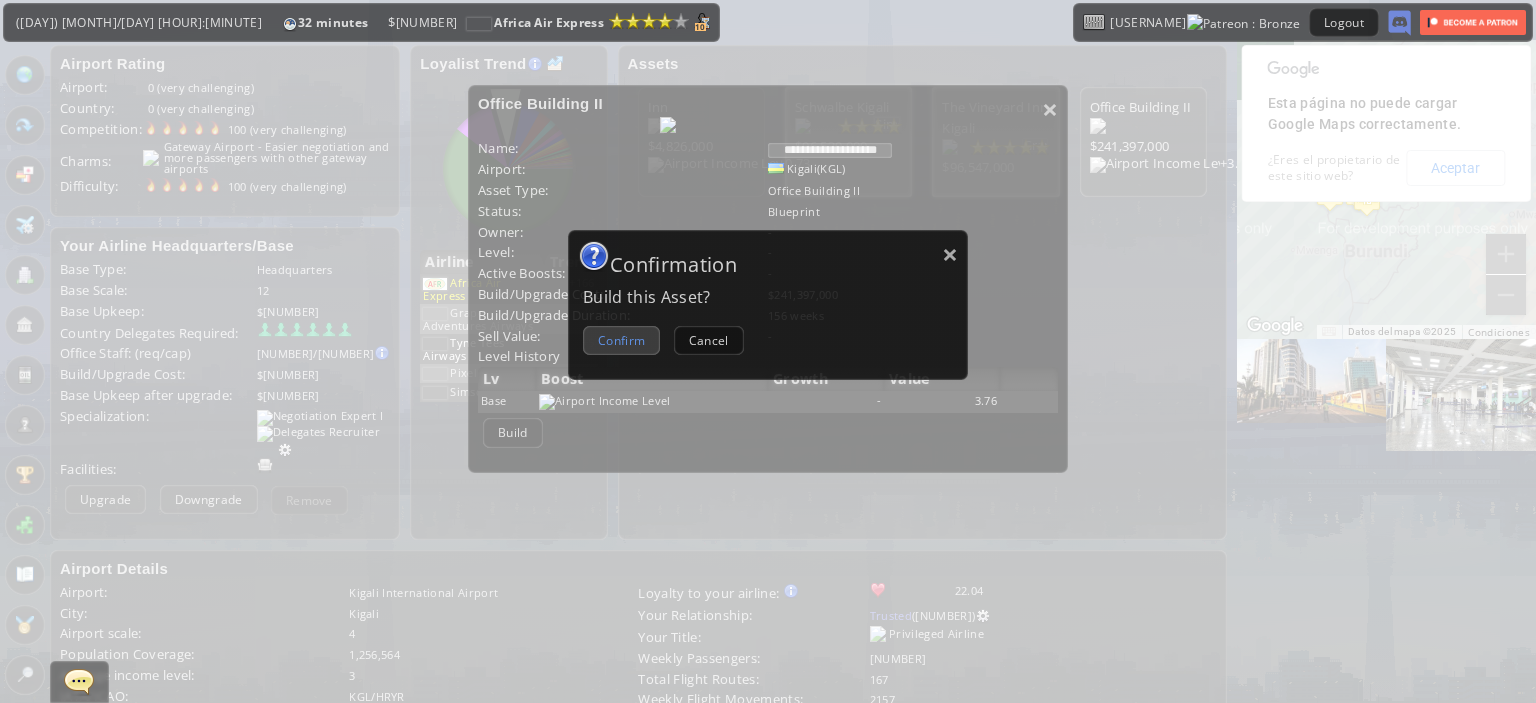 click on "Confirm" at bounding box center [621, 340] 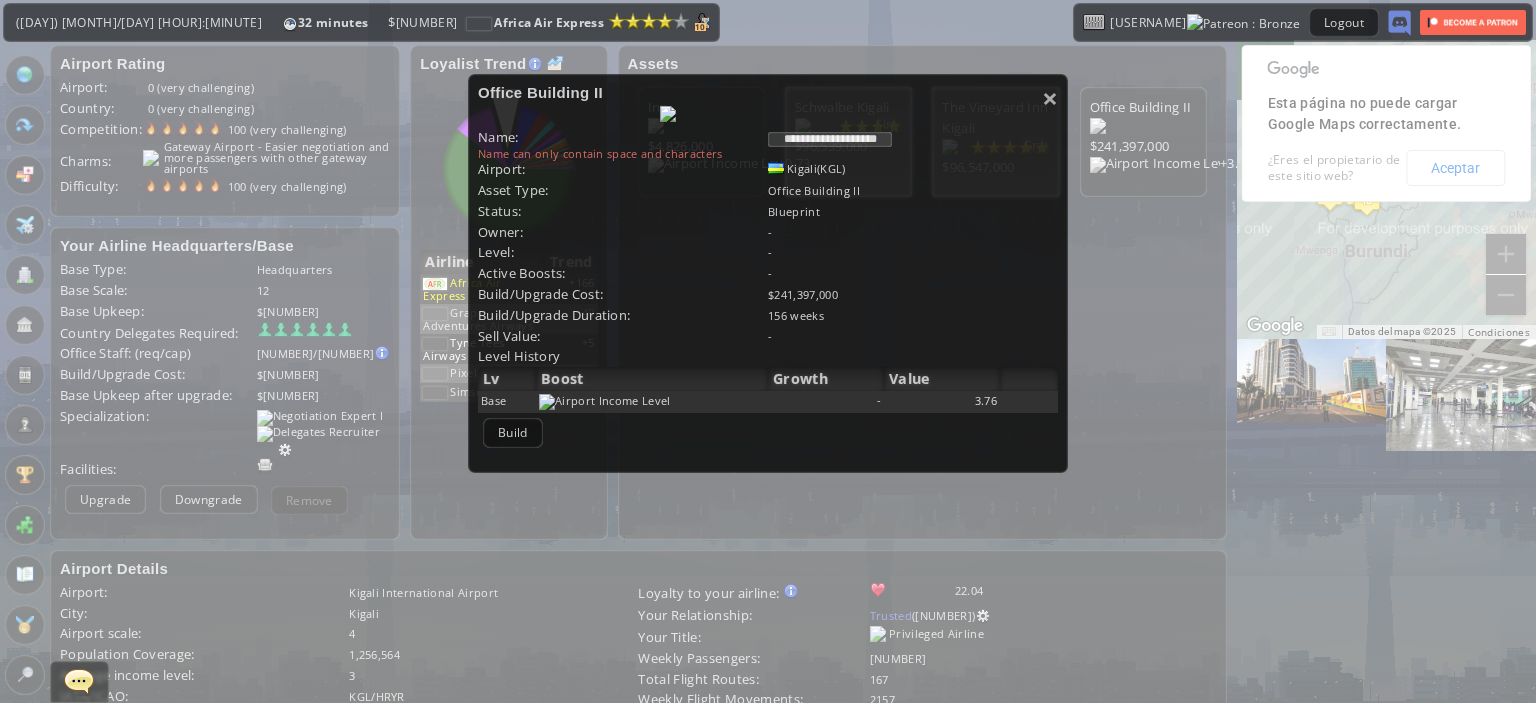 click on "**********" at bounding box center [830, 139] 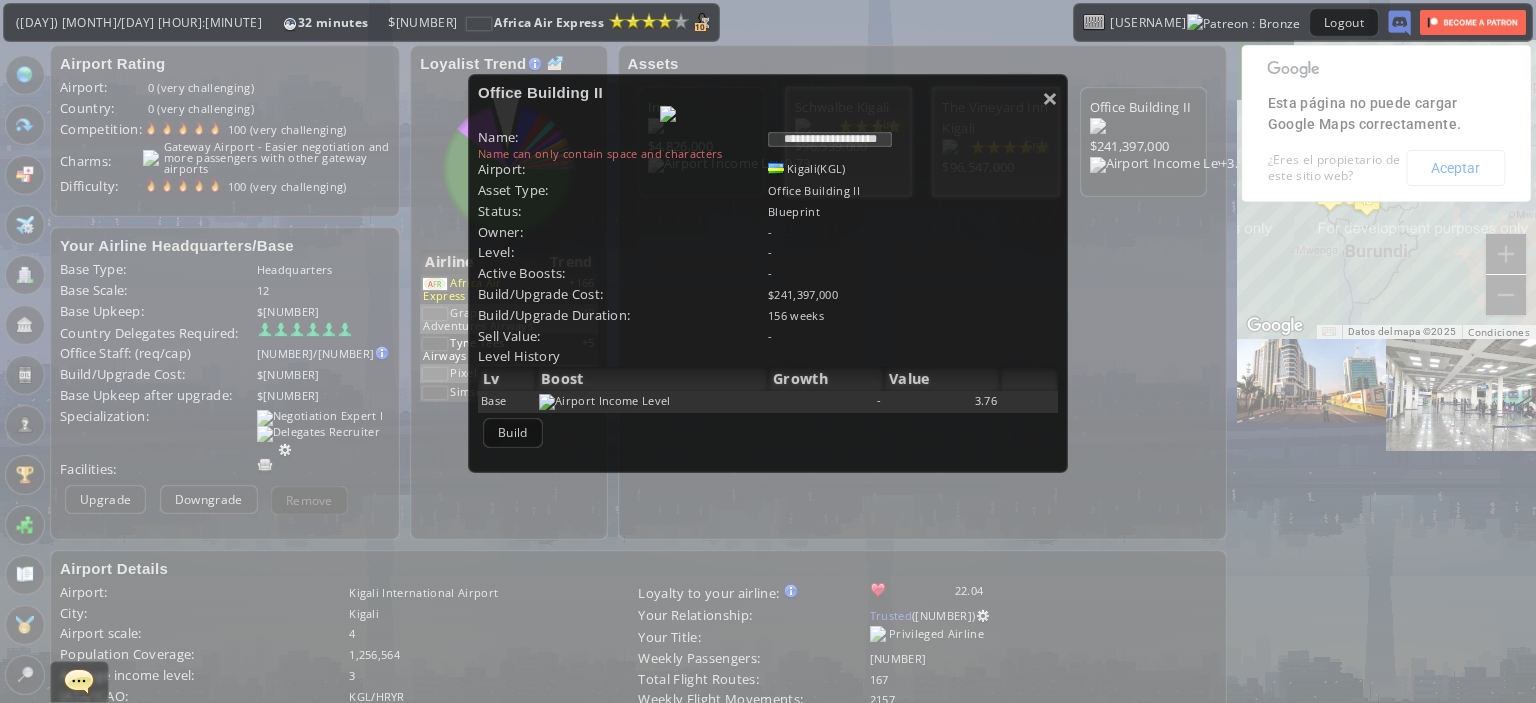 click on "**********" at bounding box center [830, 139] 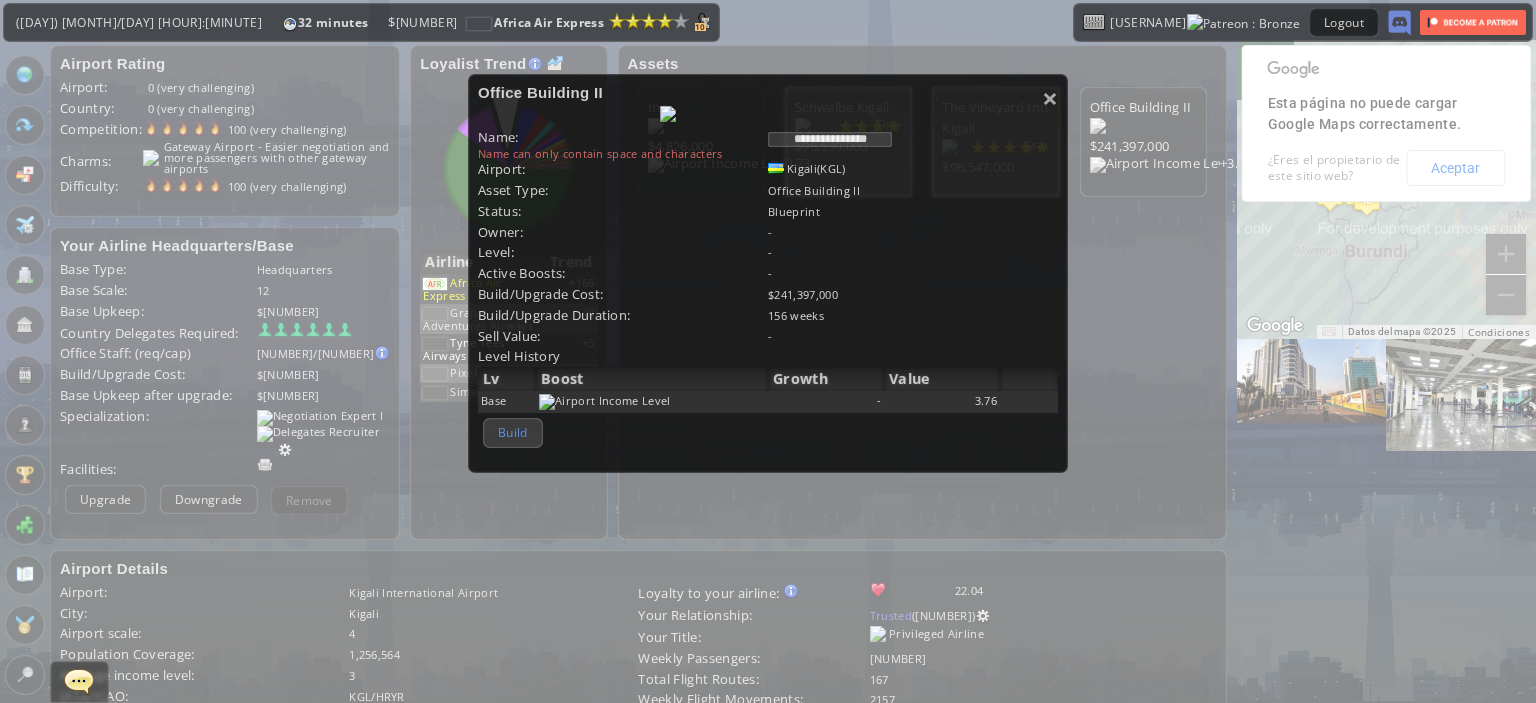 click on "Build" at bounding box center [513, 432] 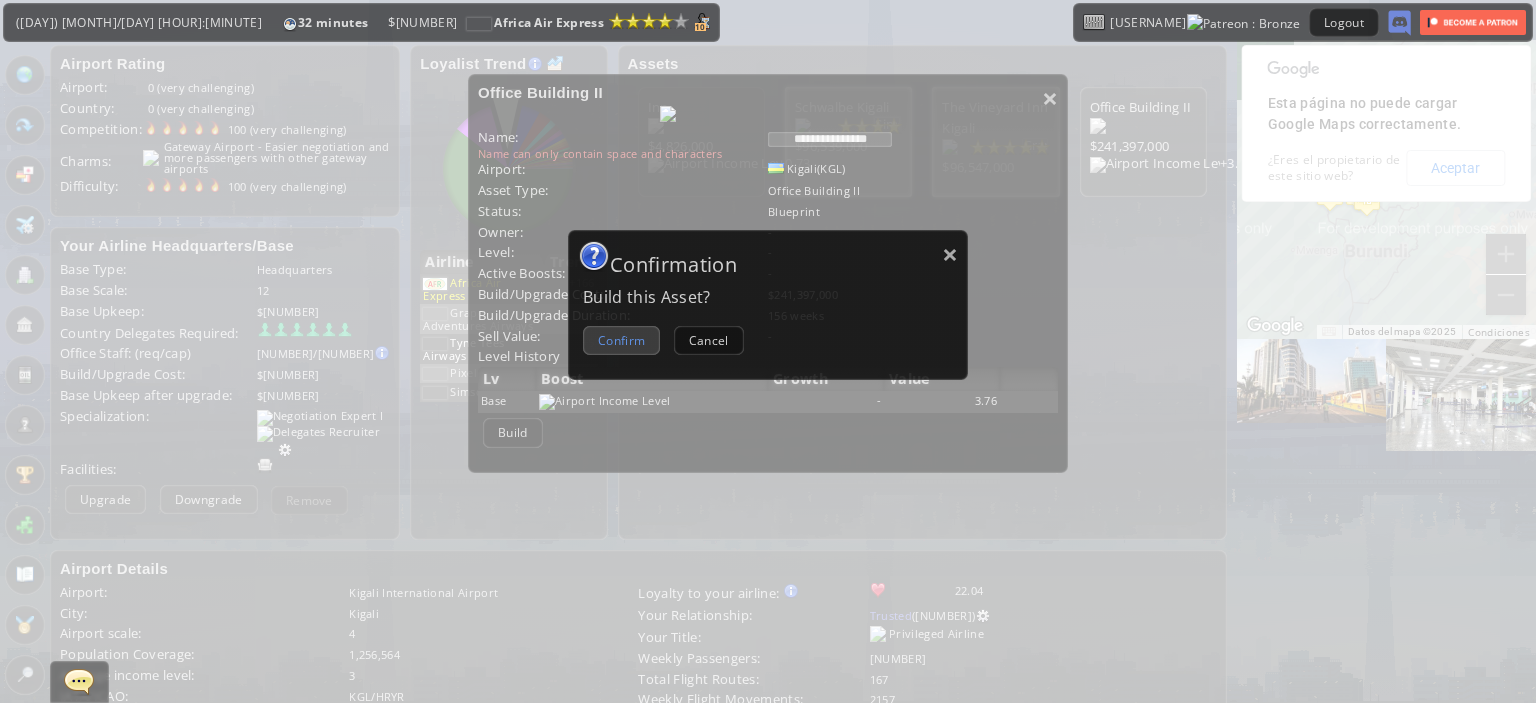 click on "Confirm" at bounding box center (621, 340) 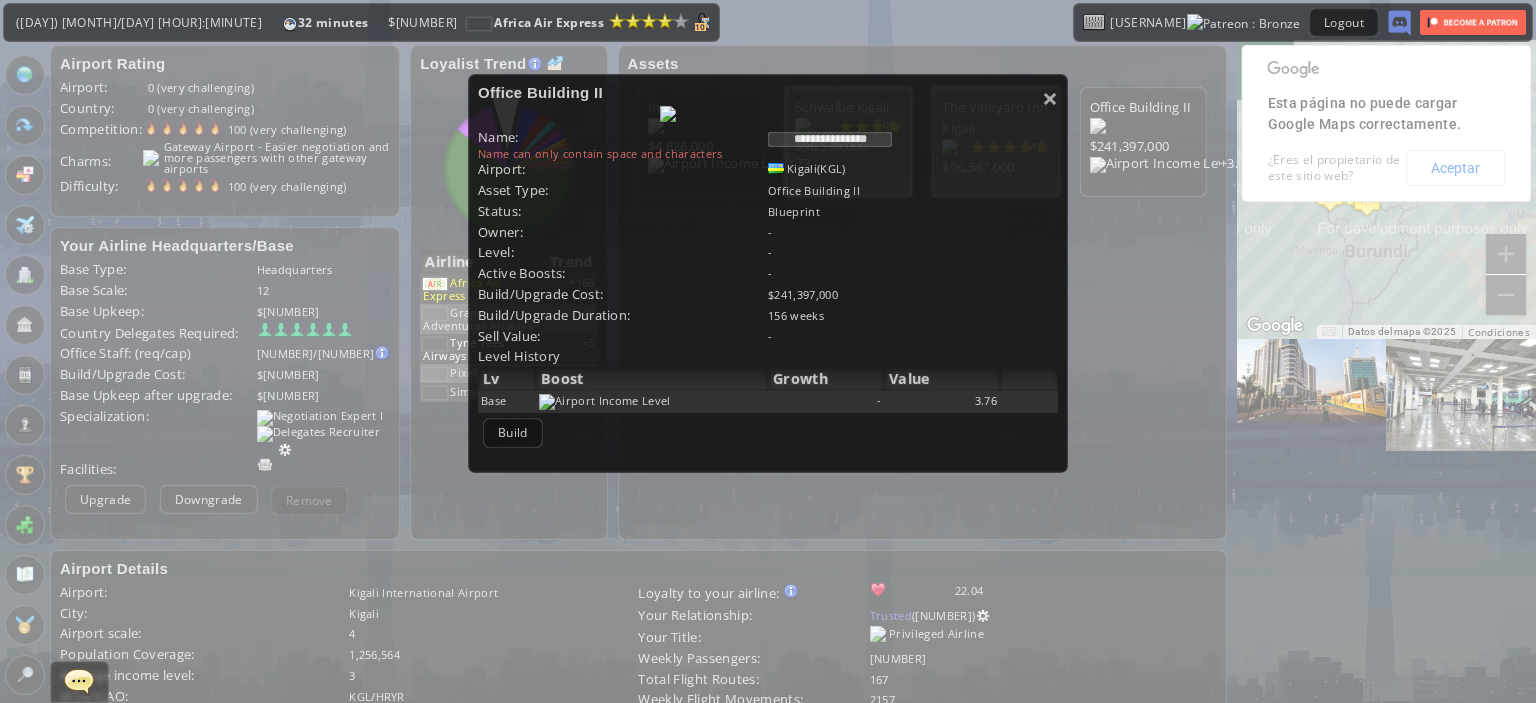 click on "**********" at bounding box center [830, 139] 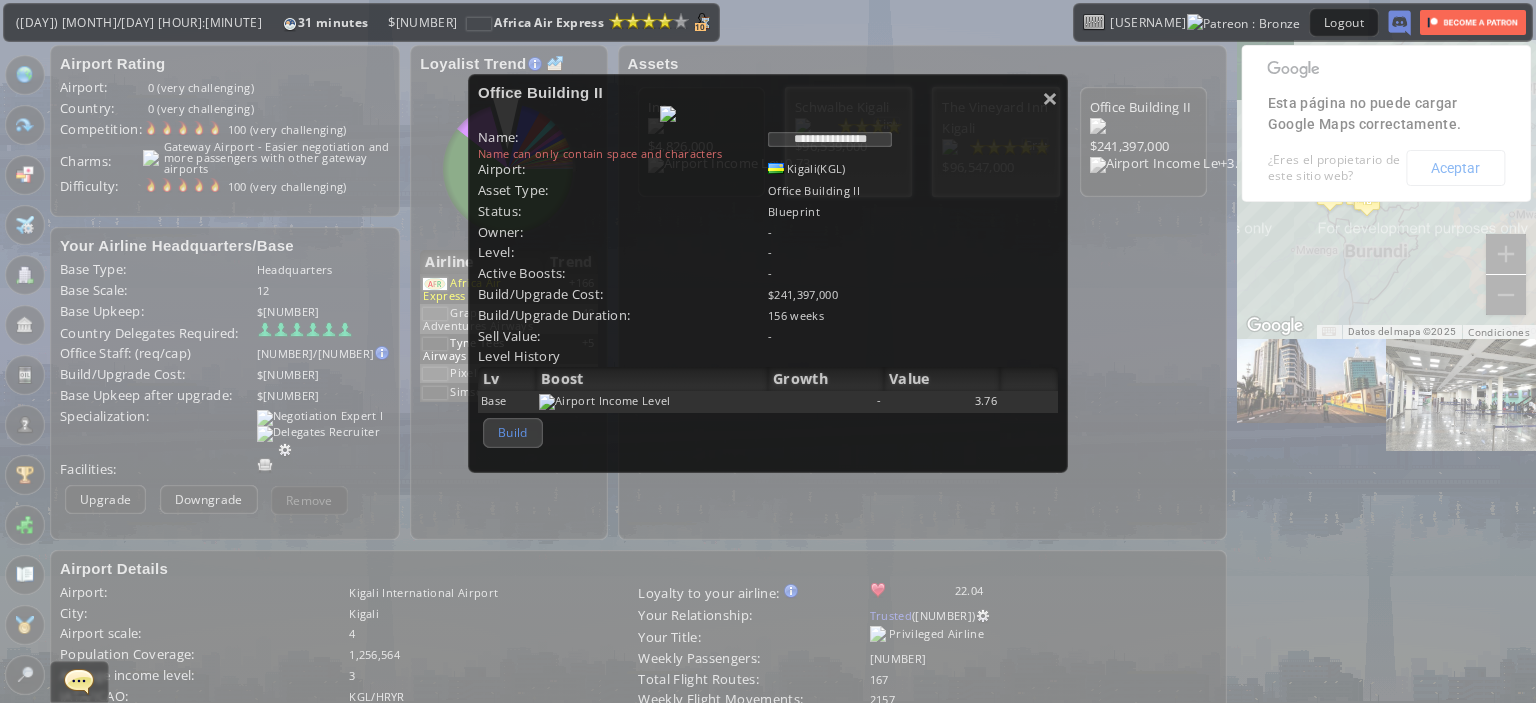 click on "Build" at bounding box center [513, 432] 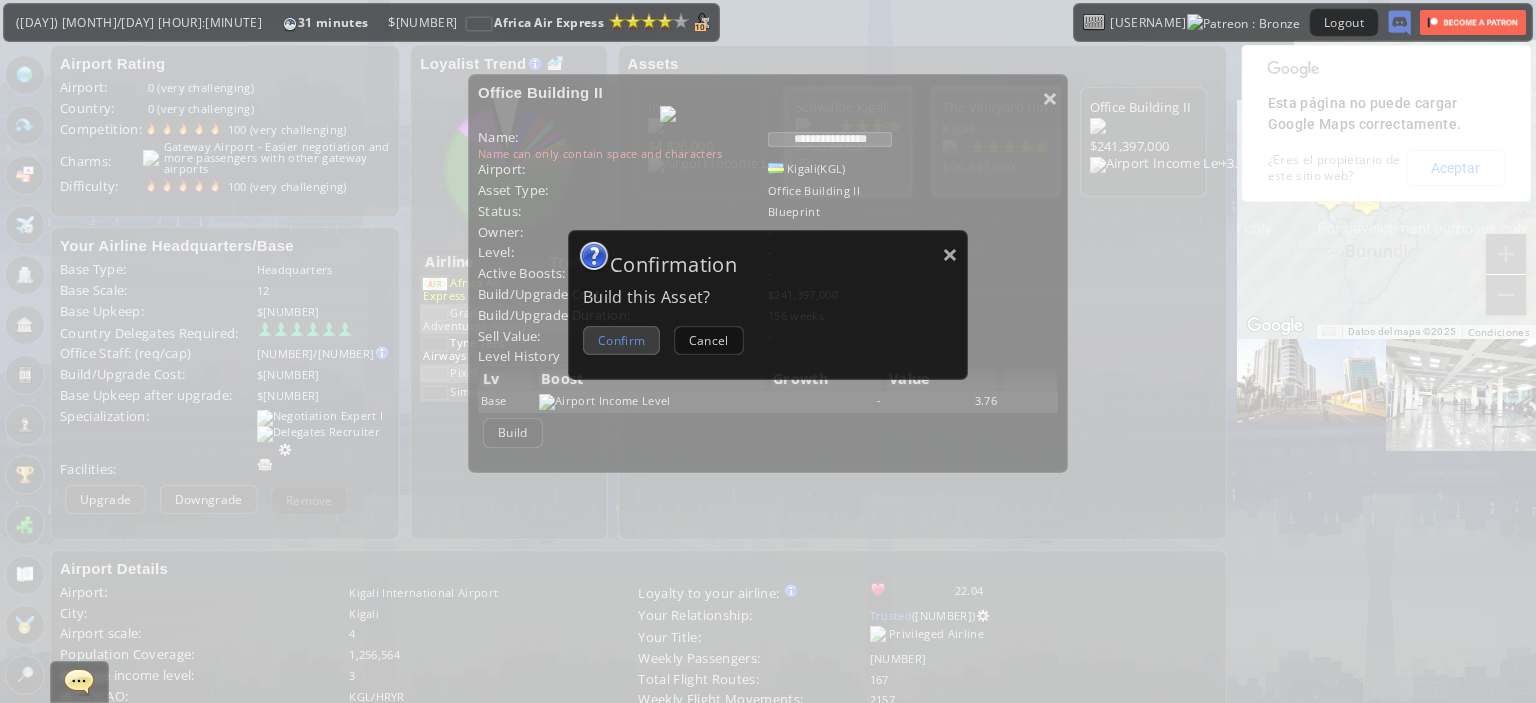 click on "Confirm" at bounding box center (621, 340) 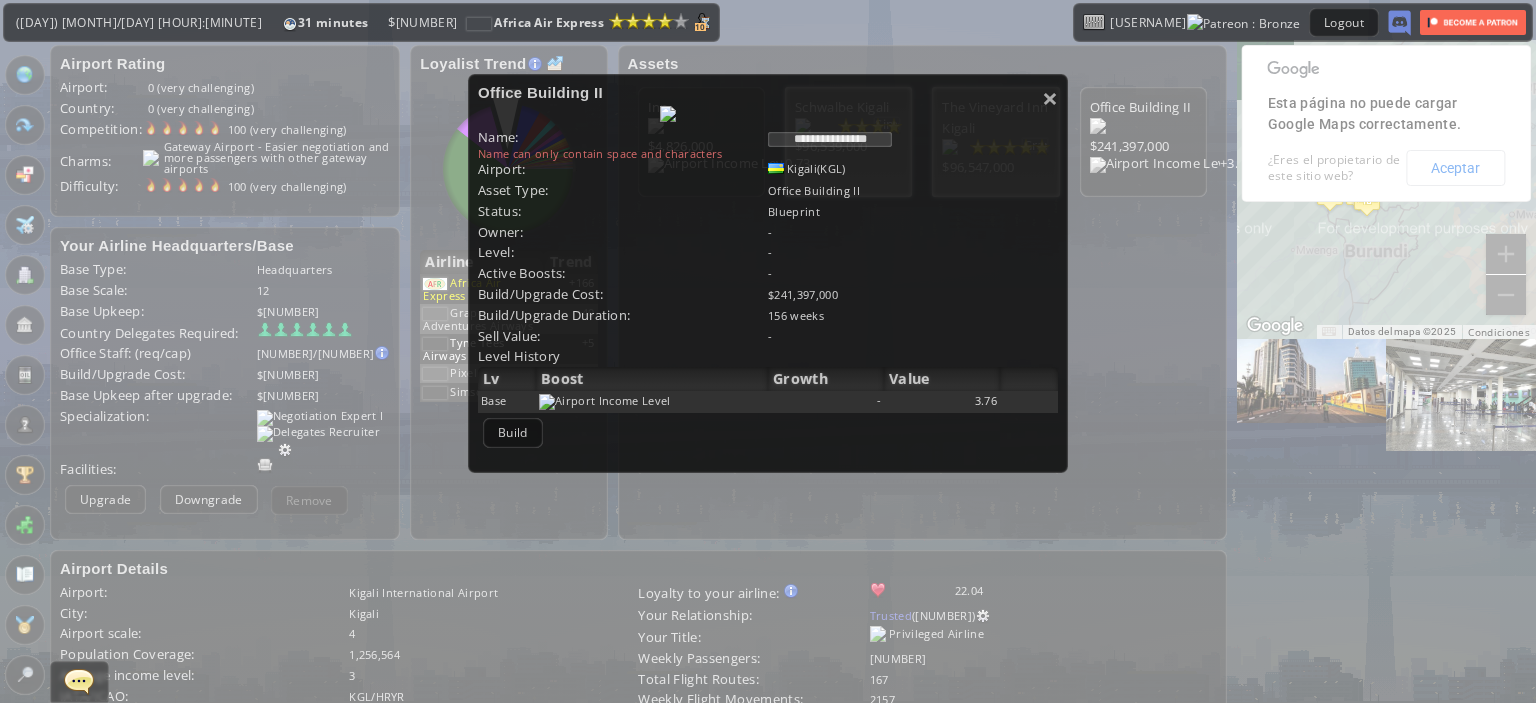 click on "**********" at bounding box center (830, 139) 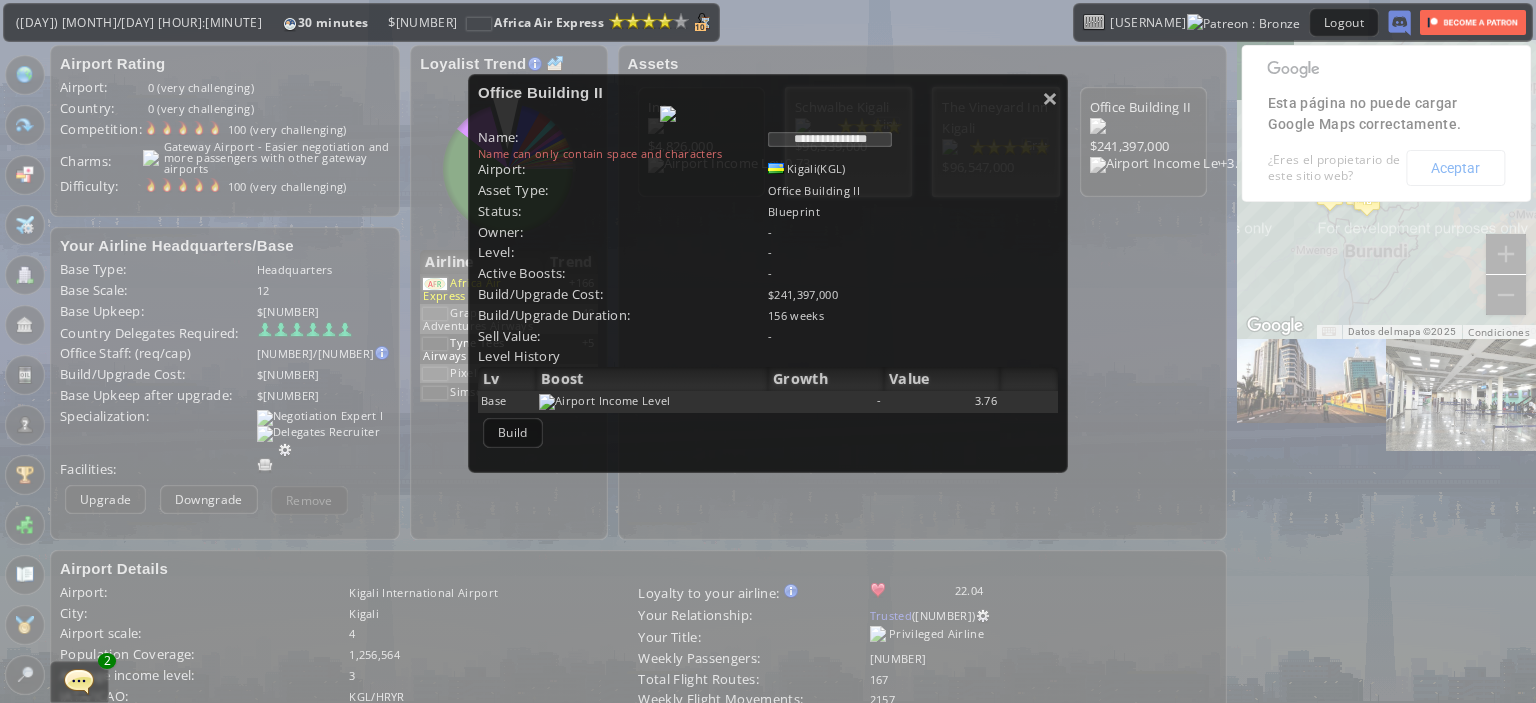 paste on "**********" 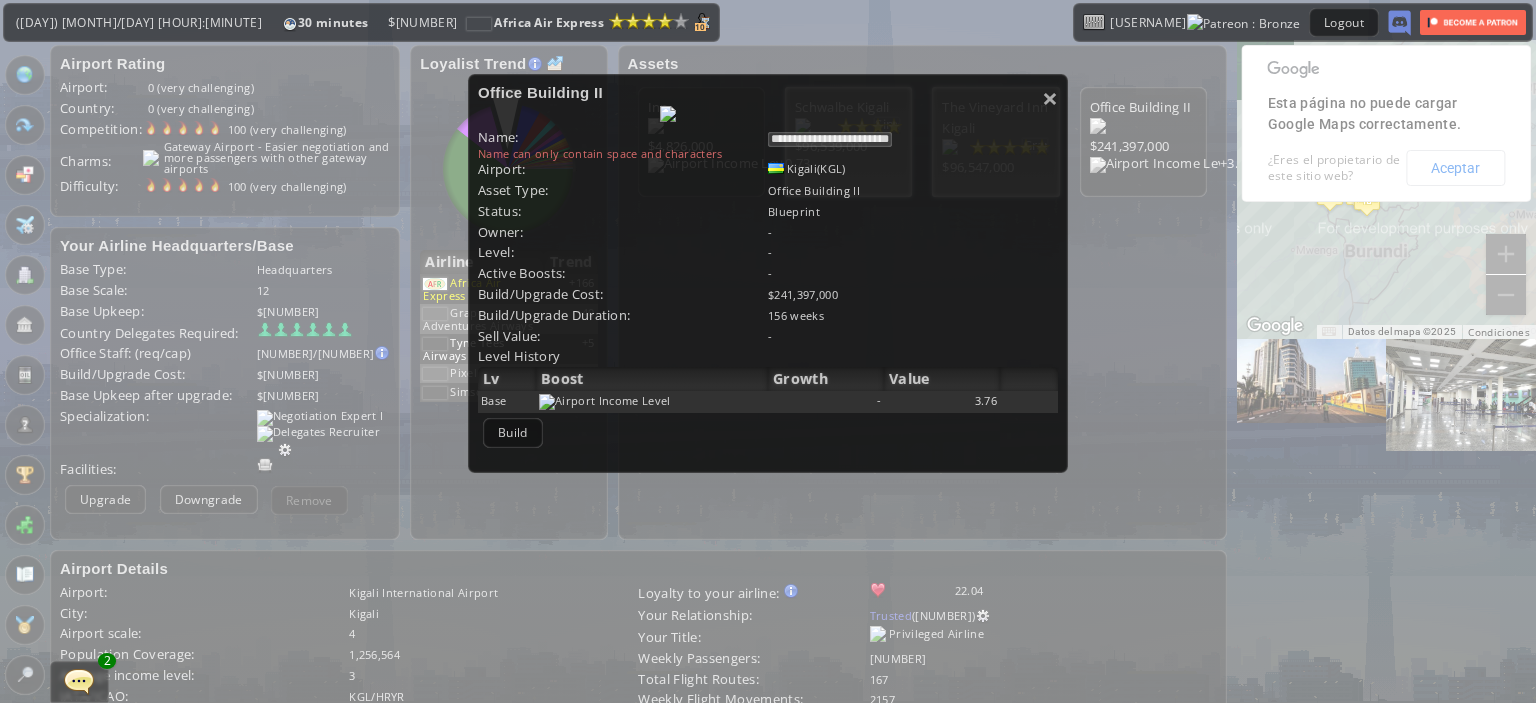 type on "**********" 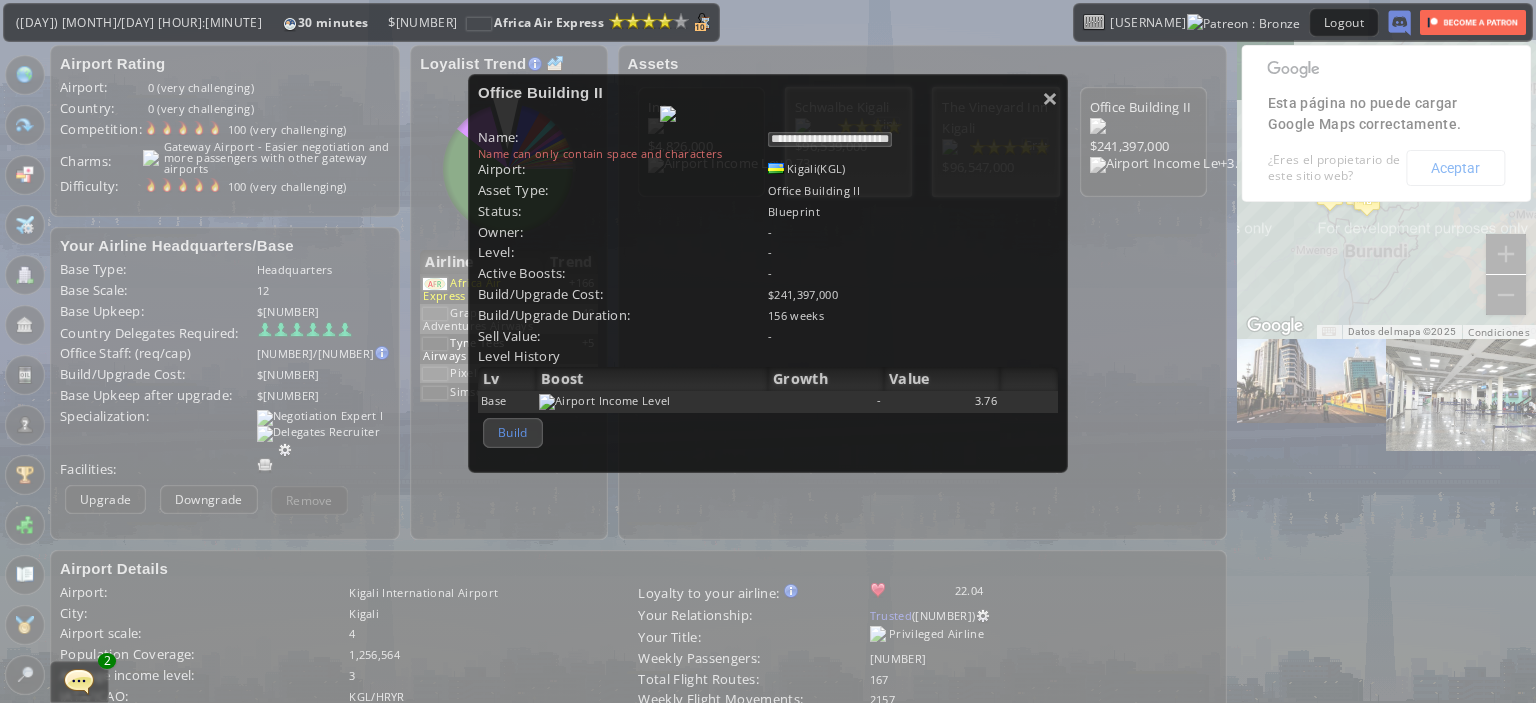 click on "Build" at bounding box center (513, 432) 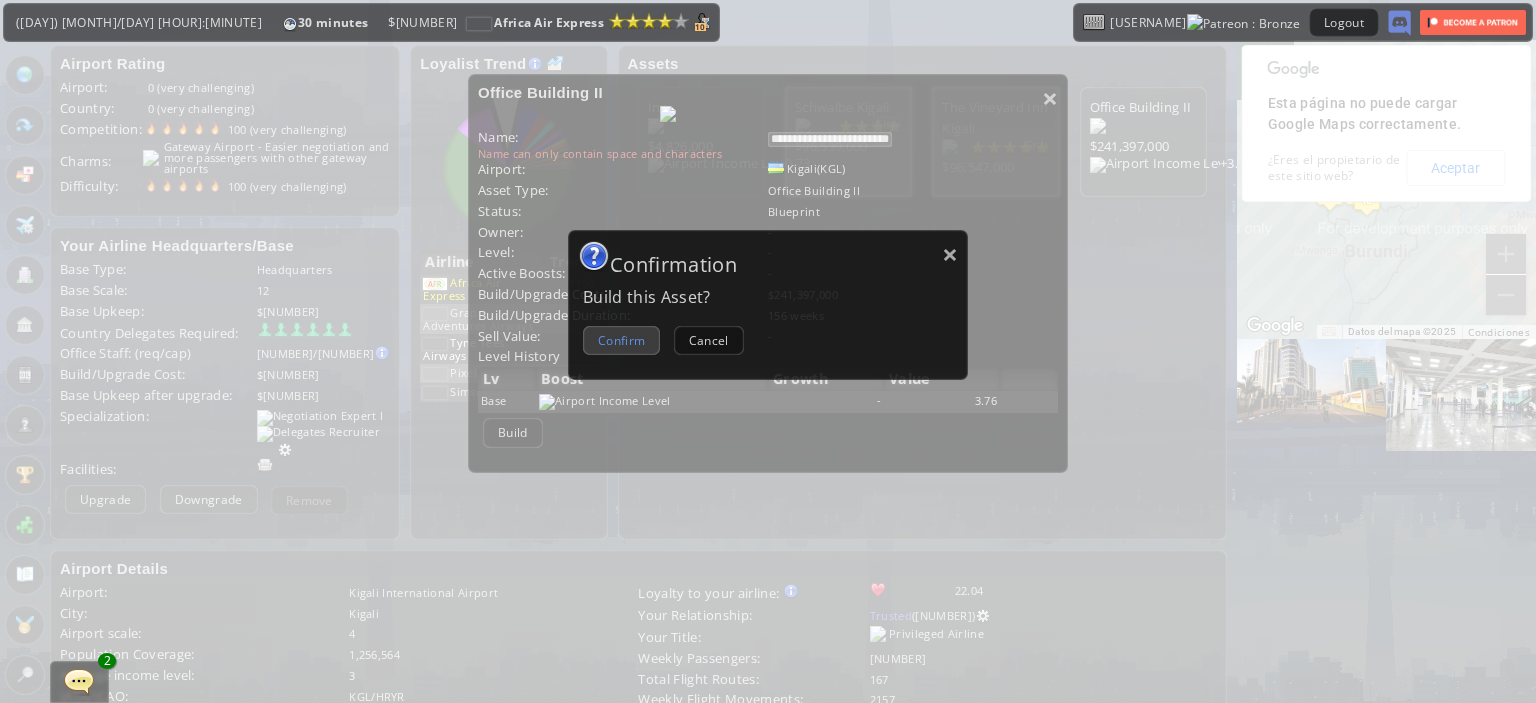 click on "Confirm" at bounding box center [621, 340] 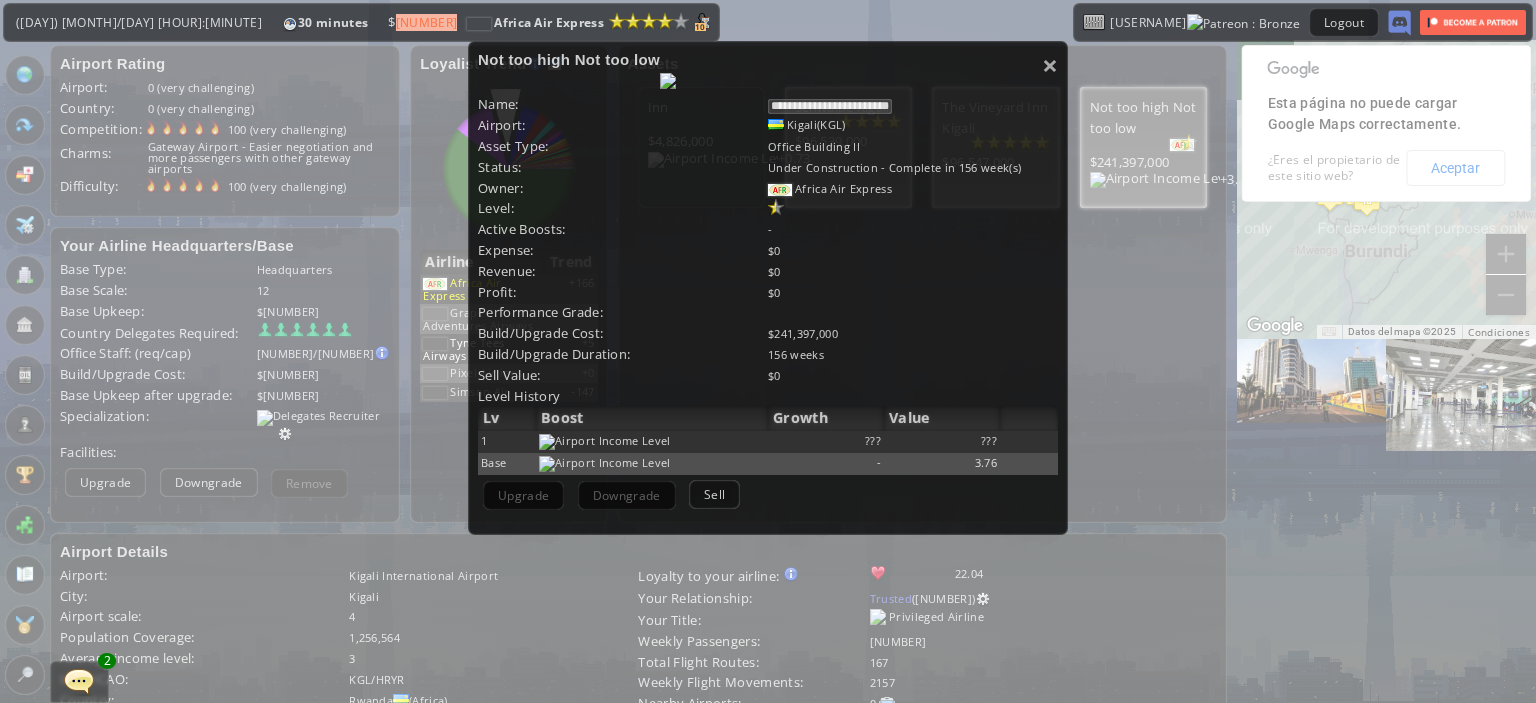 scroll, scrollTop: 189, scrollLeft: 0, axis: vertical 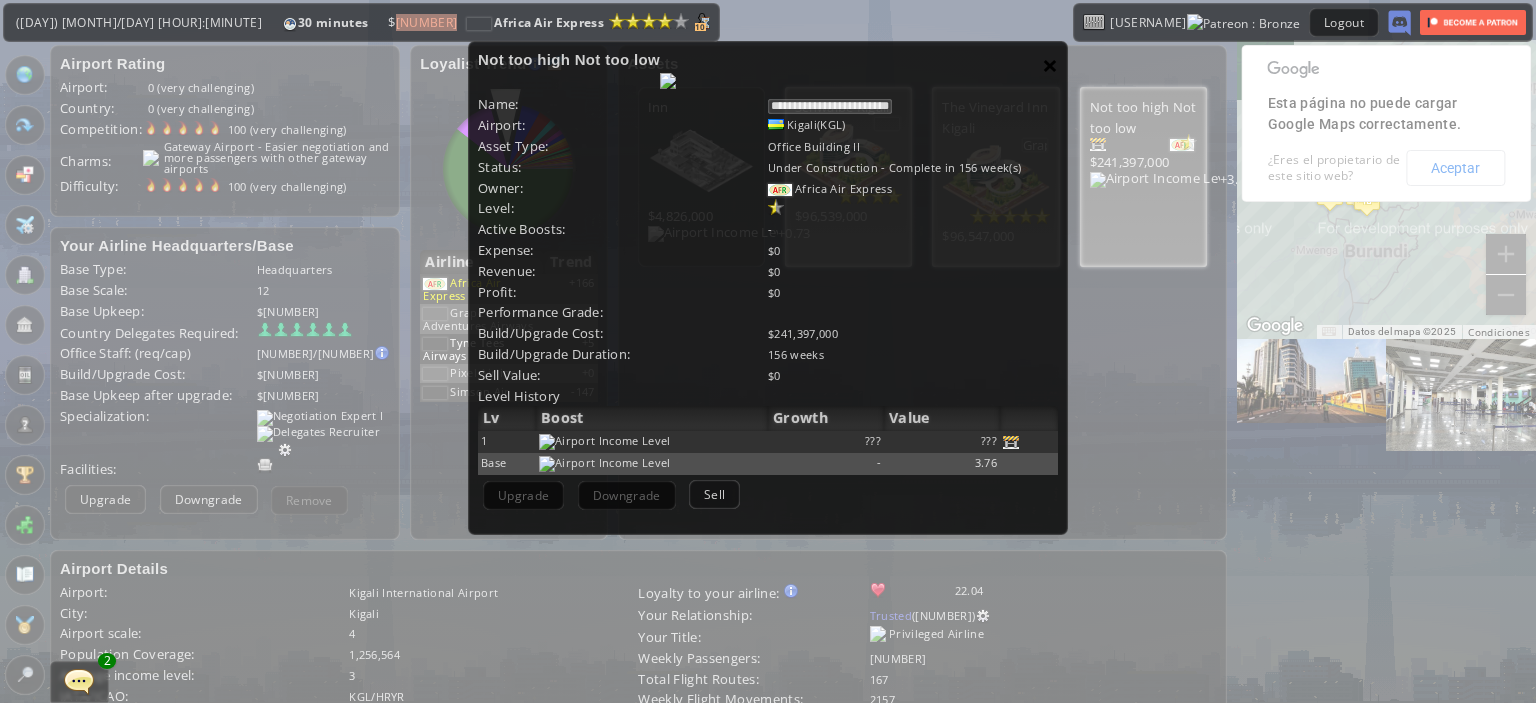 click on "×" at bounding box center (1050, 65) 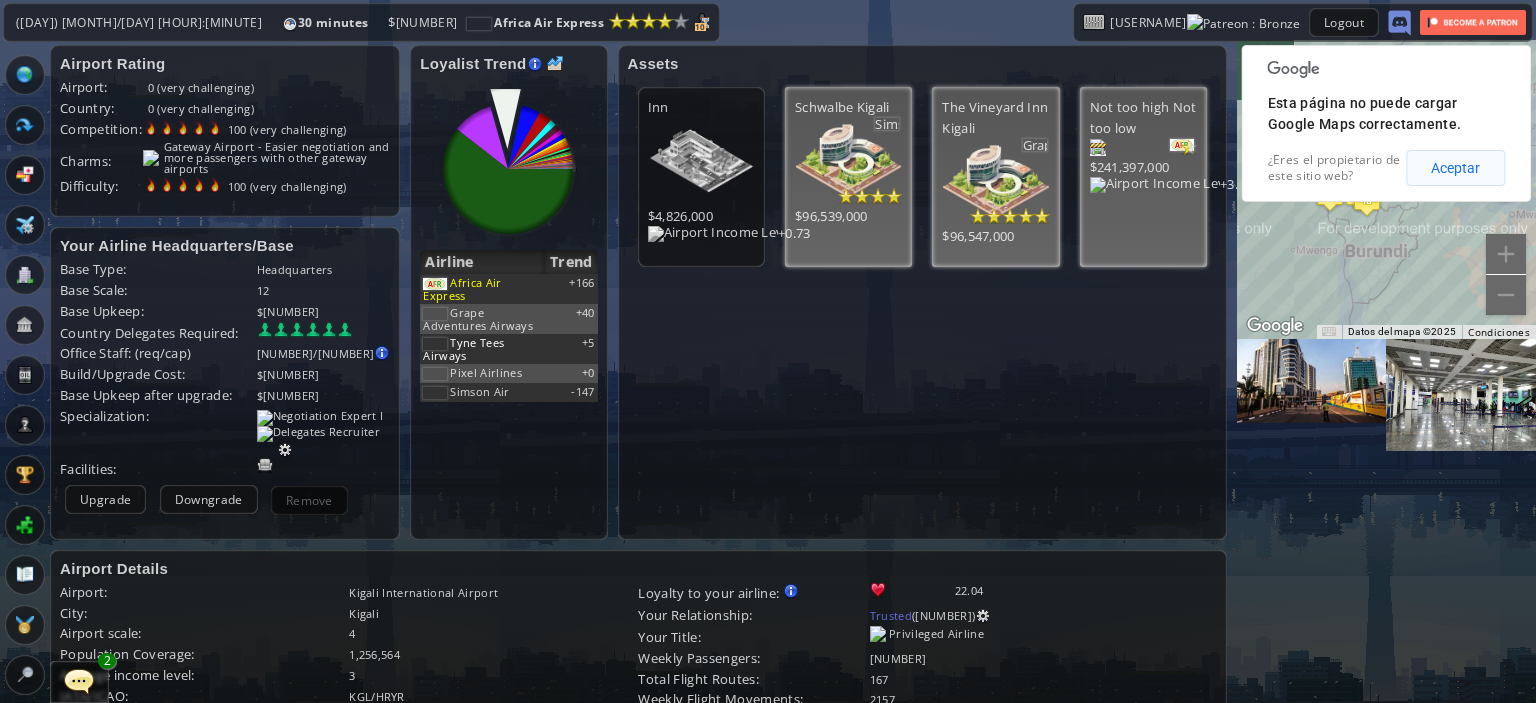 click on "Aceptar" at bounding box center (1455, 168) 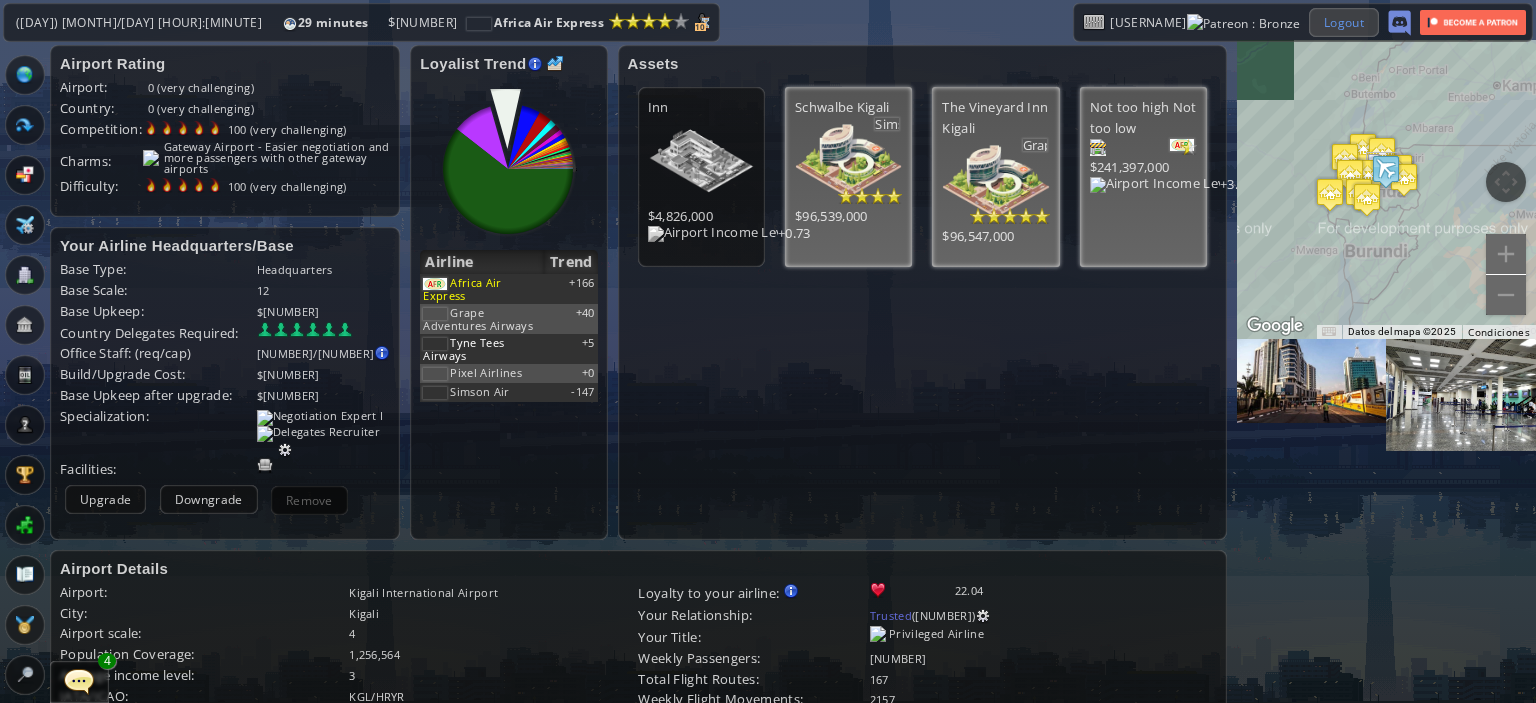 click on "Logout" at bounding box center (1344, 22) 